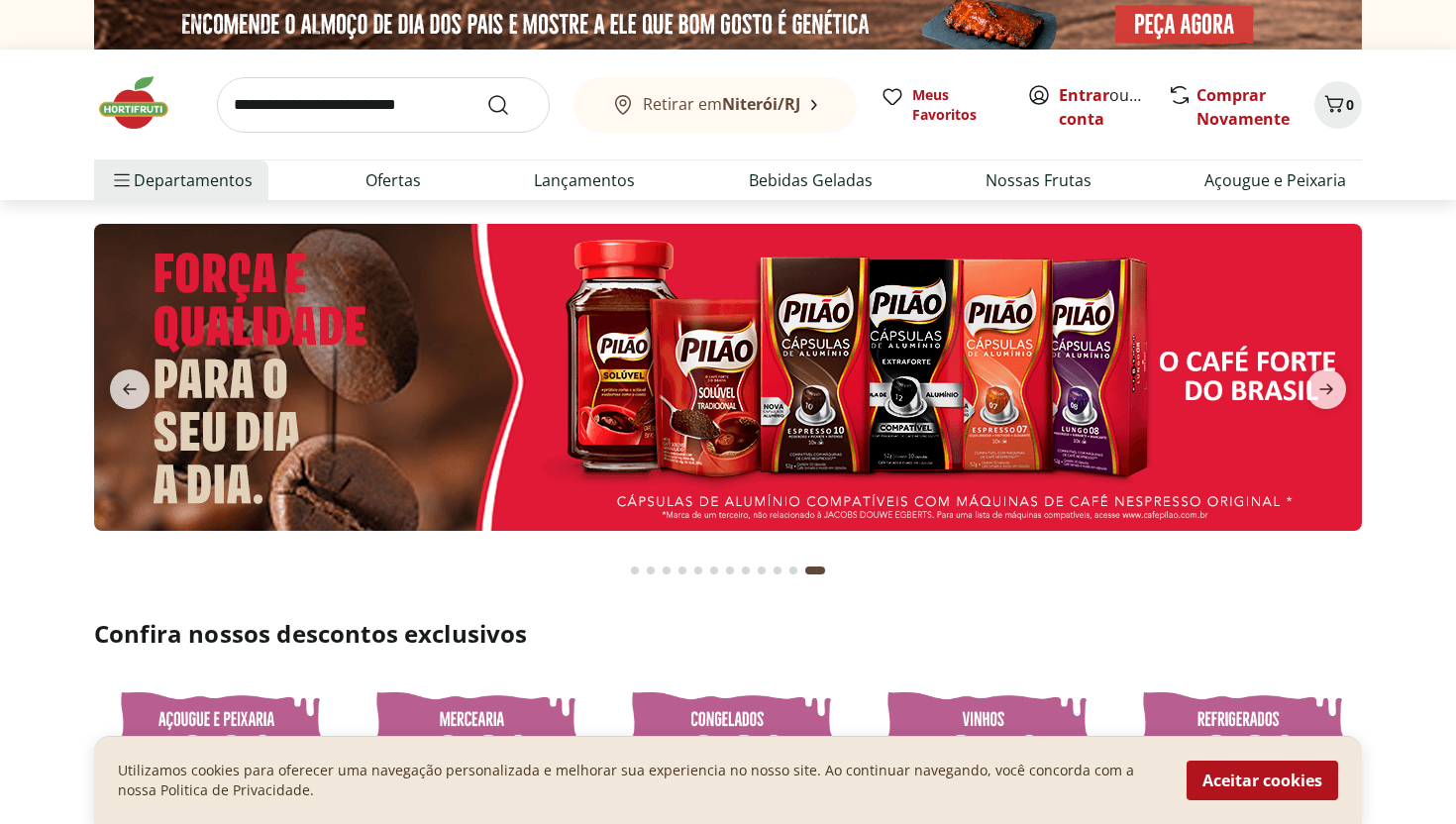 scroll, scrollTop: 0, scrollLeft: 0, axis: both 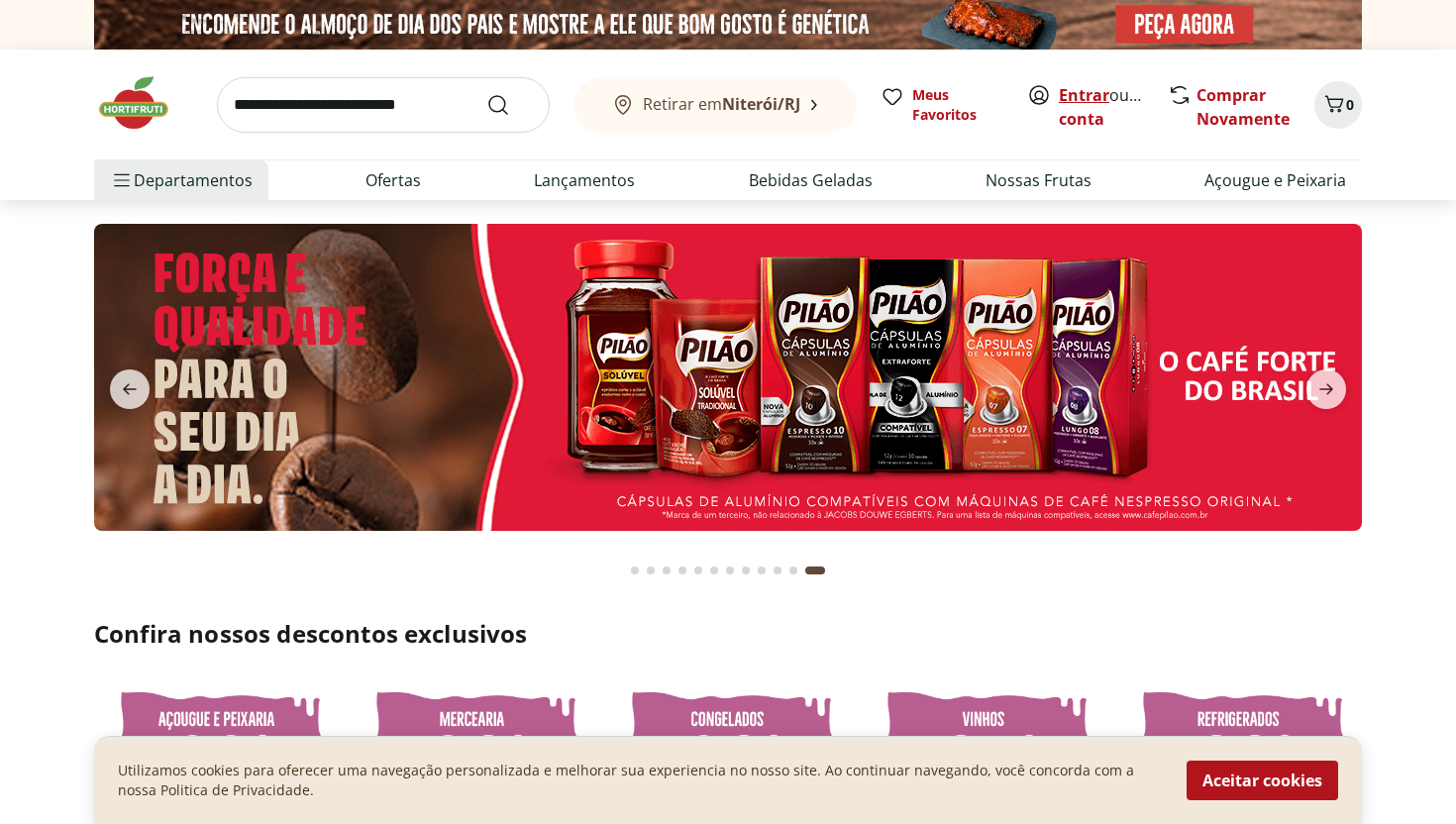 click on "Entrar" at bounding box center (1084, 95) 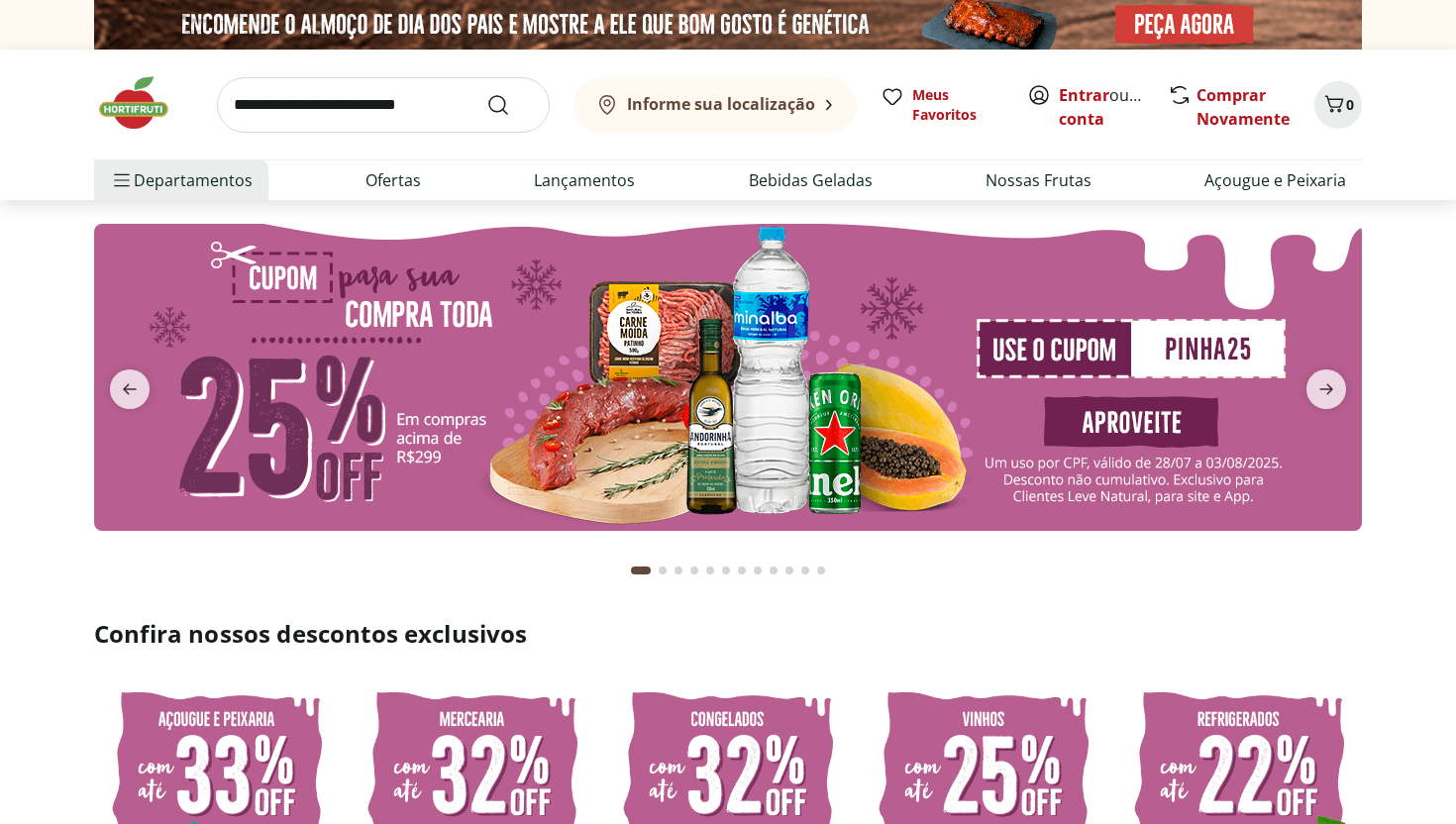 scroll, scrollTop: 0, scrollLeft: 0, axis: both 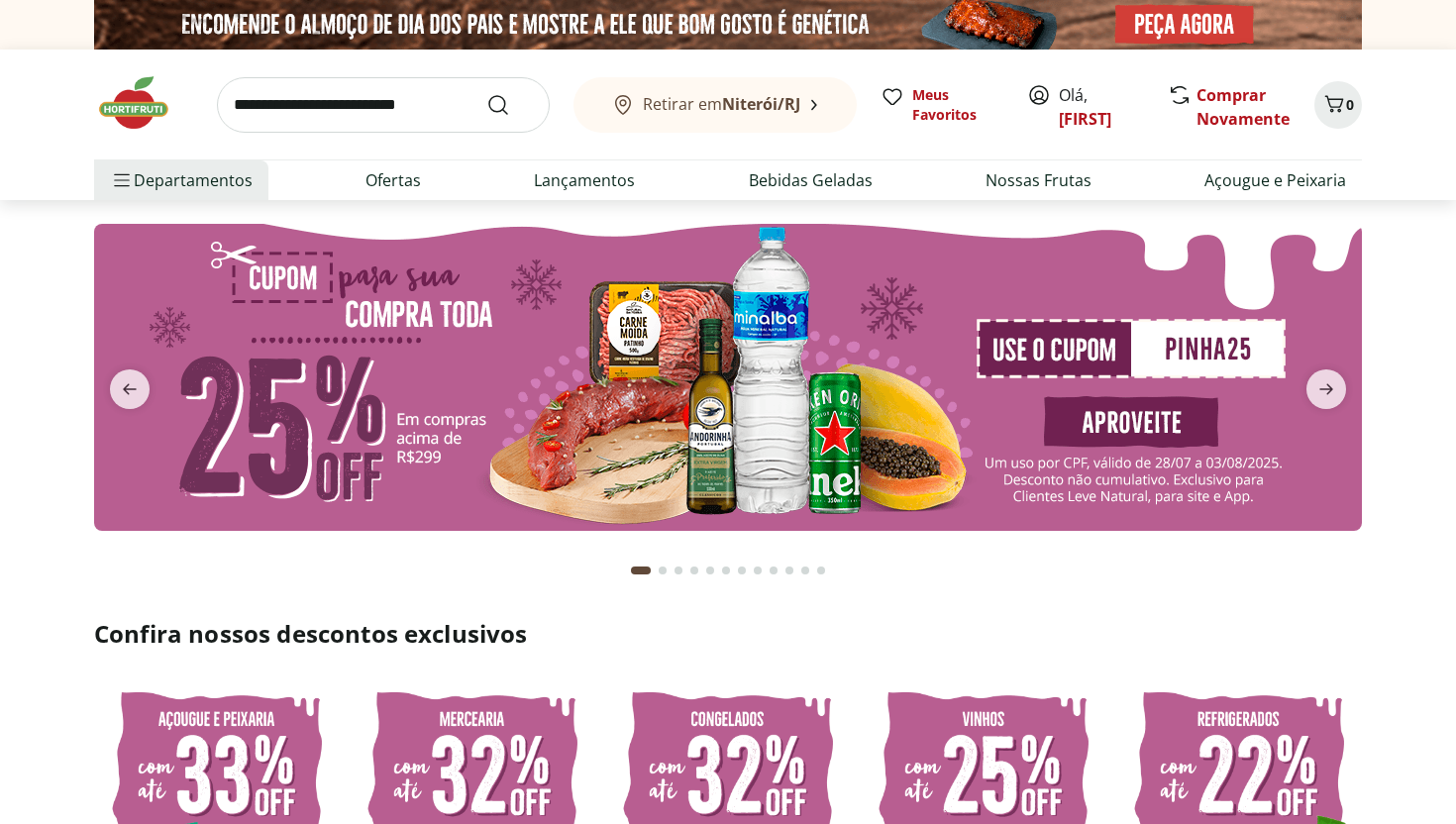 click at bounding box center [383, 105] 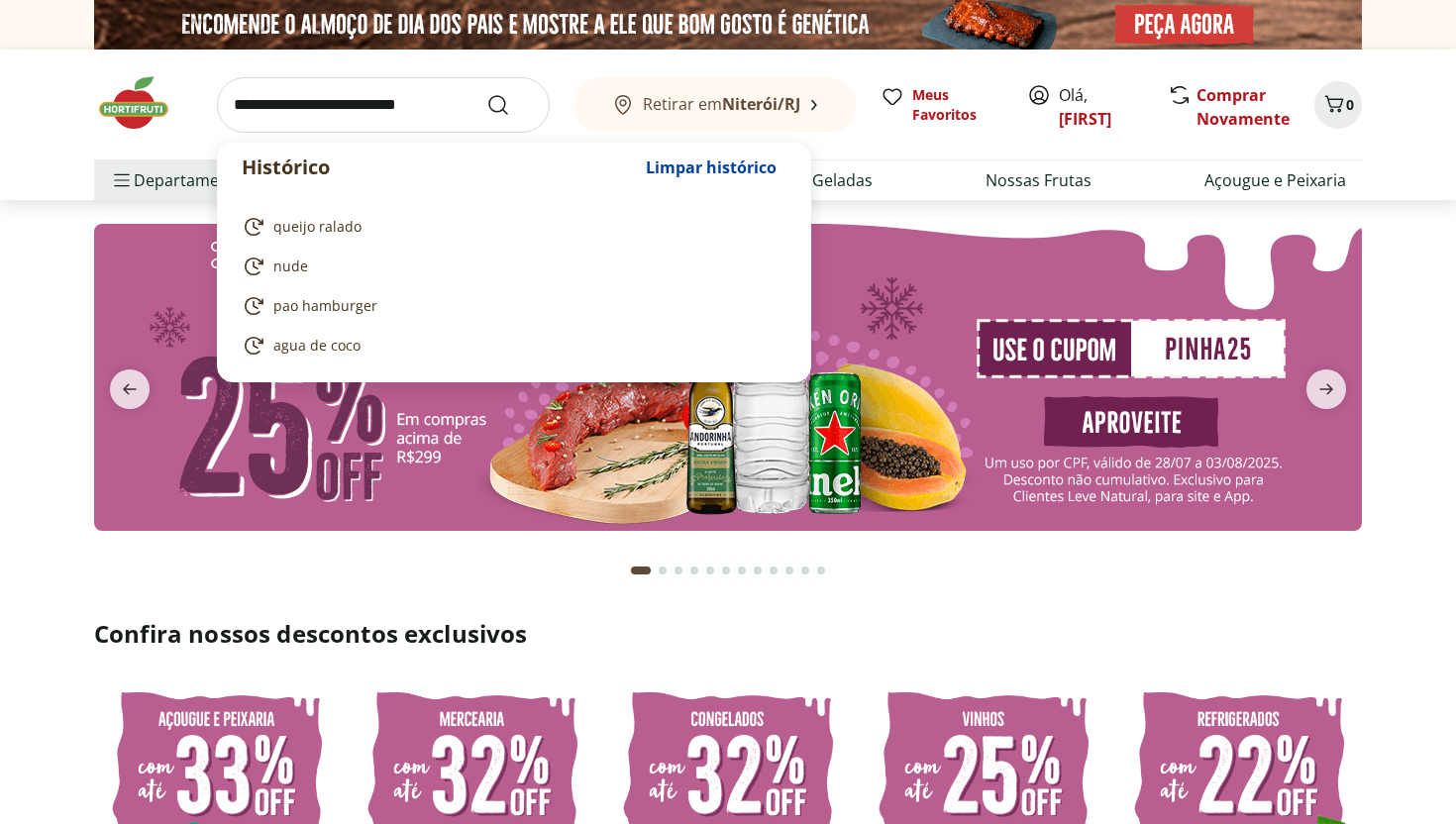 click at bounding box center (383, 105) 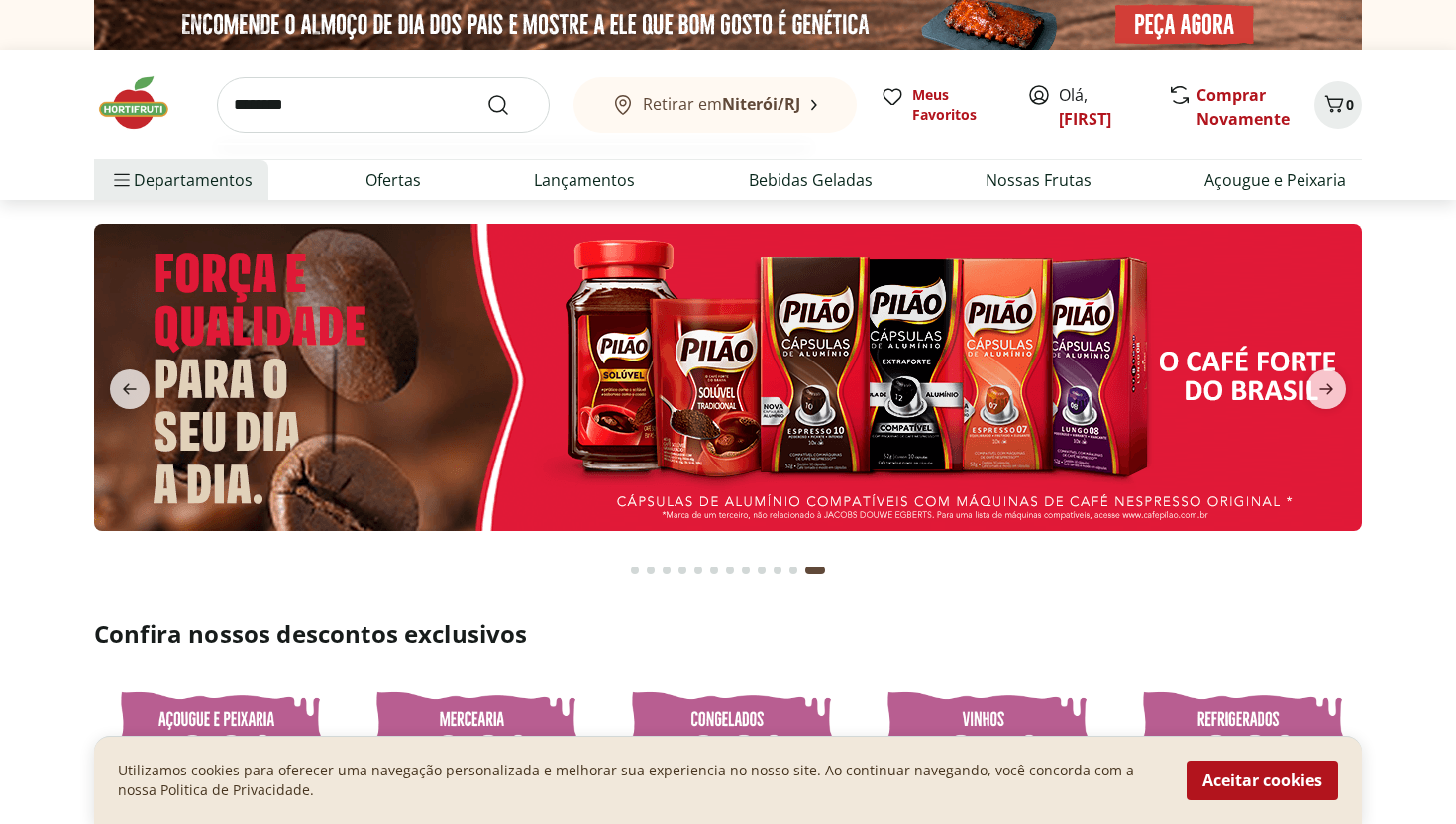 type on "********" 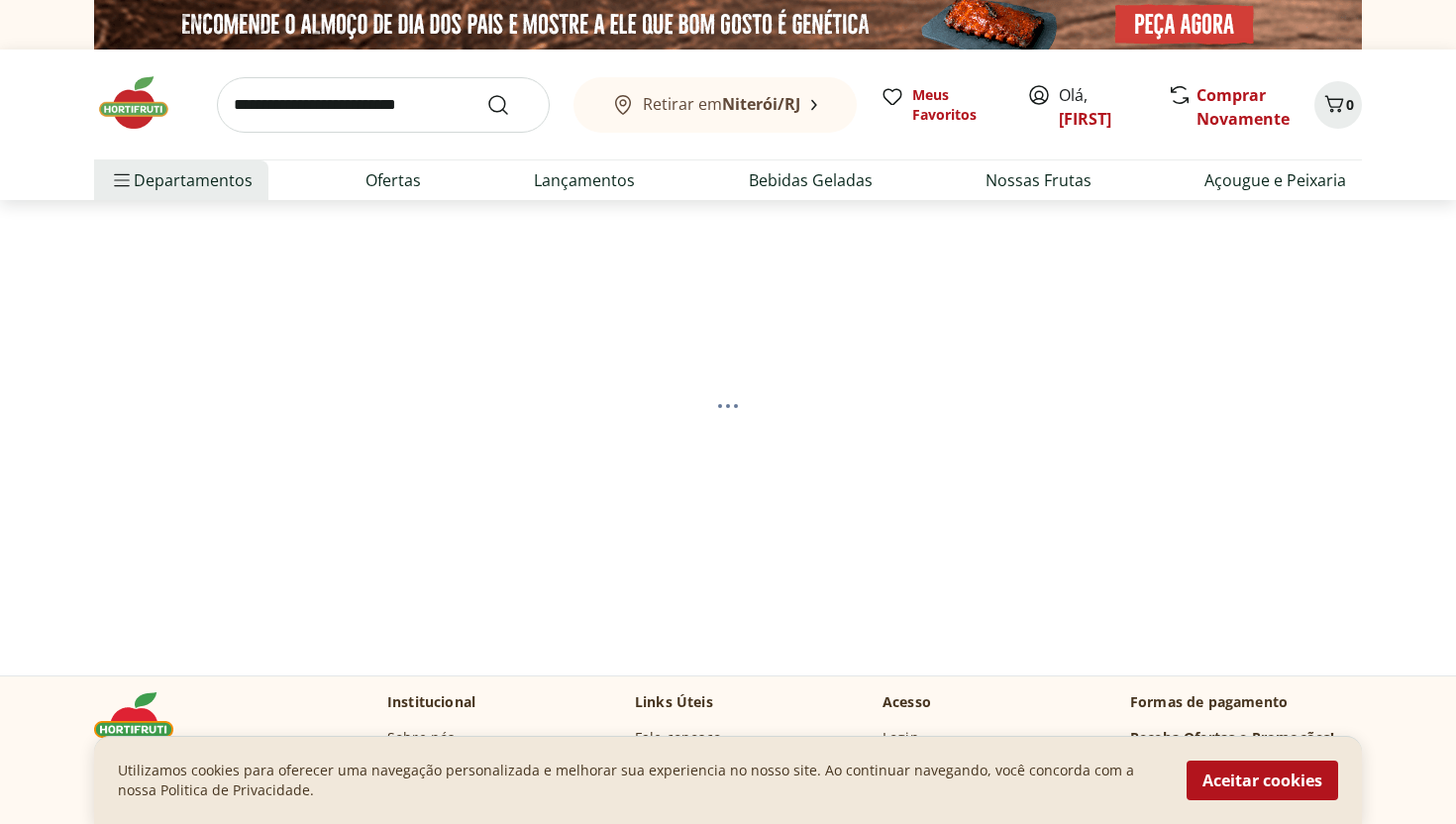 select on "**********" 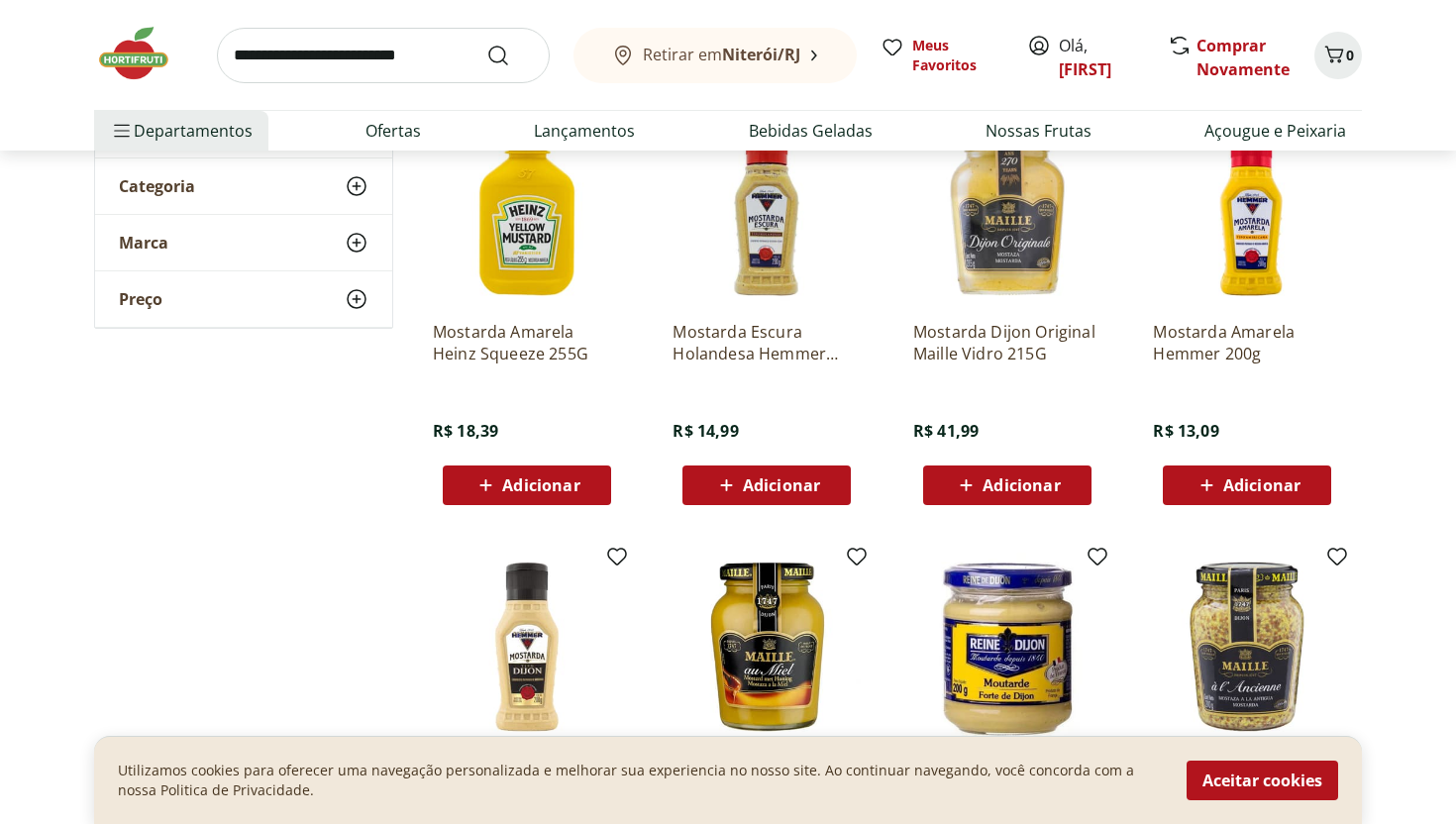 scroll, scrollTop: 281, scrollLeft: 0, axis: vertical 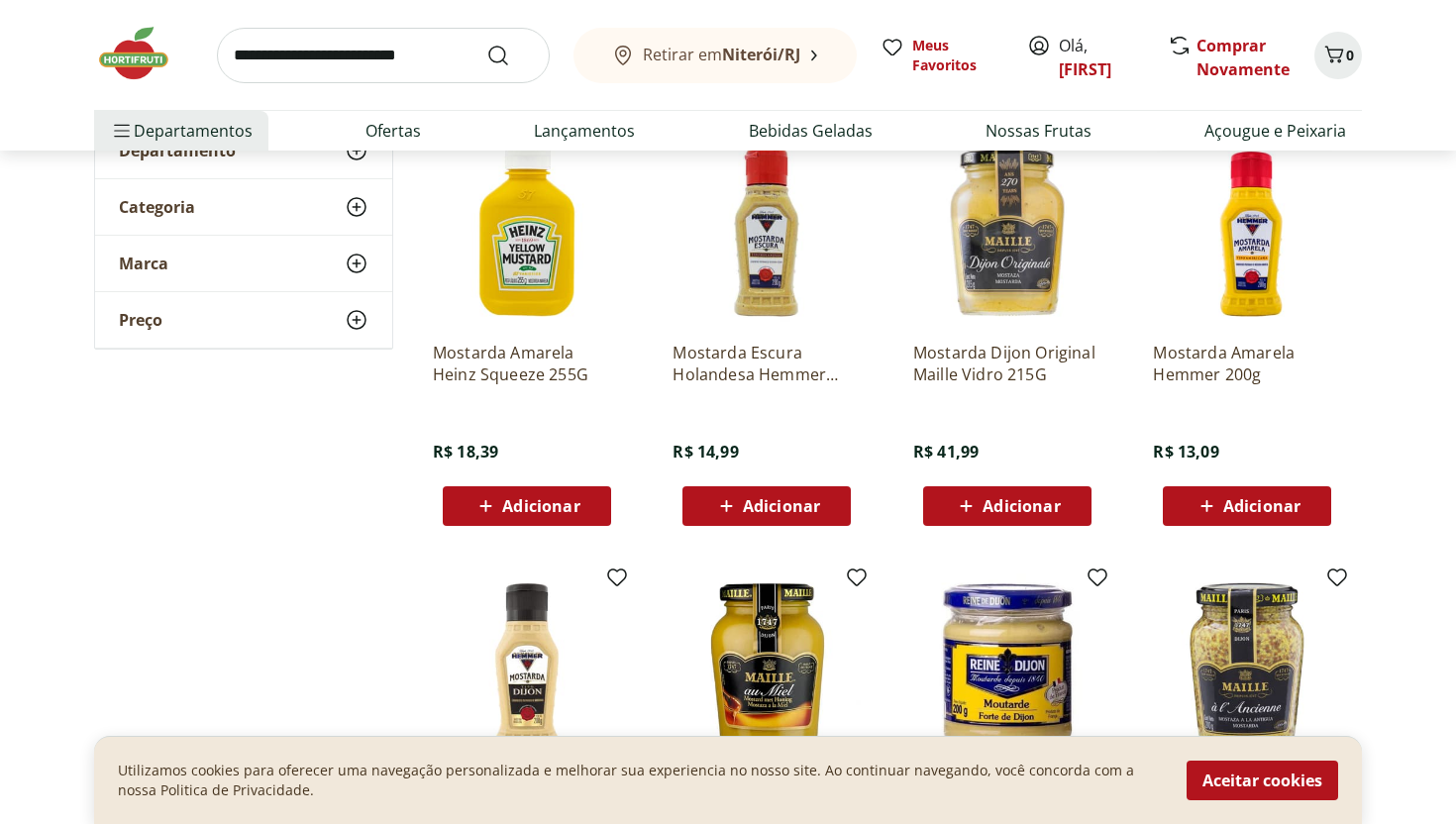 click 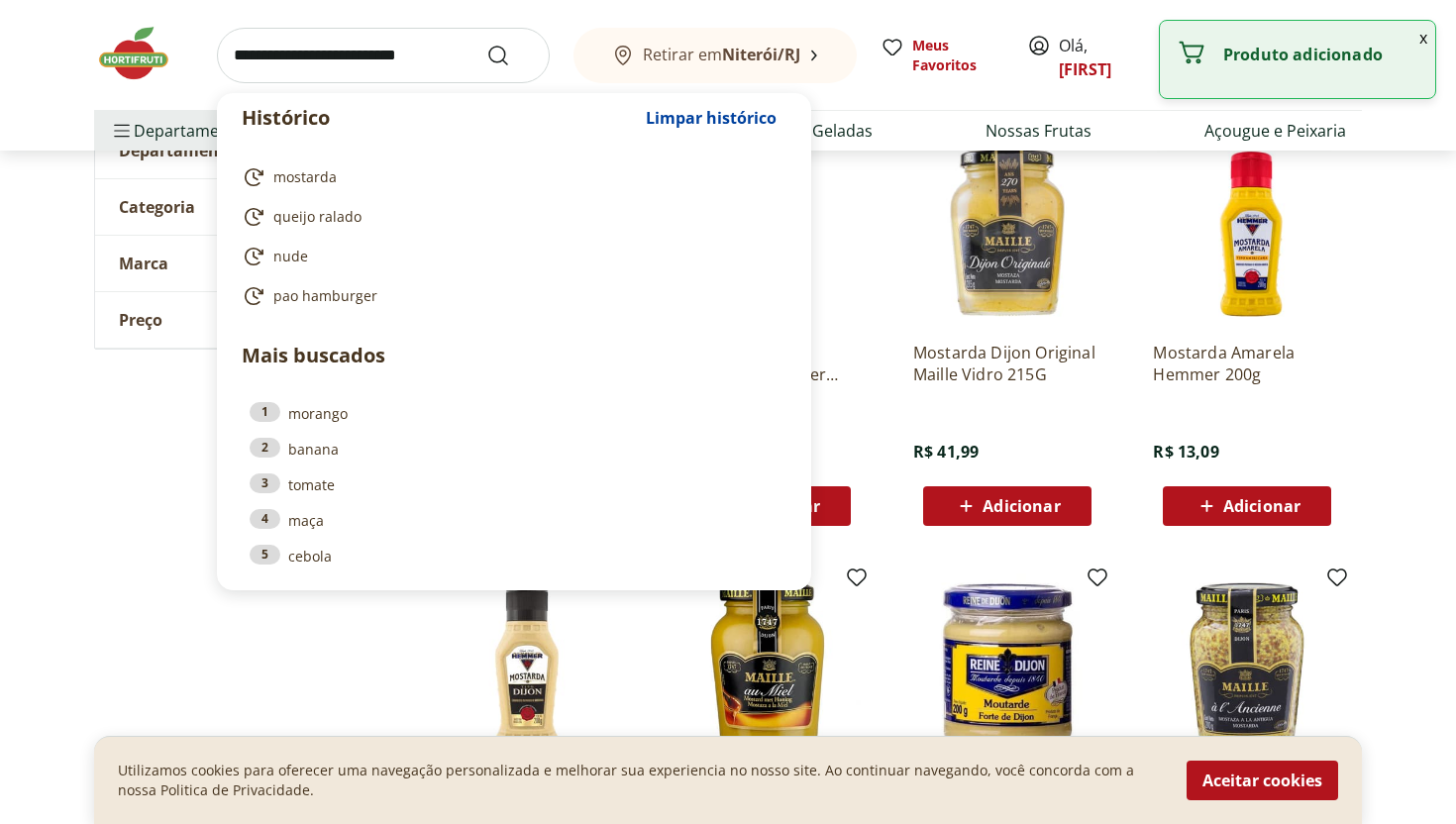click at bounding box center (383, 55) 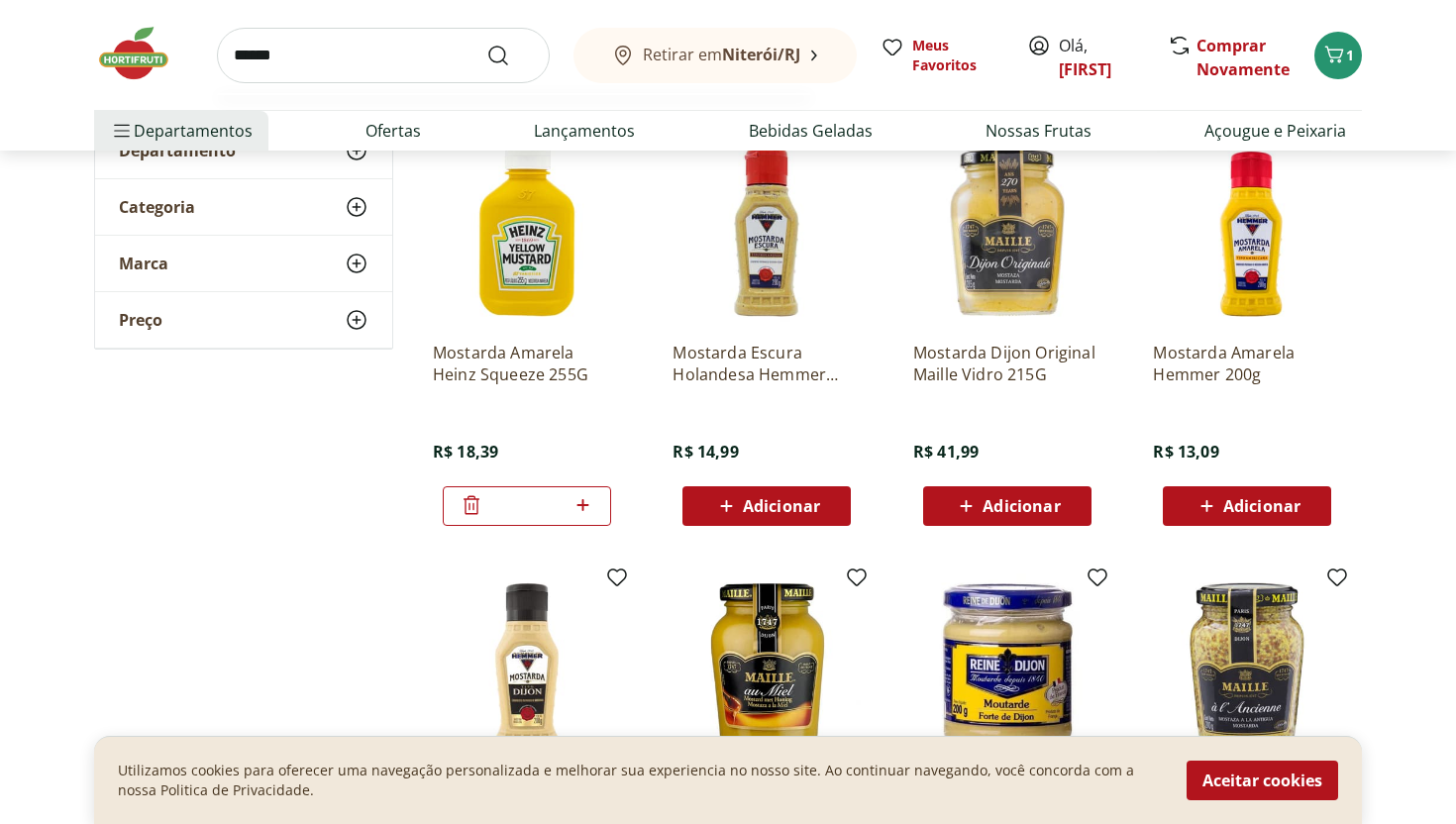 type on "*******" 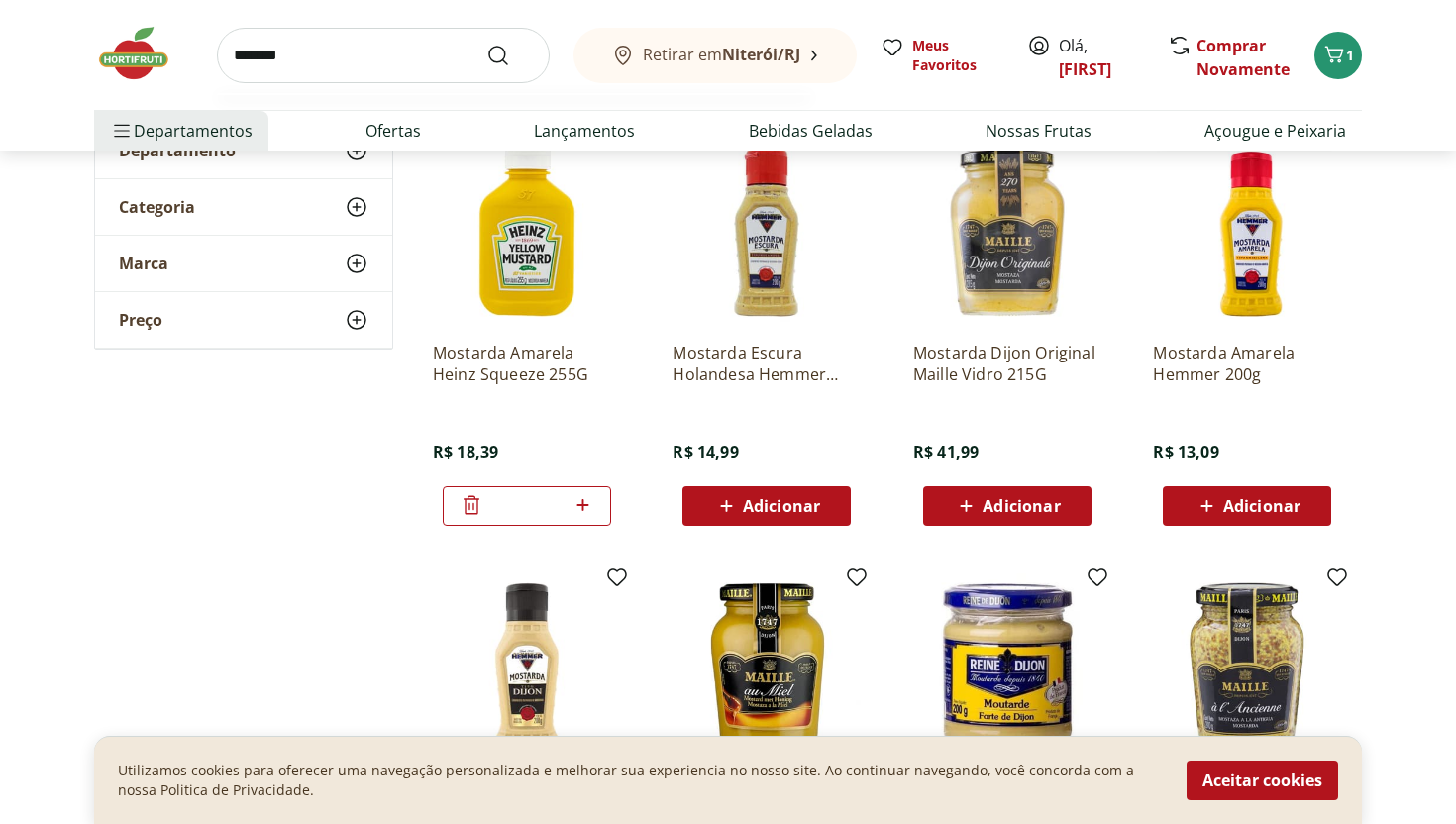 click at bounding box center (510, 55) 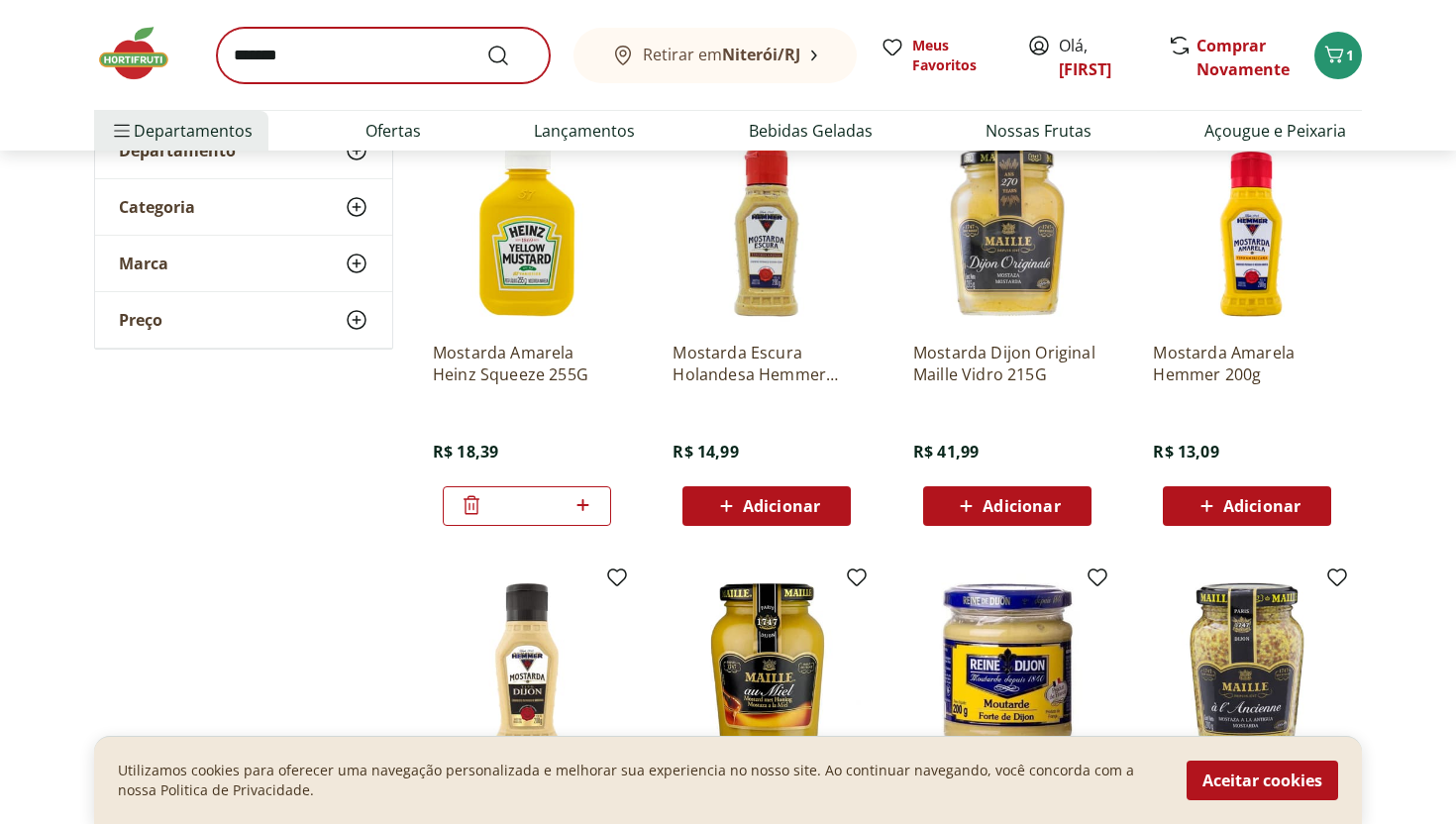 scroll, scrollTop: 0, scrollLeft: 0, axis: both 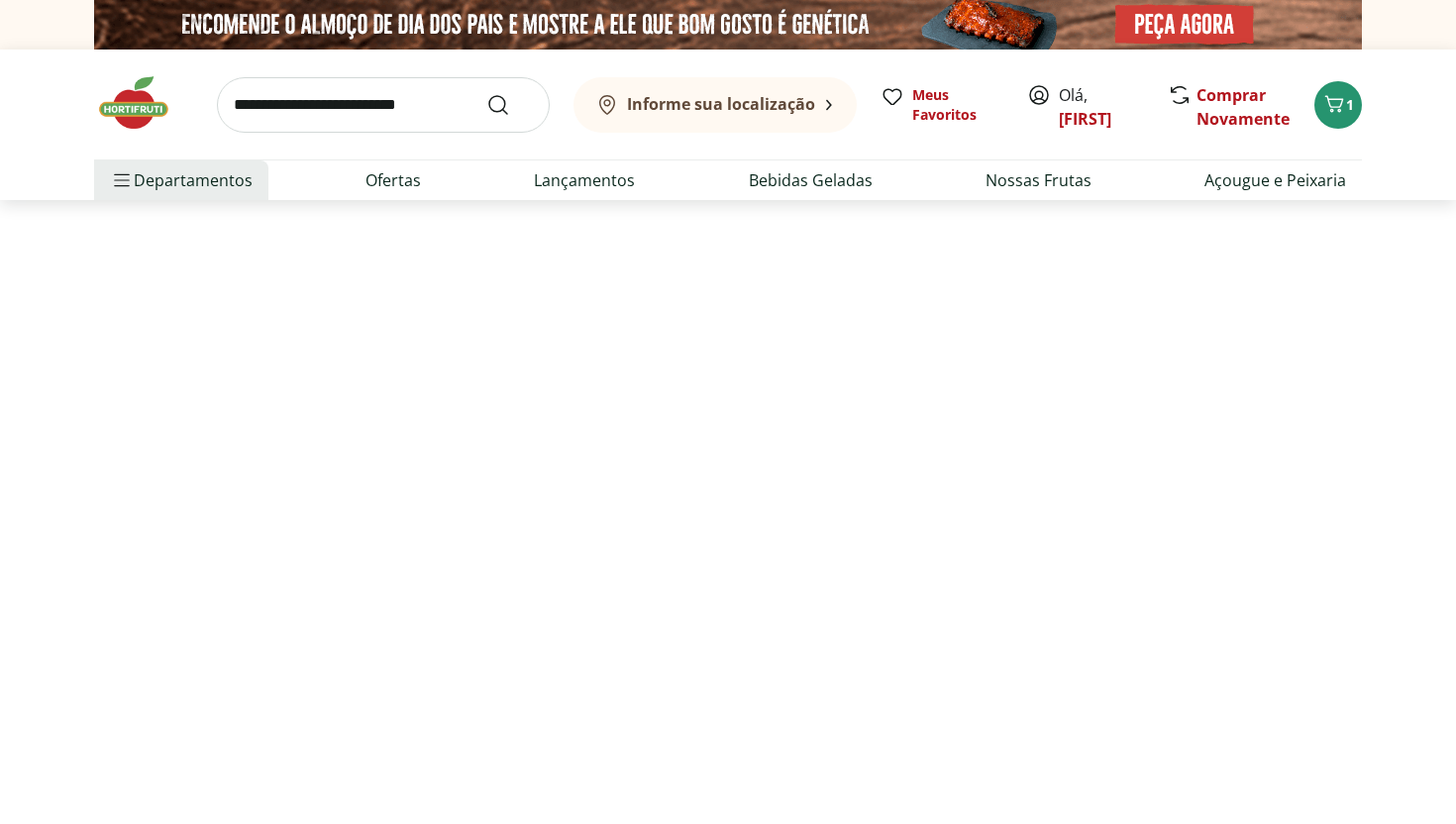 select on "**********" 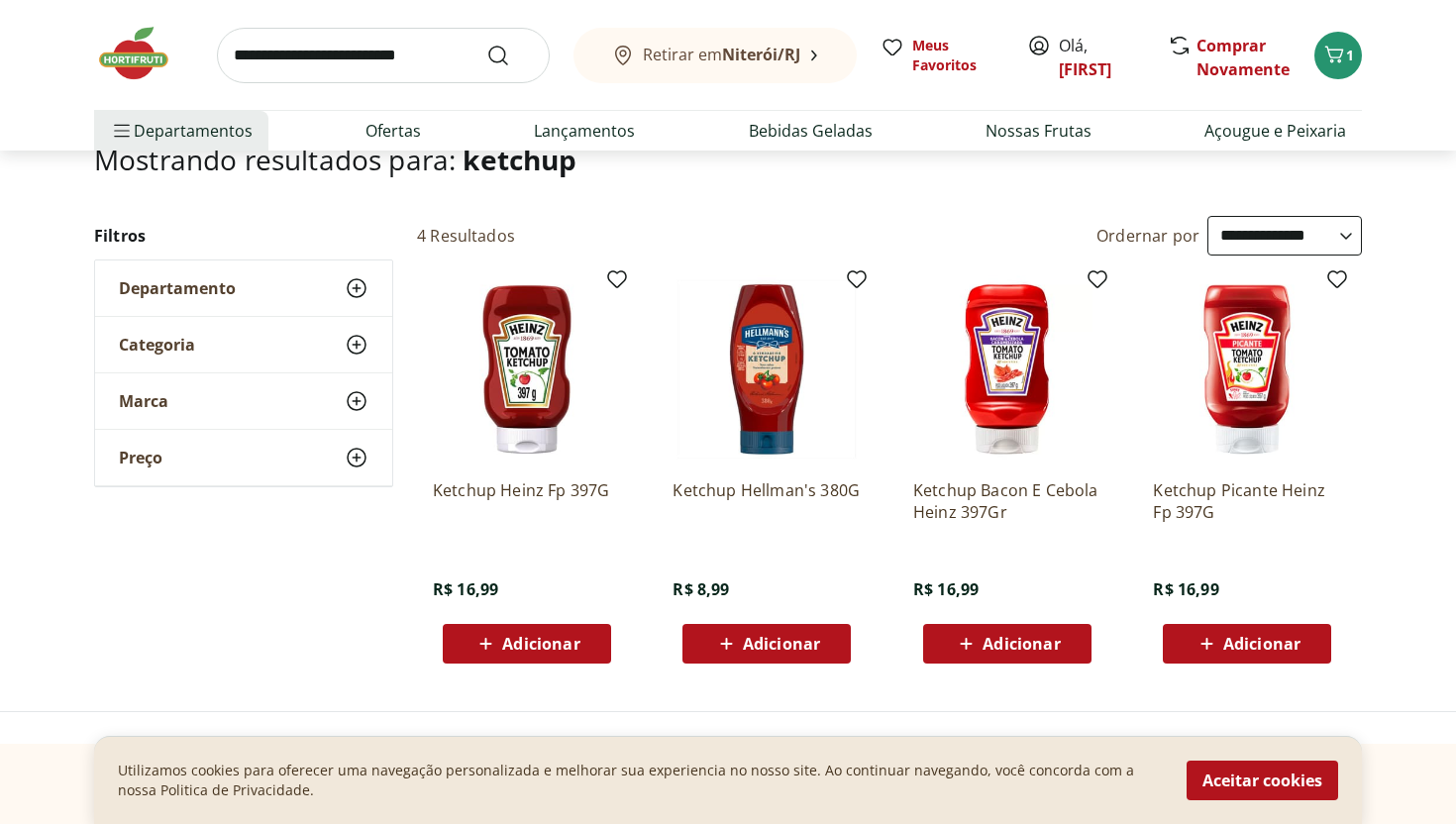 scroll, scrollTop: 149, scrollLeft: 0, axis: vertical 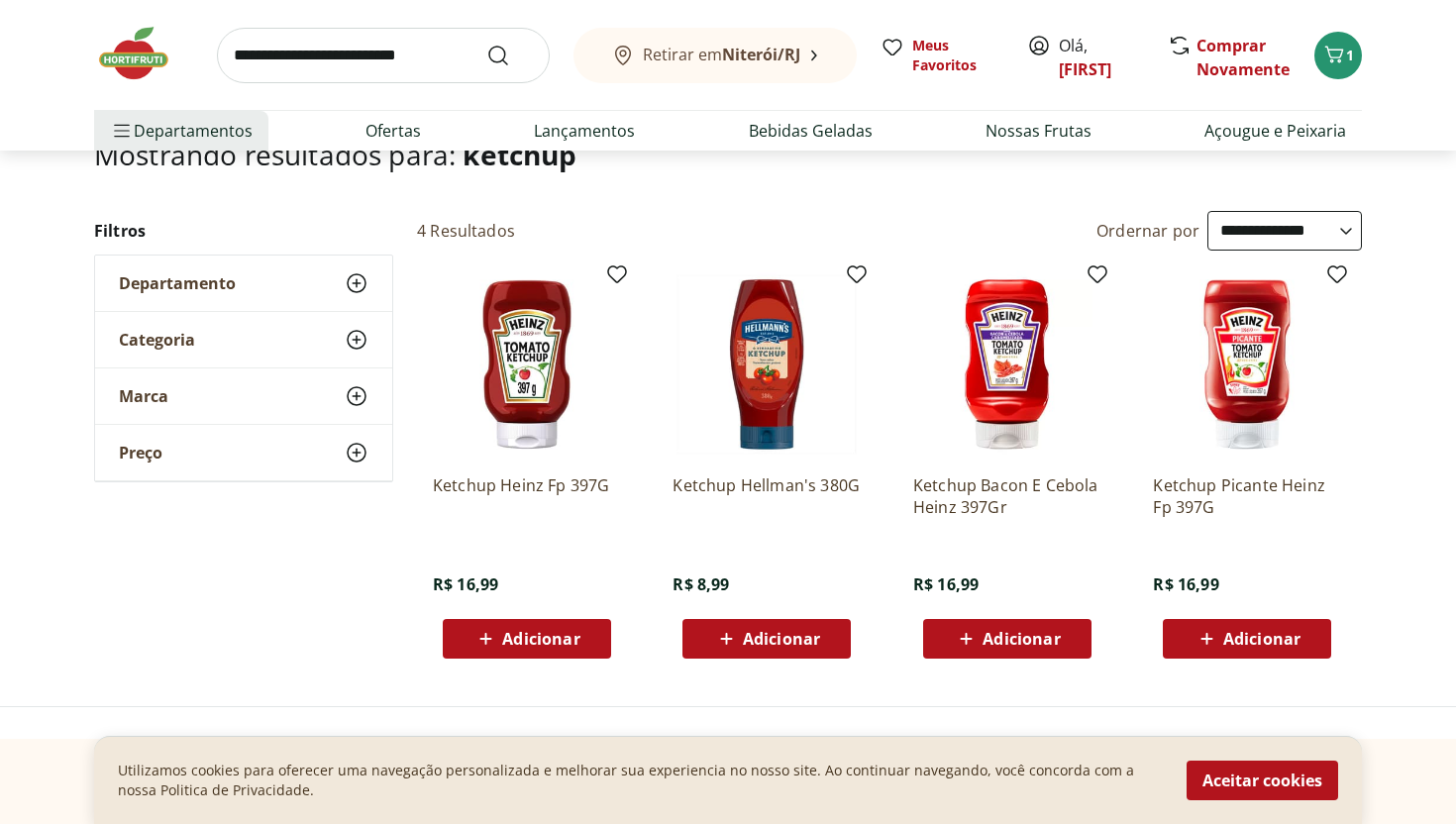 click on "Adicionar" at bounding box center (527, 639) 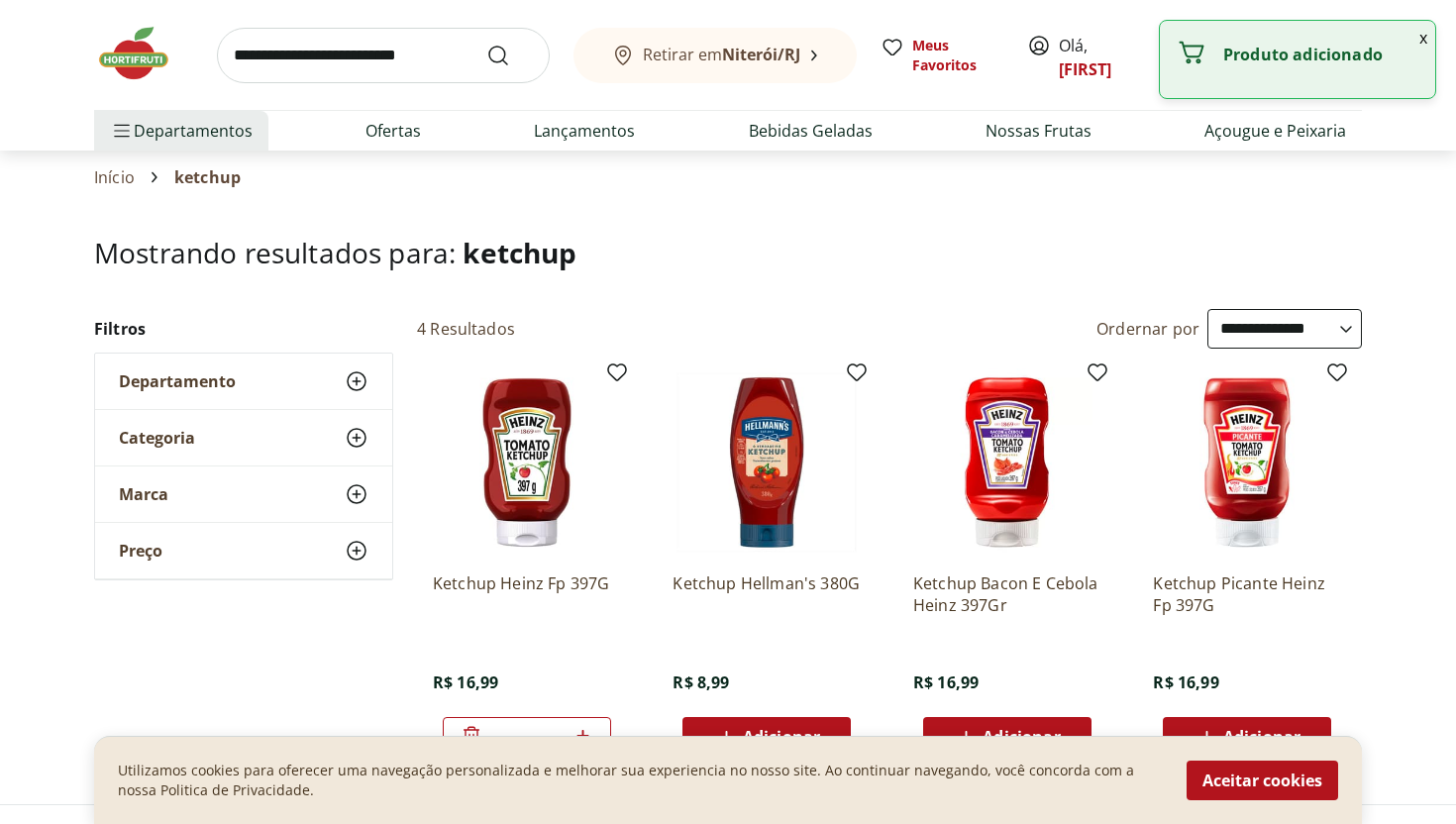 scroll, scrollTop: 0, scrollLeft: 0, axis: both 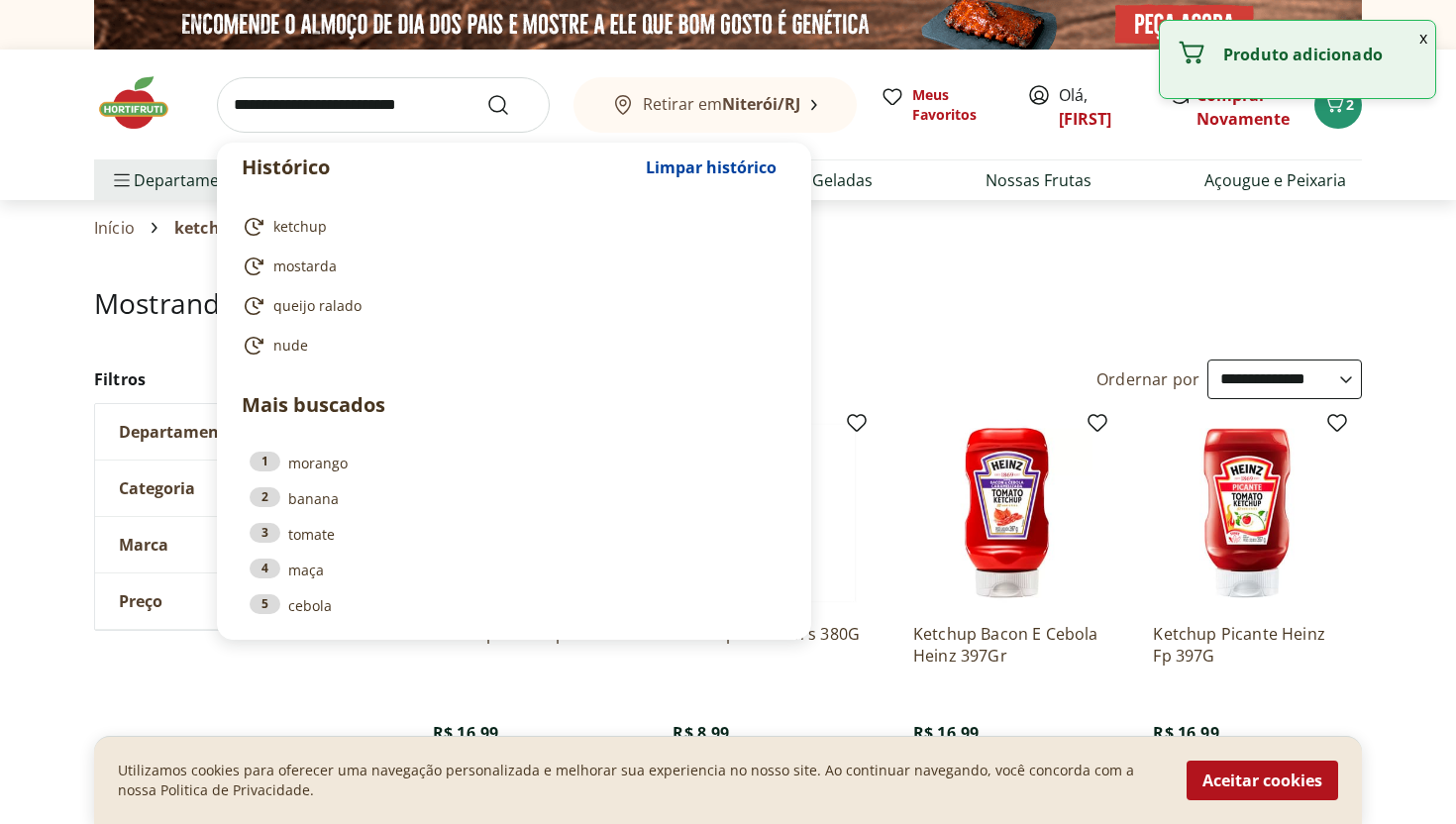 click at bounding box center (383, 105) 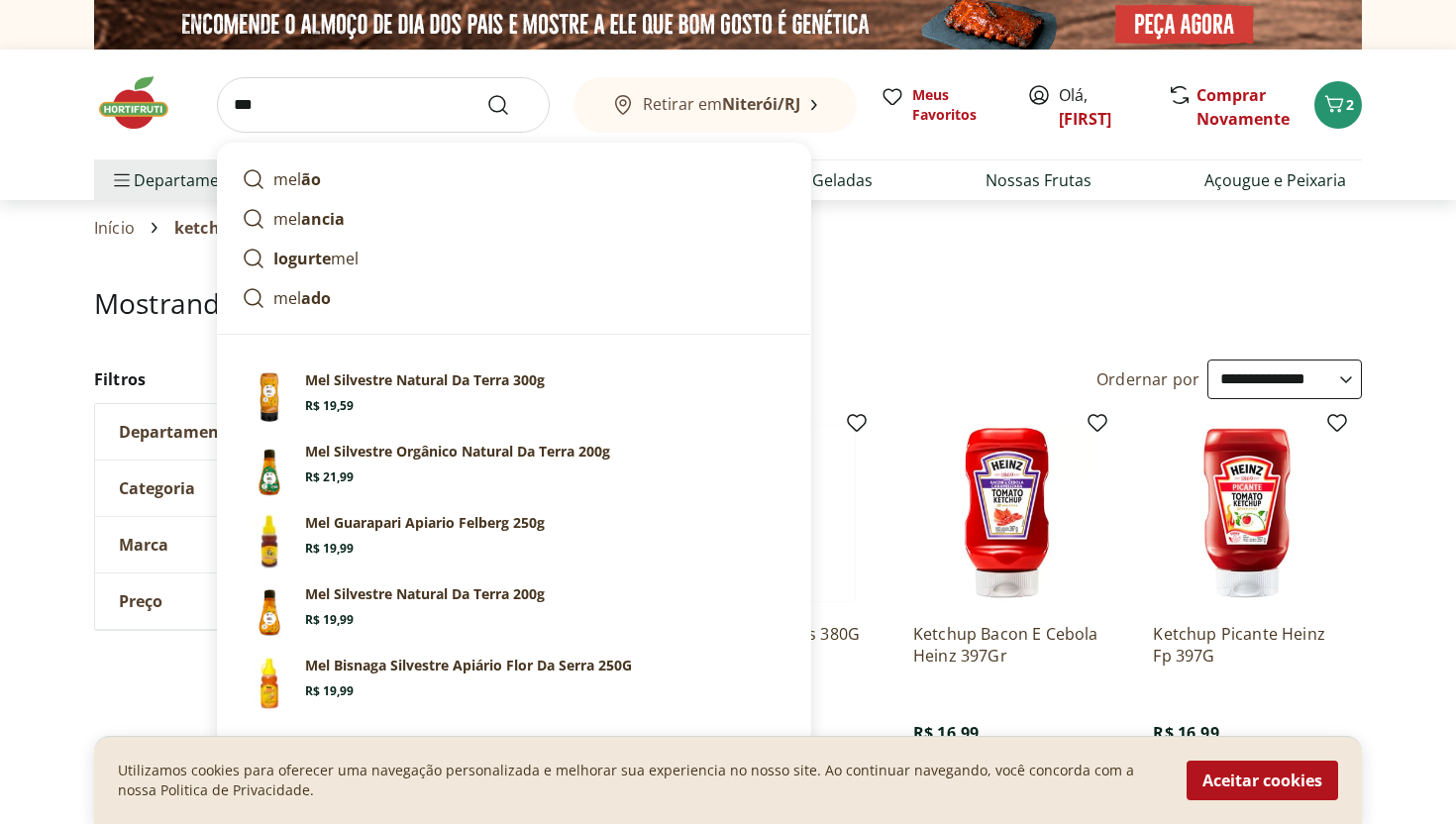 type on "***" 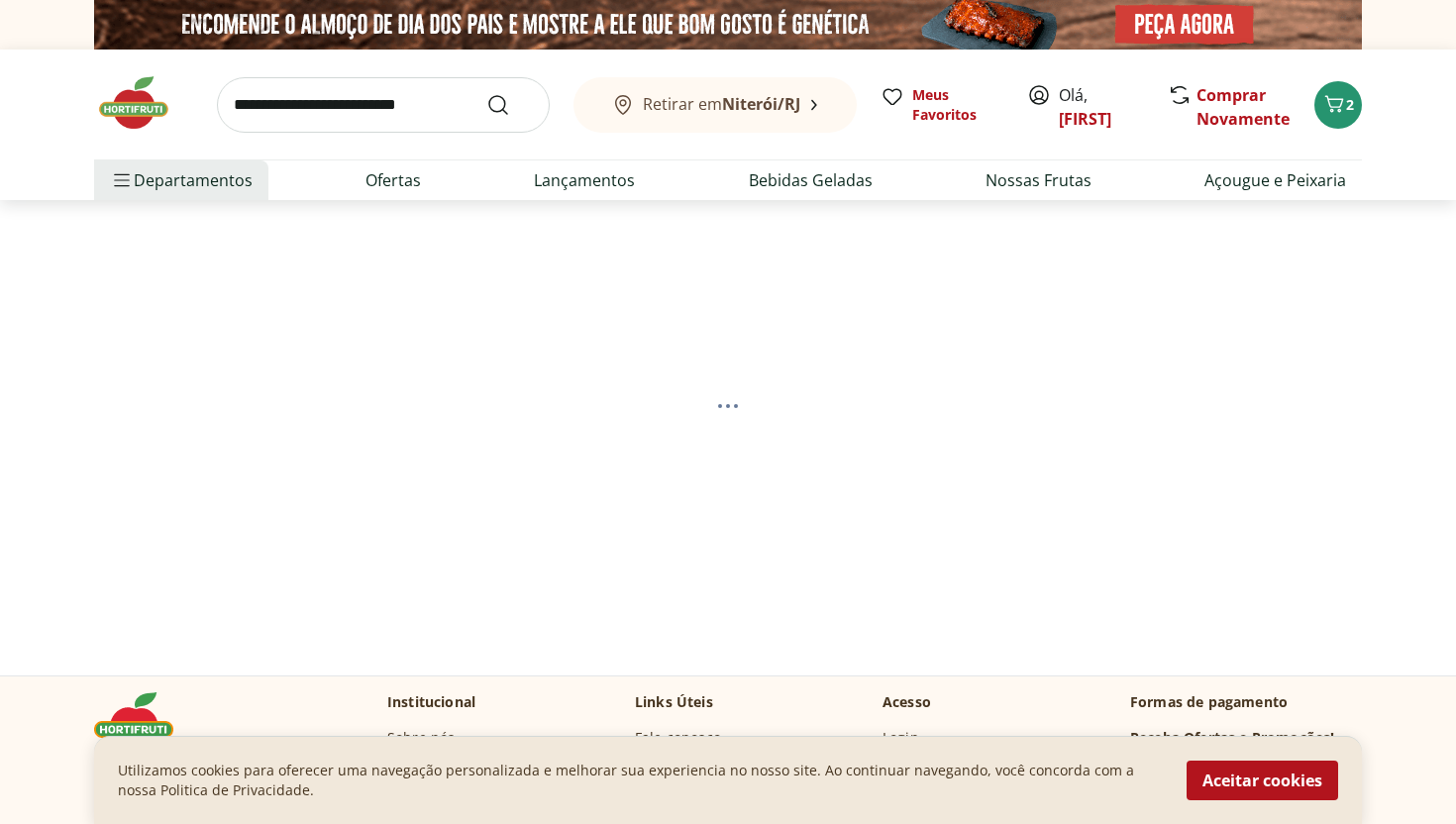 select on "**********" 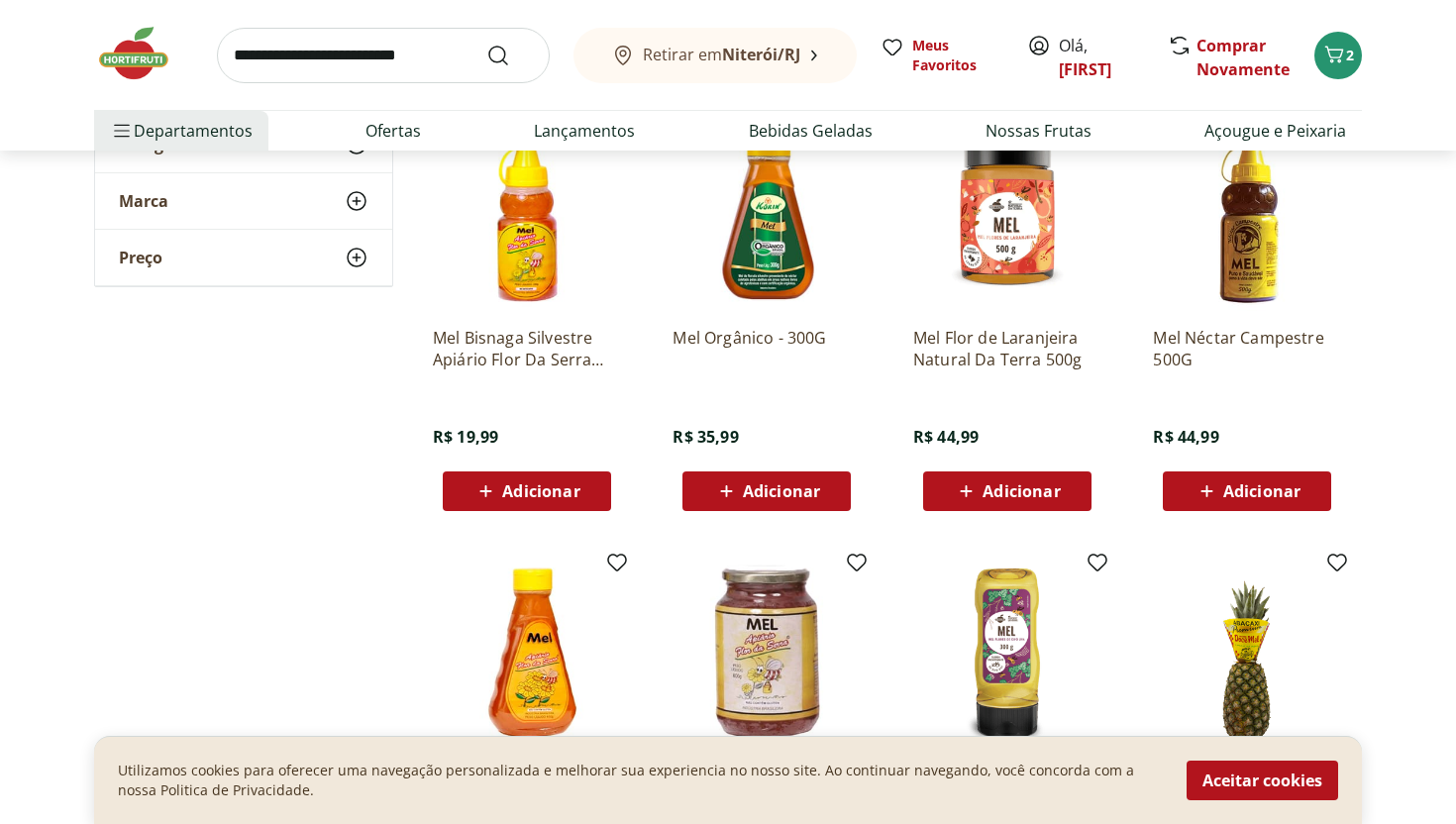 scroll, scrollTop: 738, scrollLeft: 0, axis: vertical 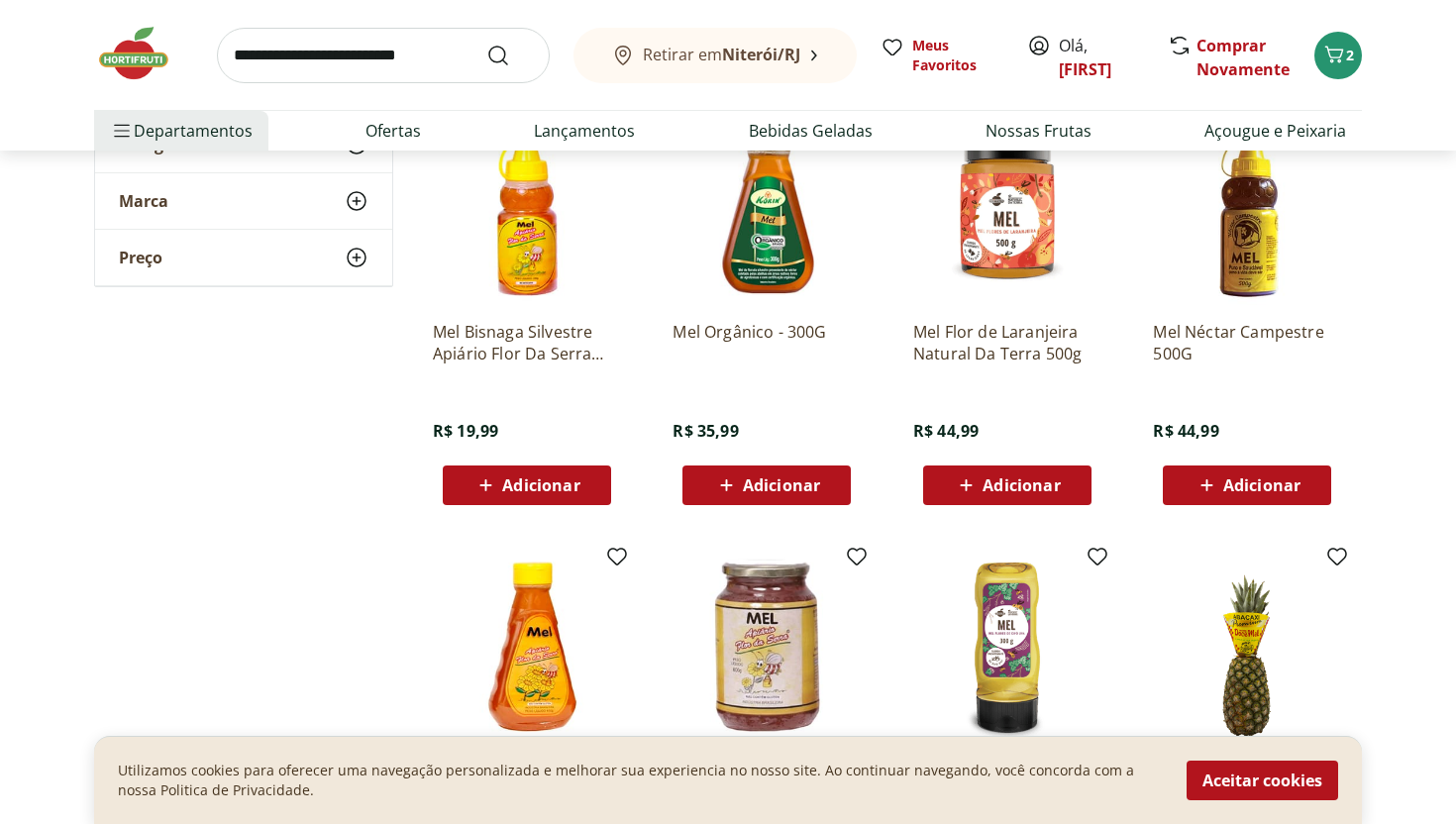 click on "Adicionar" at bounding box center (781, 485) 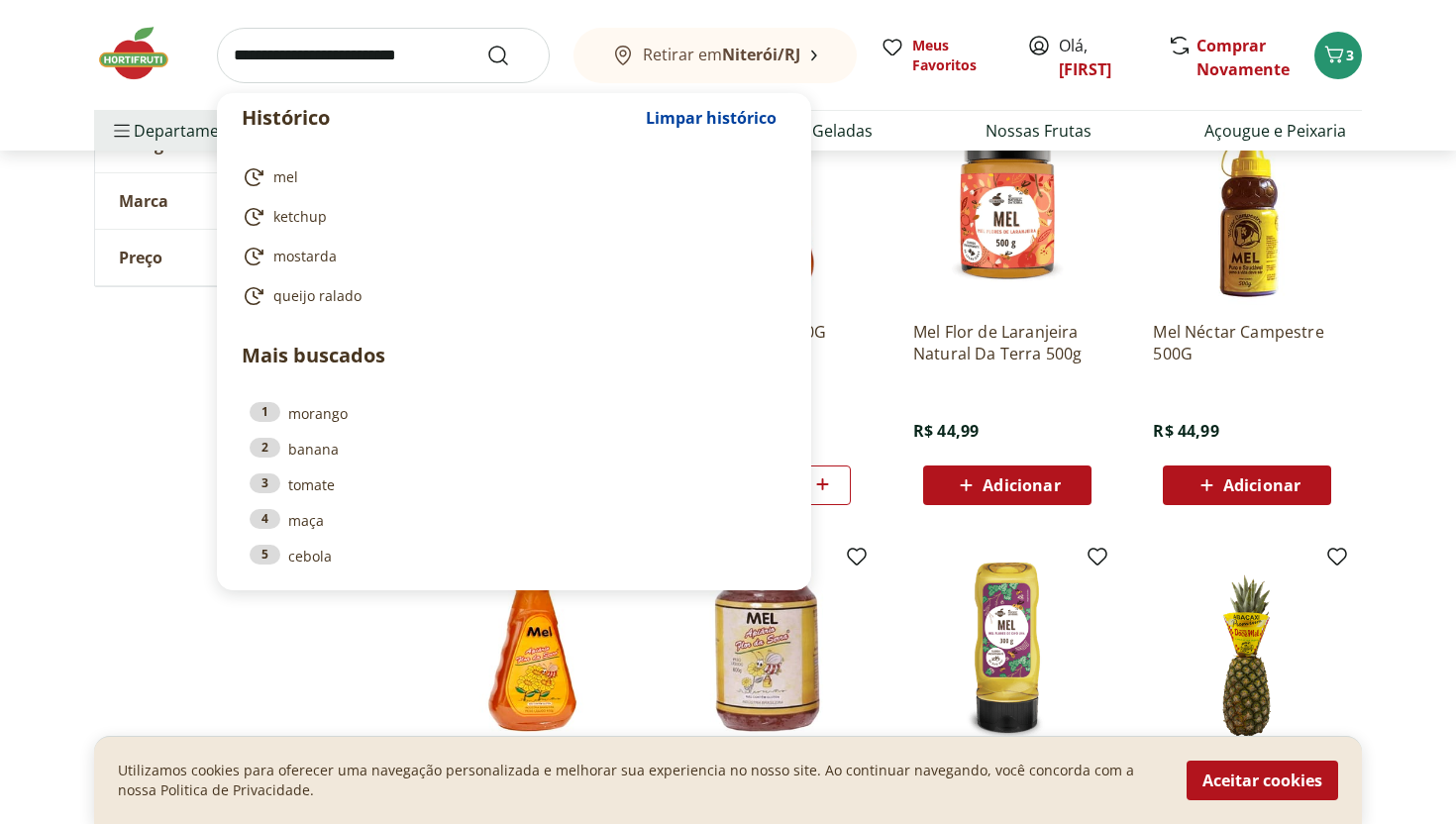 click at bounding box center [383, 55] 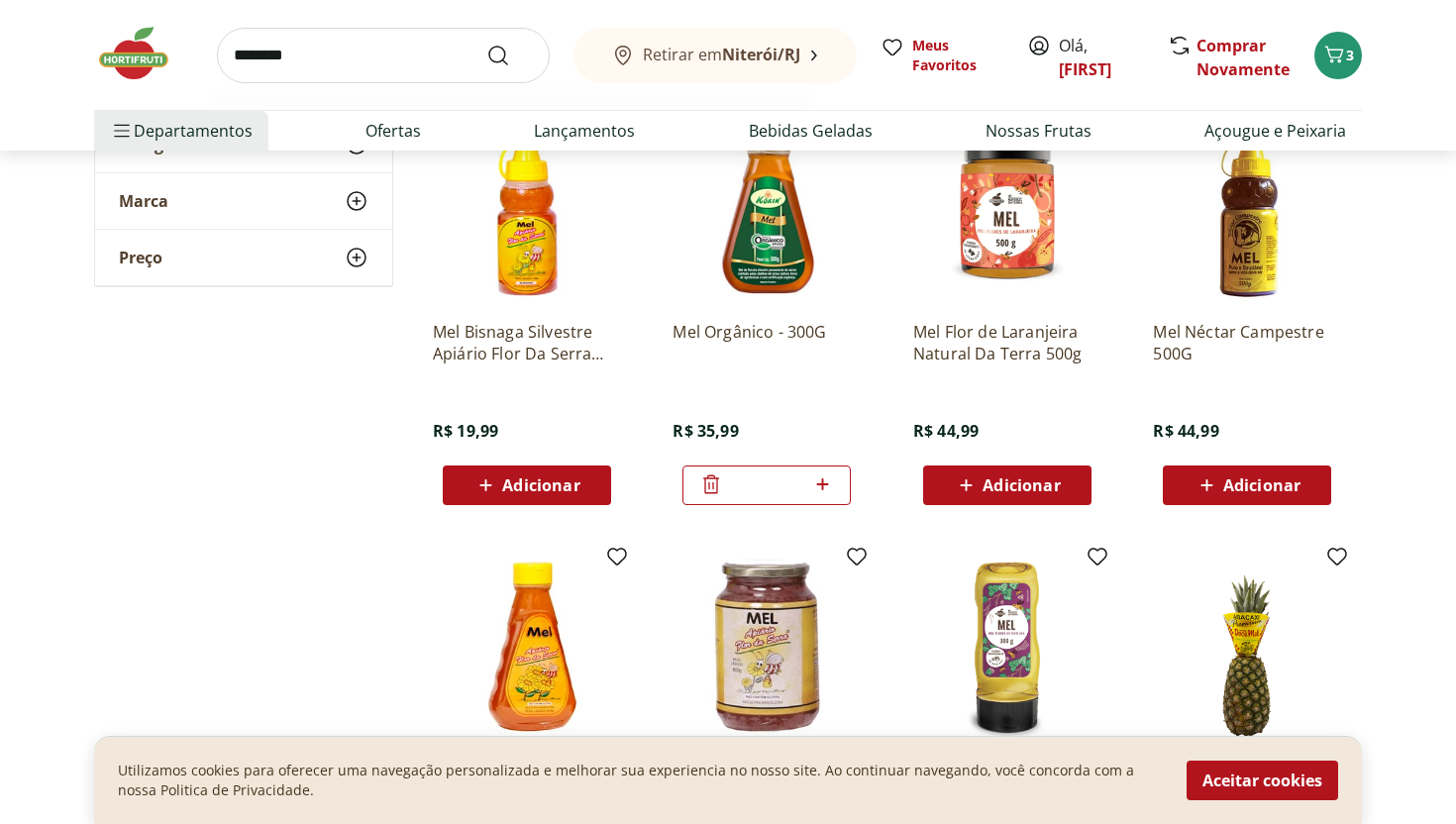 type on "********" 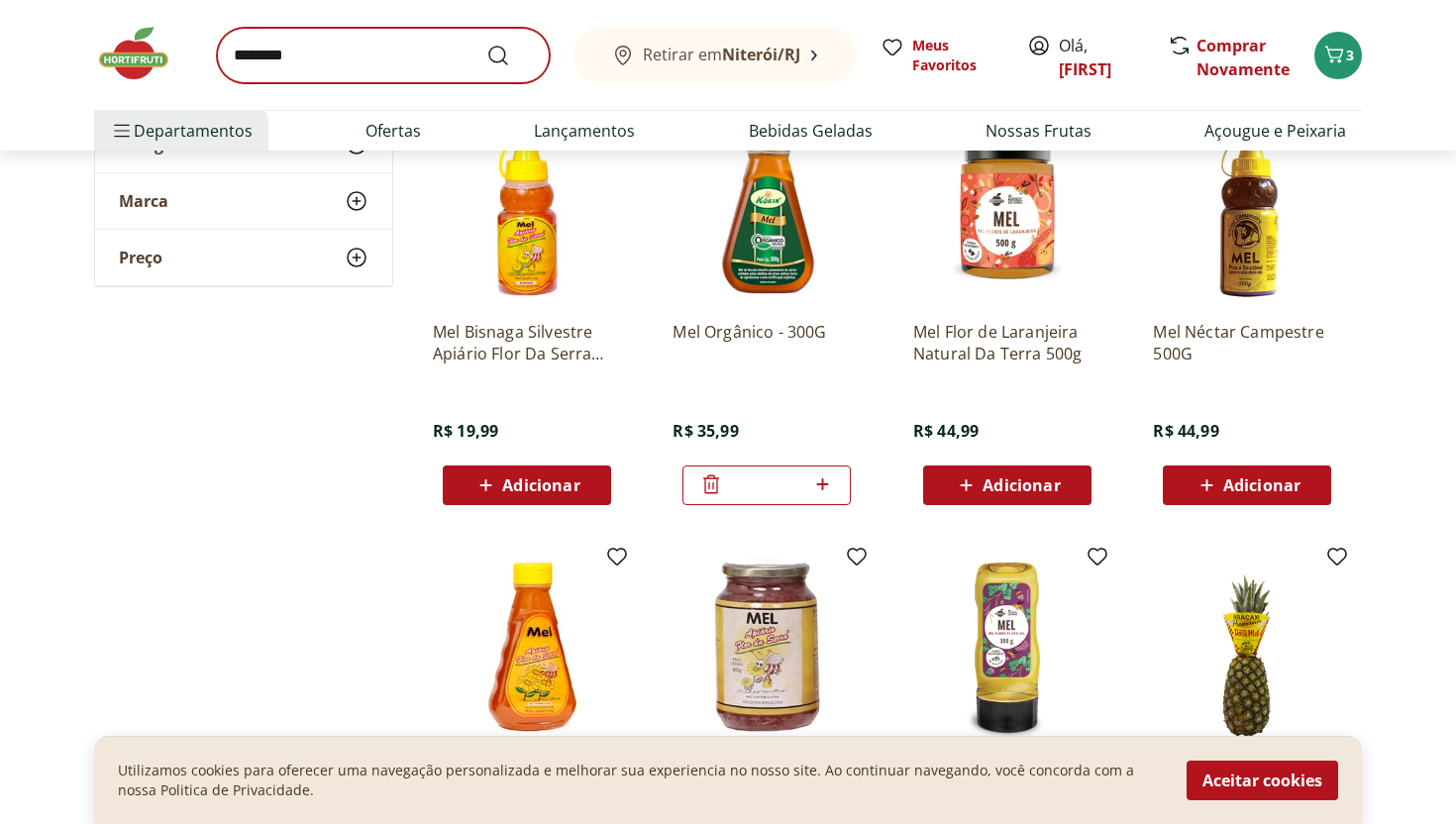 scroll, scrollTop: 0, scrollLeft: 0, axis: both 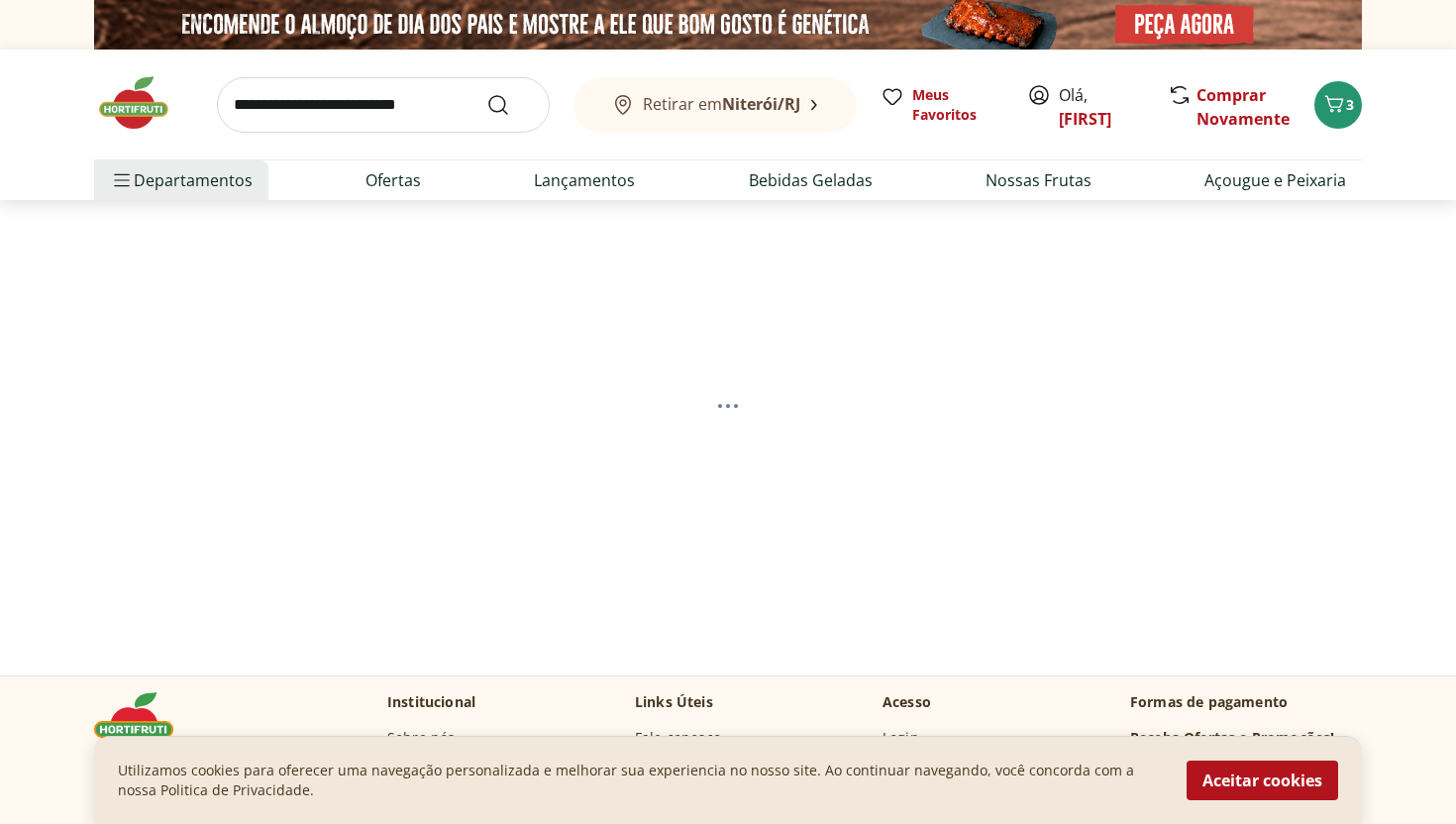 select on "**********" 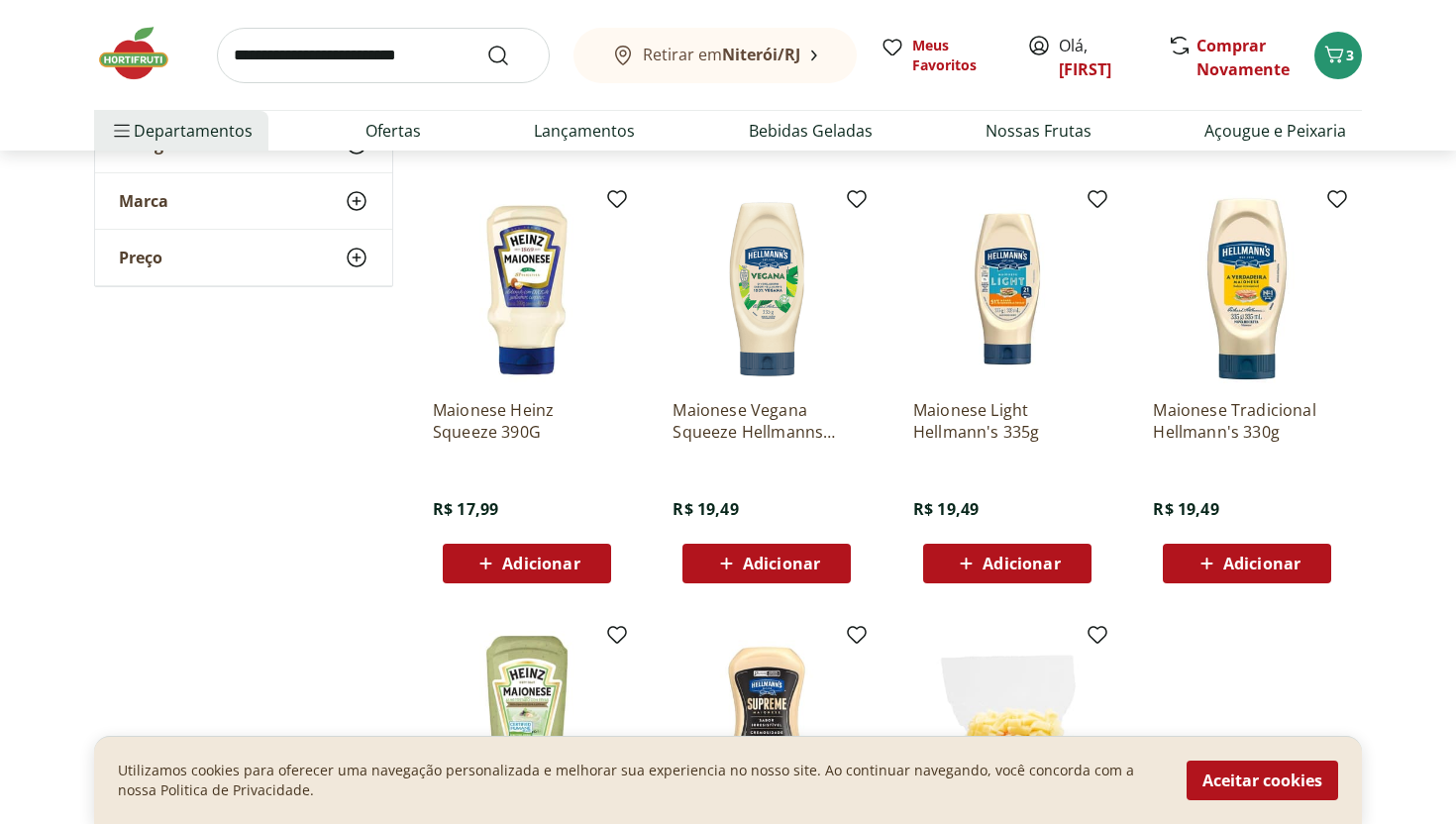 scroll, scrollTop: 662, scrollLeft: 0, axis: vertical 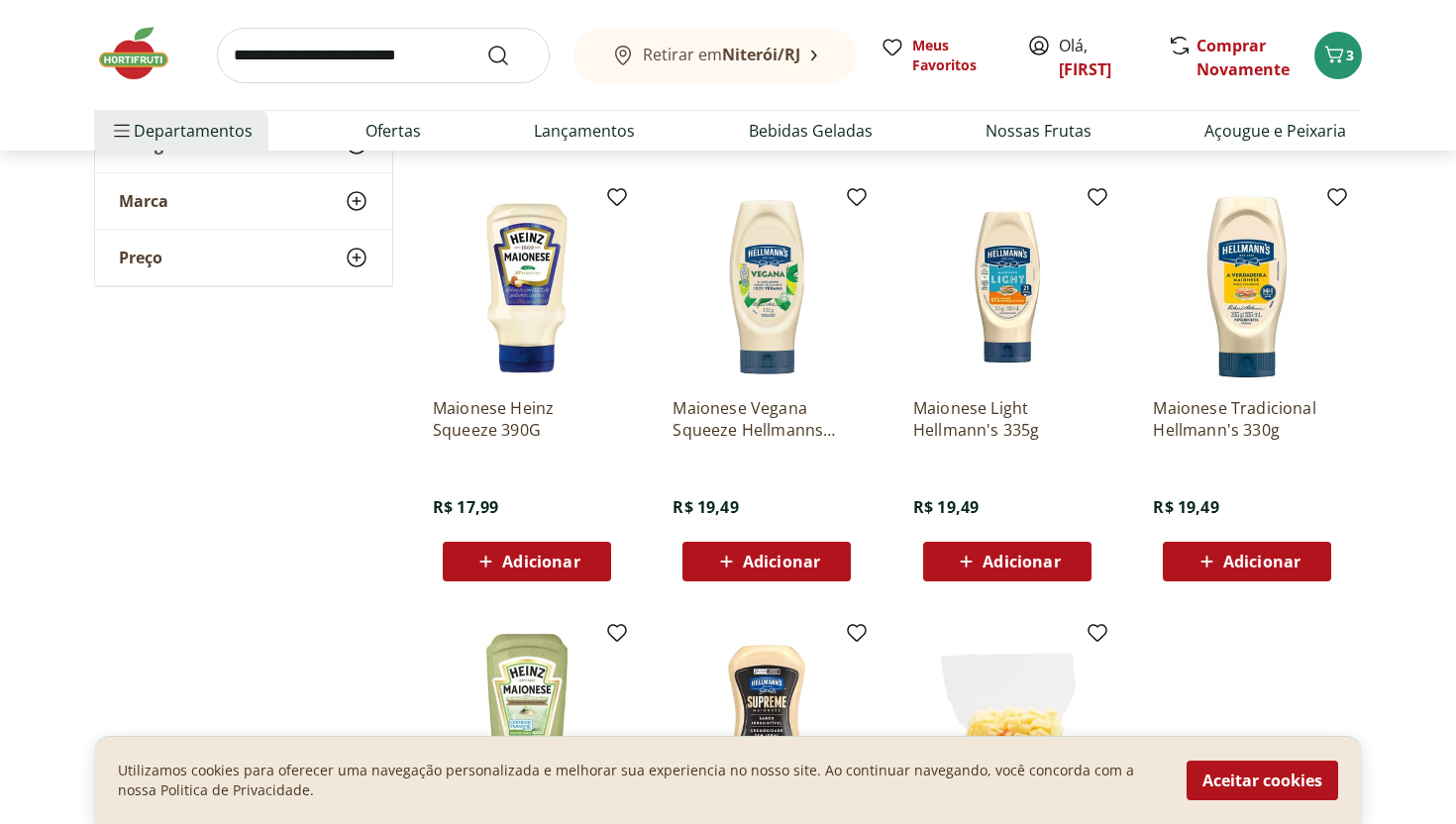 click on "Adicionar" at bounding box center [541, 562] 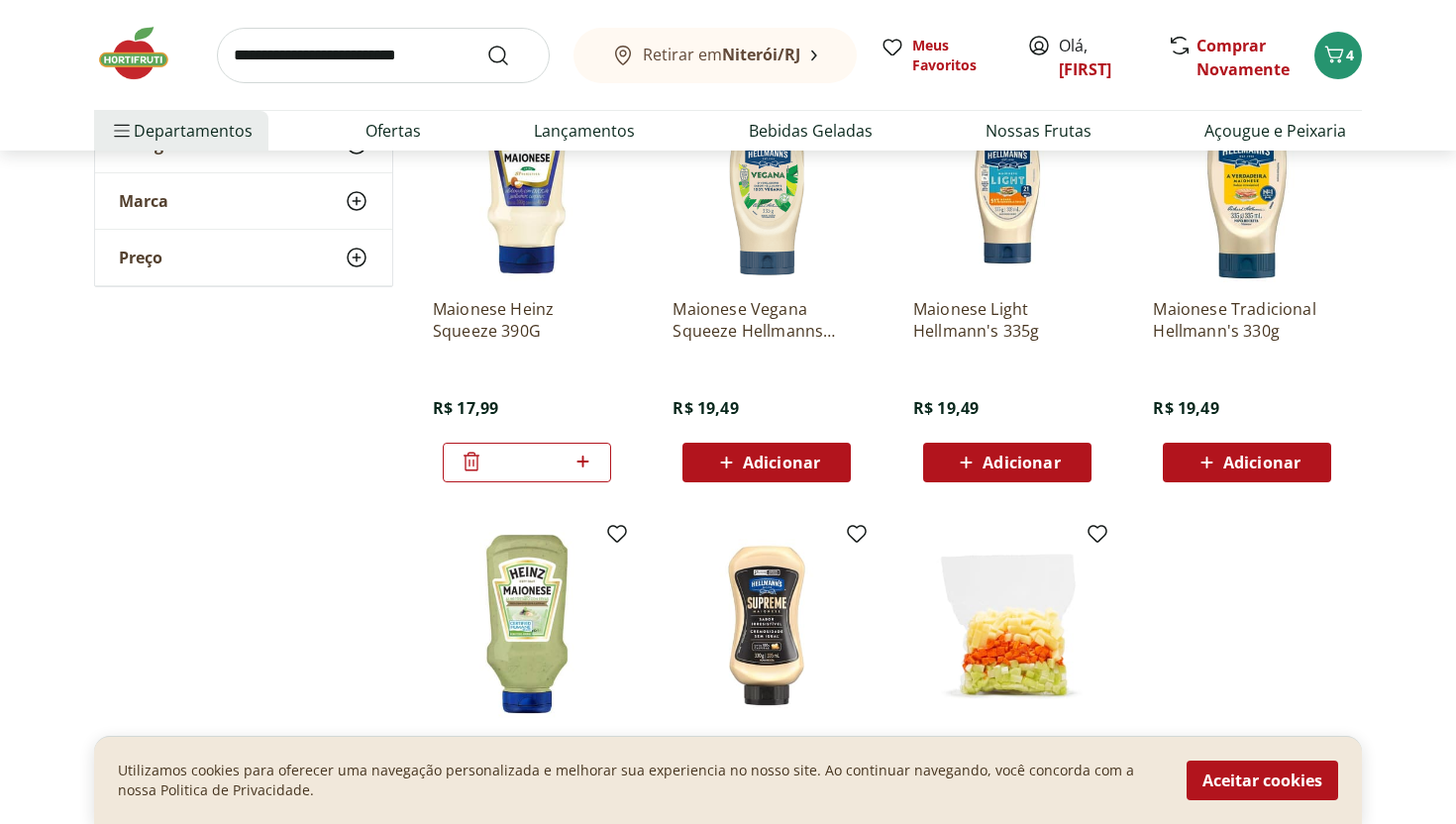 scroll, scrollTop: 760, scrollLeft: 0, axis: vertical 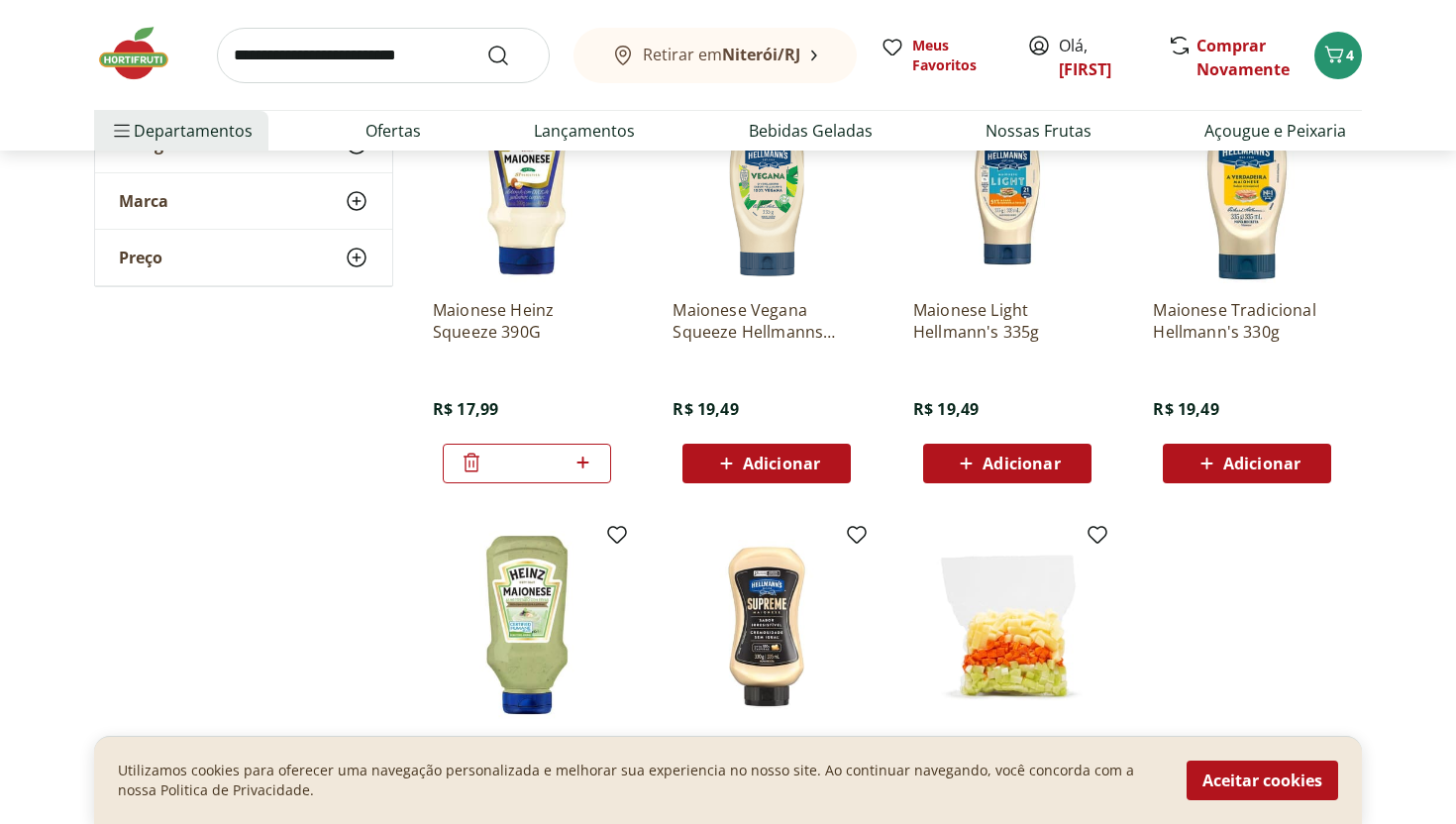 click on "Adicionar" at bounding box center [781, 464] 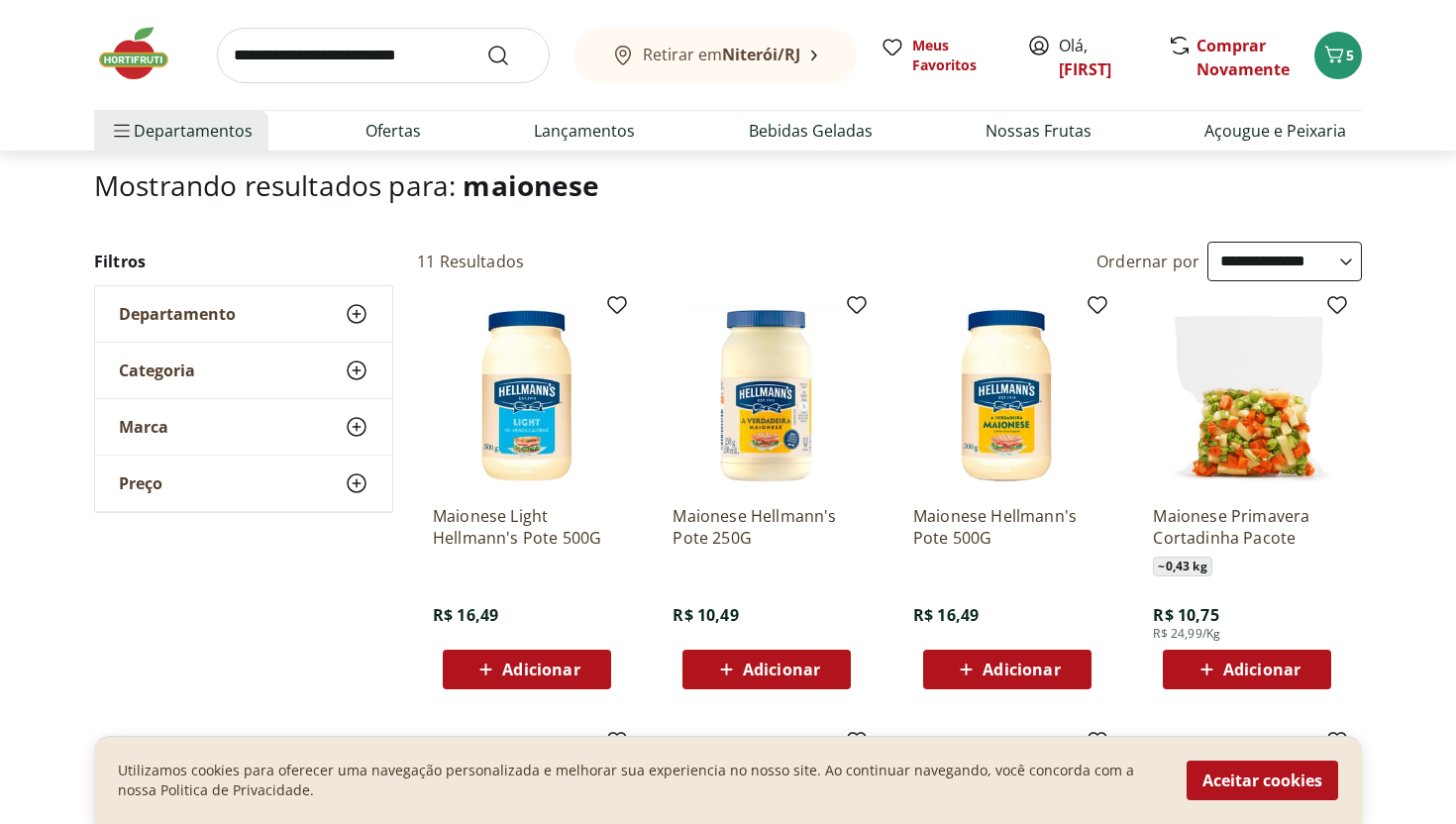 scroll, scrollTop: 36, scrollLeft: 0, axis: vertical 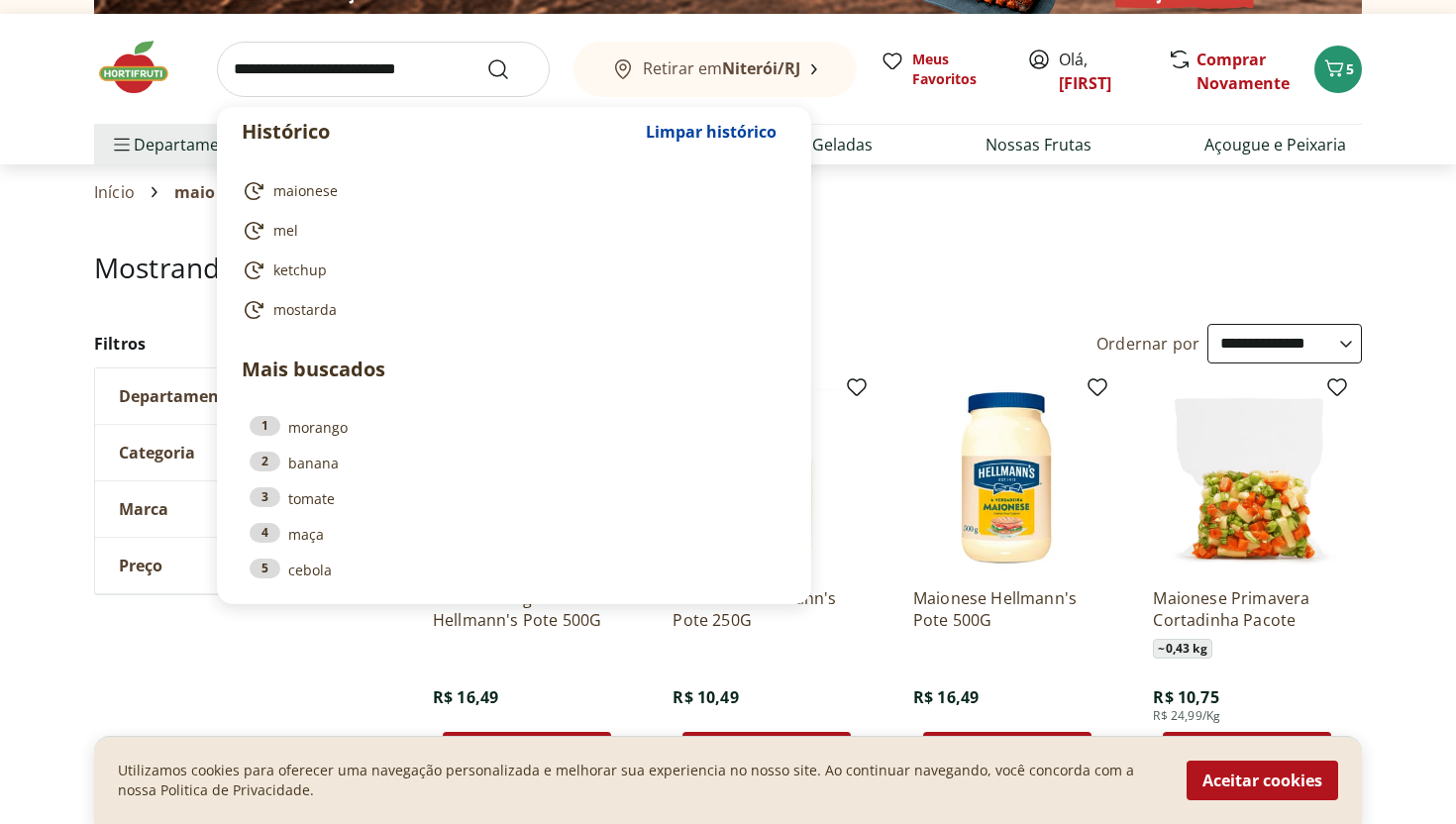 click at bounding box center (383, 69) 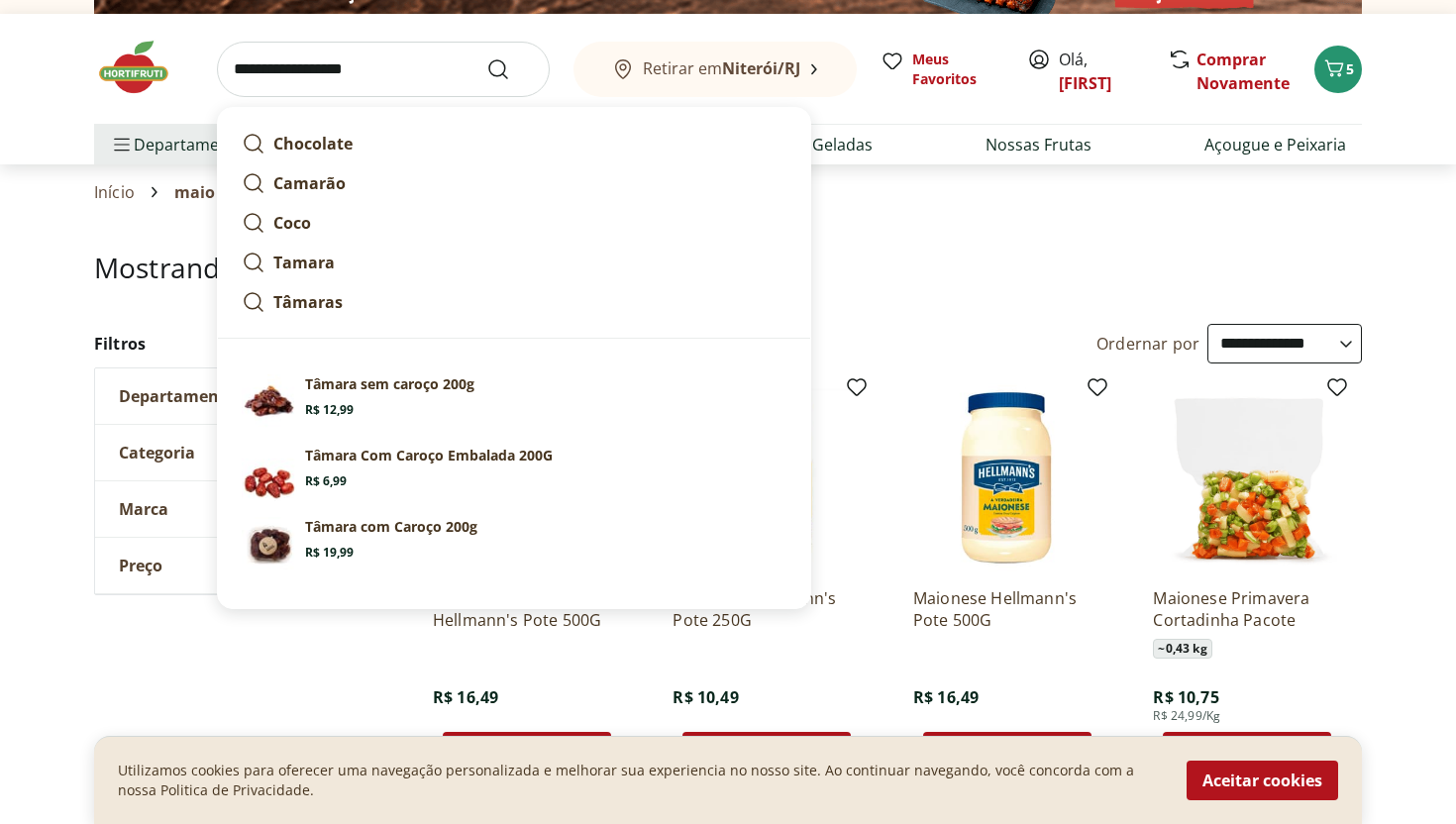 type on "**********" 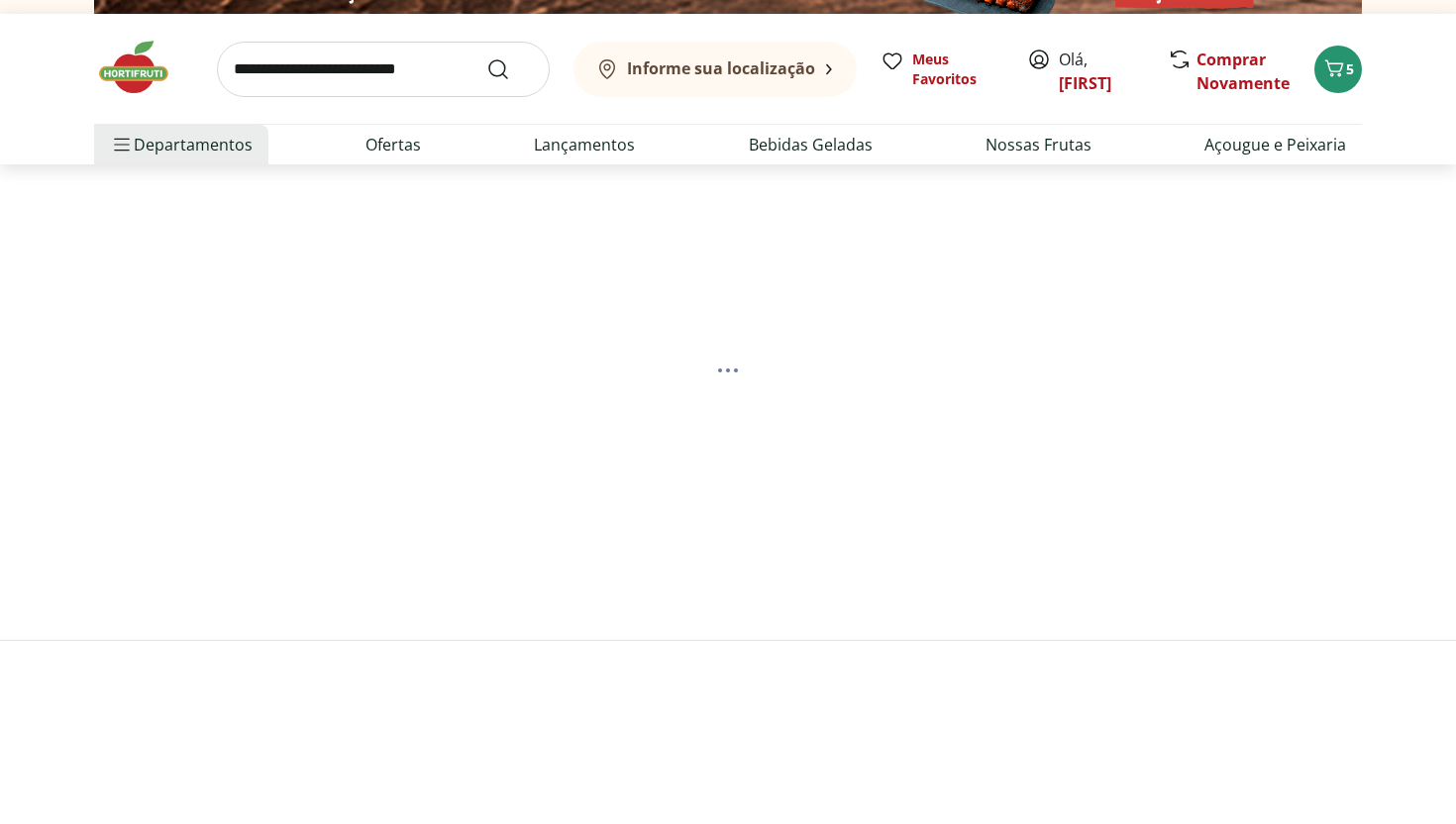 scroll, scrollTop: 0, scrollLeft: 0, axis: both 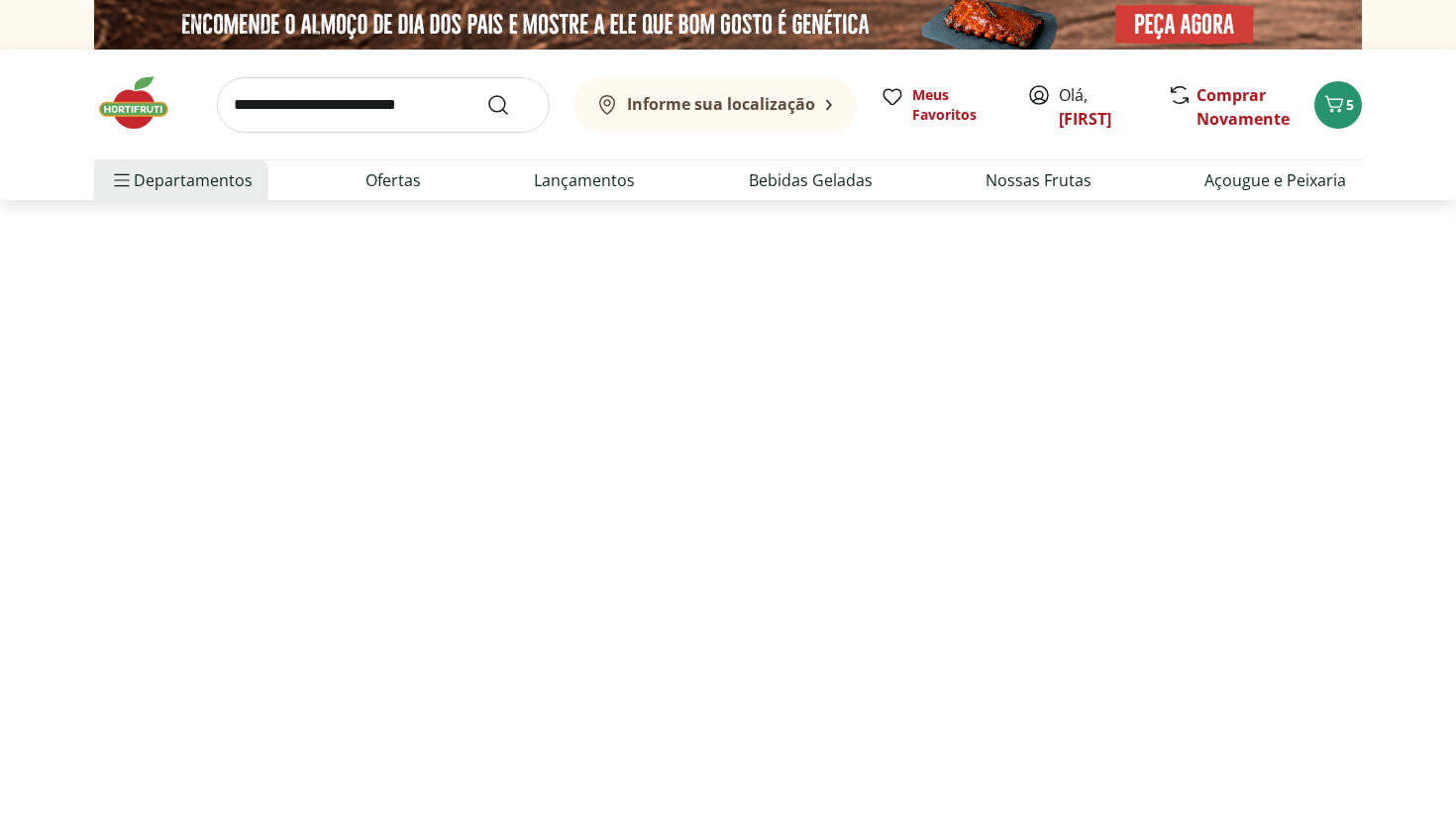 select on "**********" 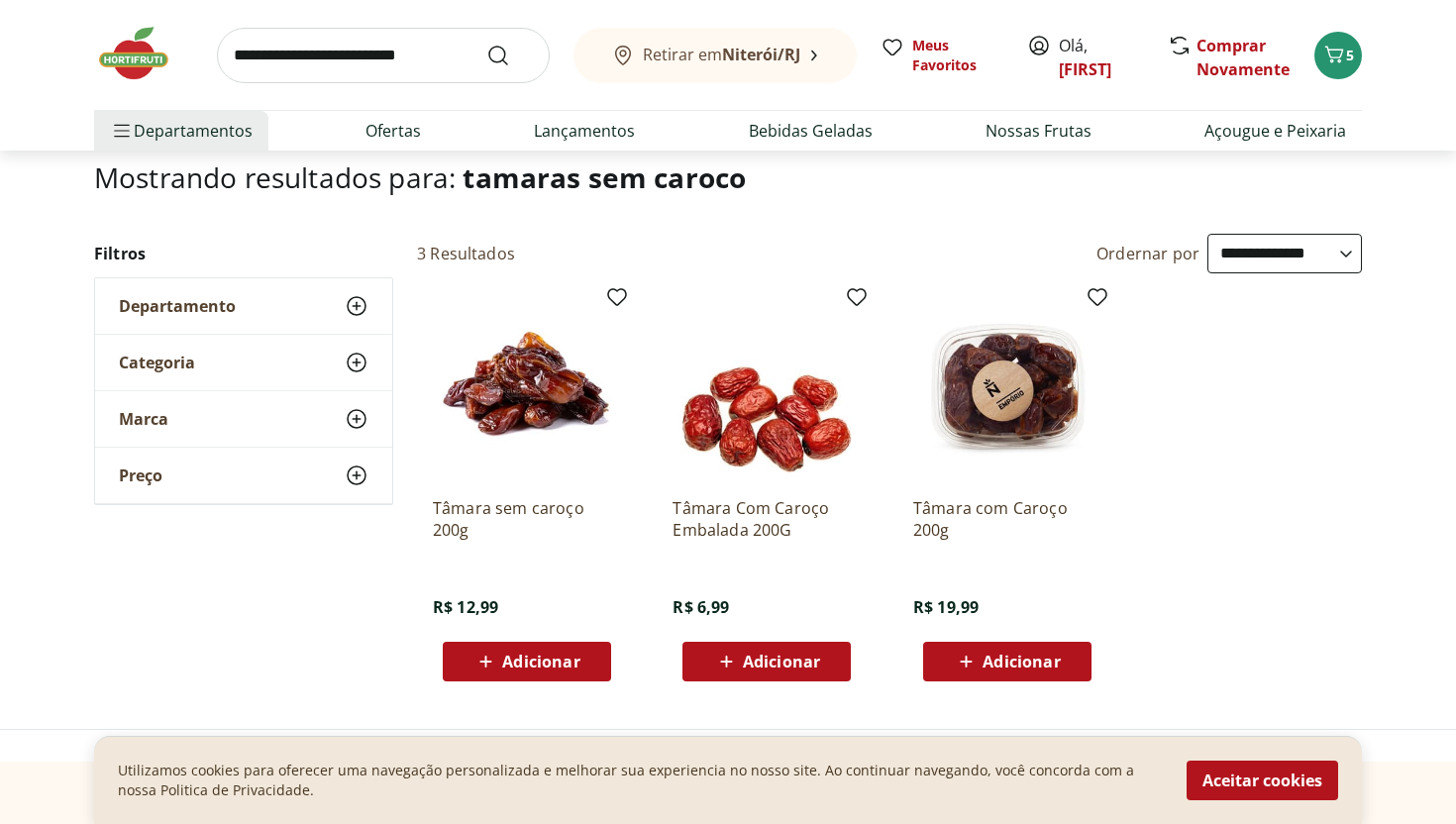 scroll, scrollTop: 143, scrollLeft: 0, axis: vertical 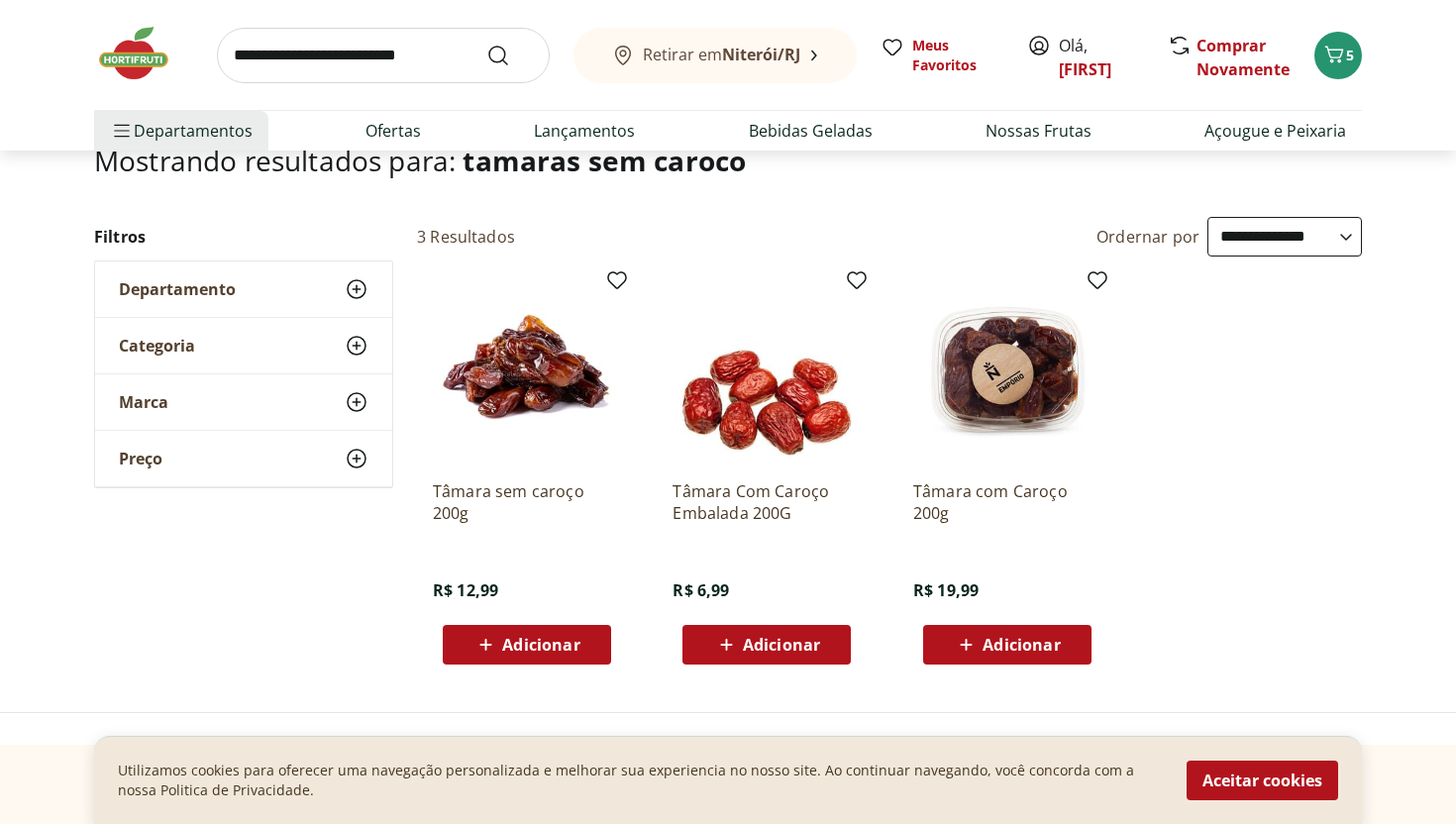 click 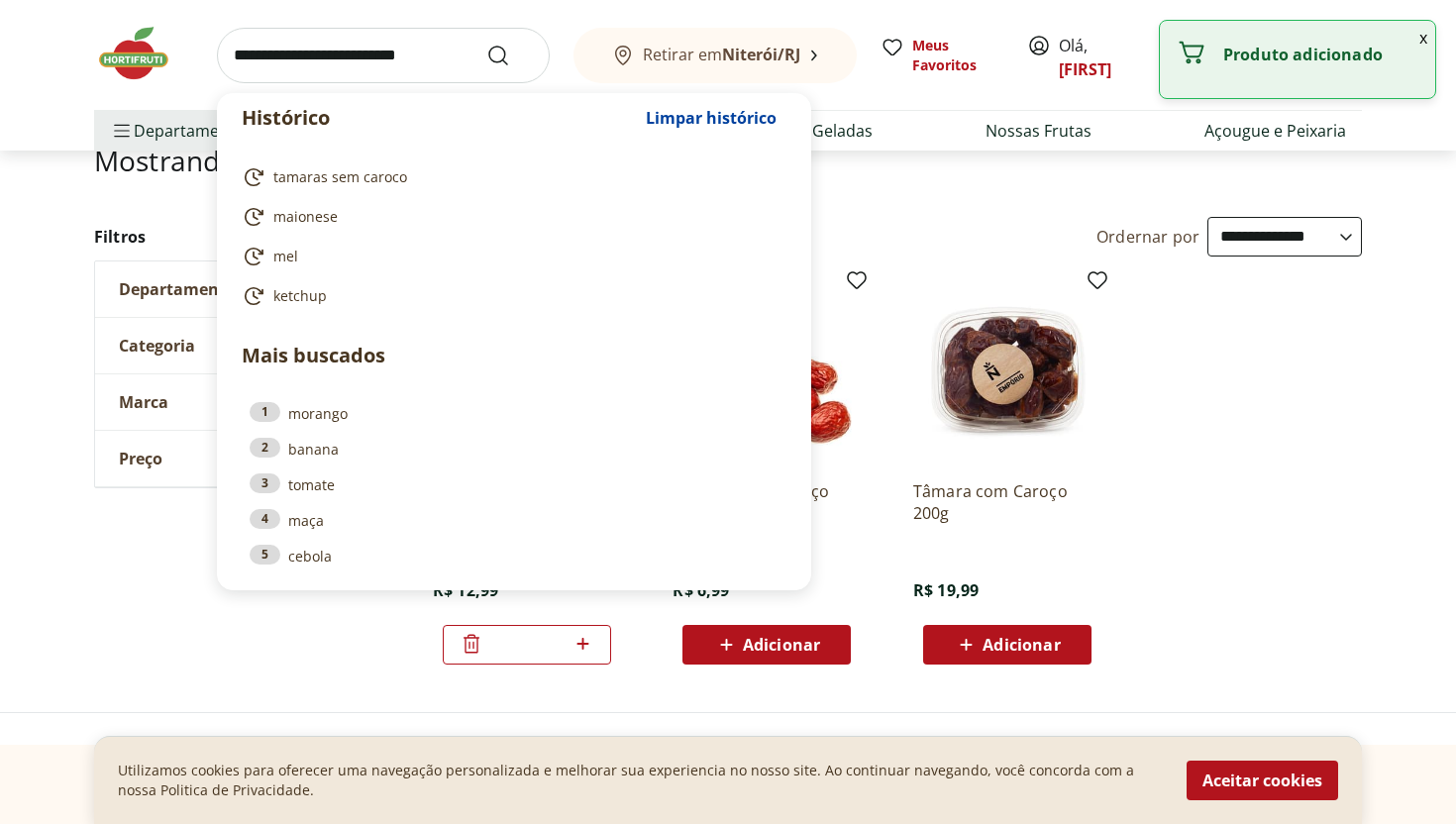 click at bounding box center [383, 55] 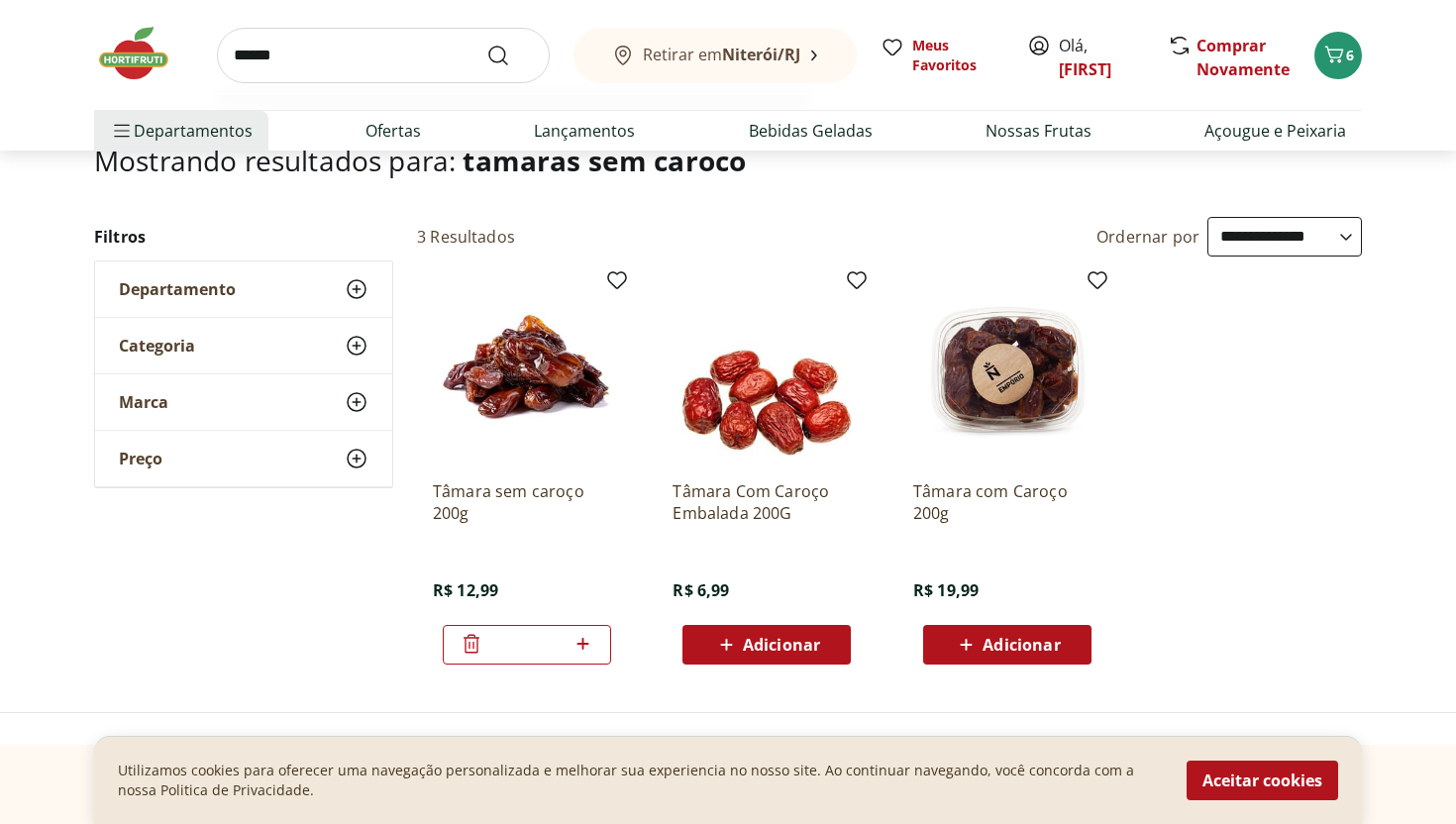 type on "******" 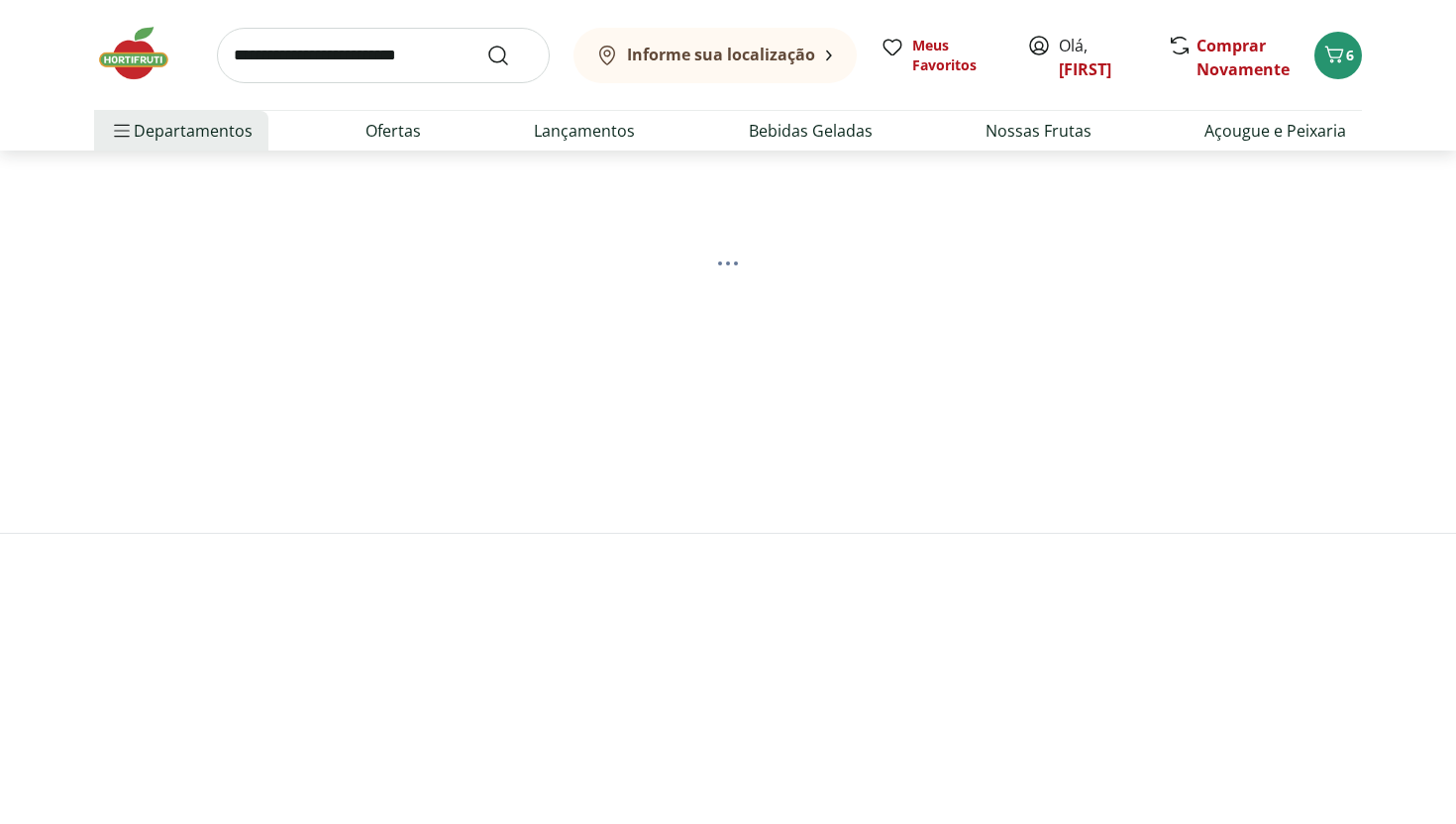 scroll, scrollTop: 0, scrollLeft: 0, axis: both 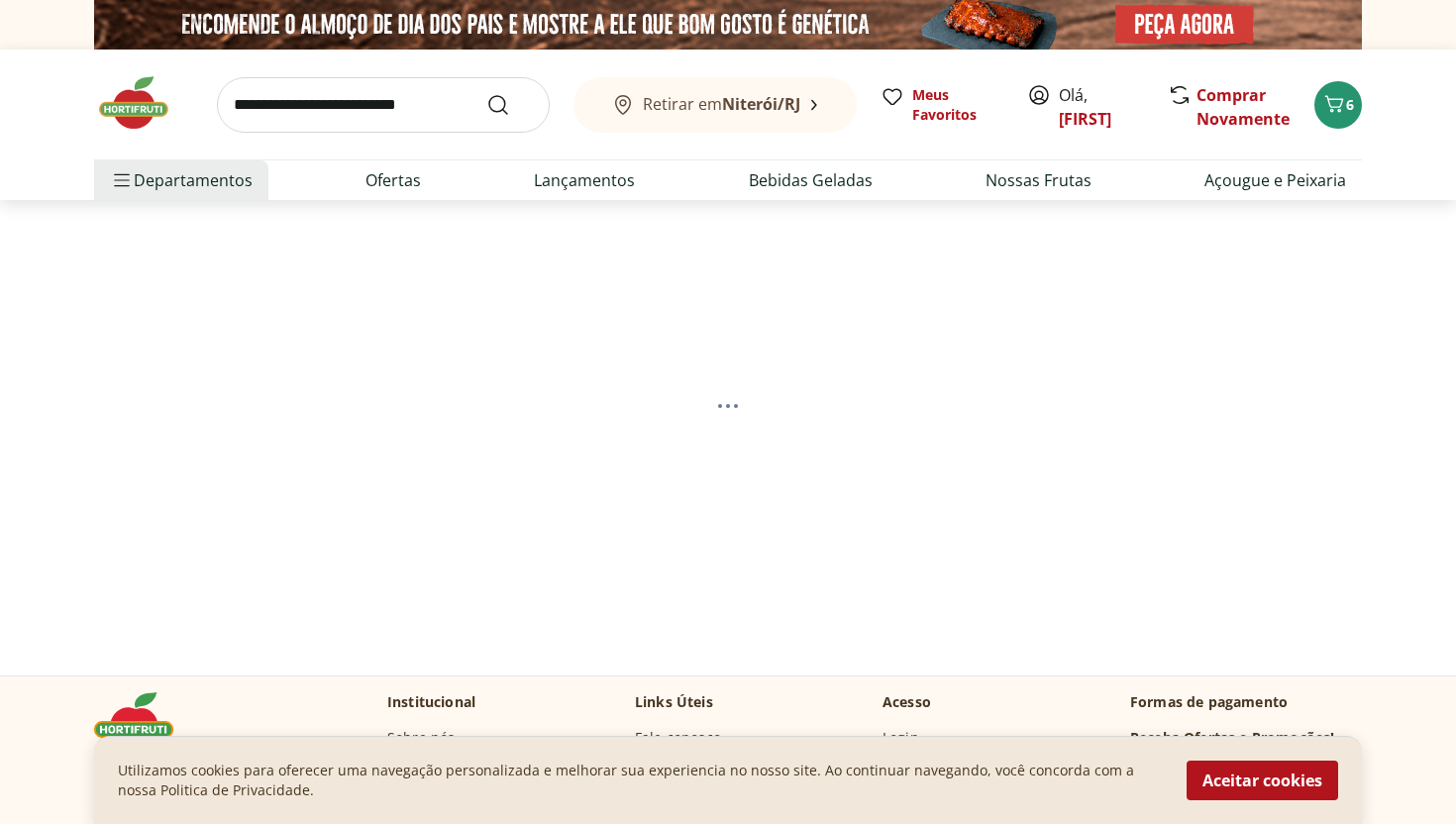 select on "**********" 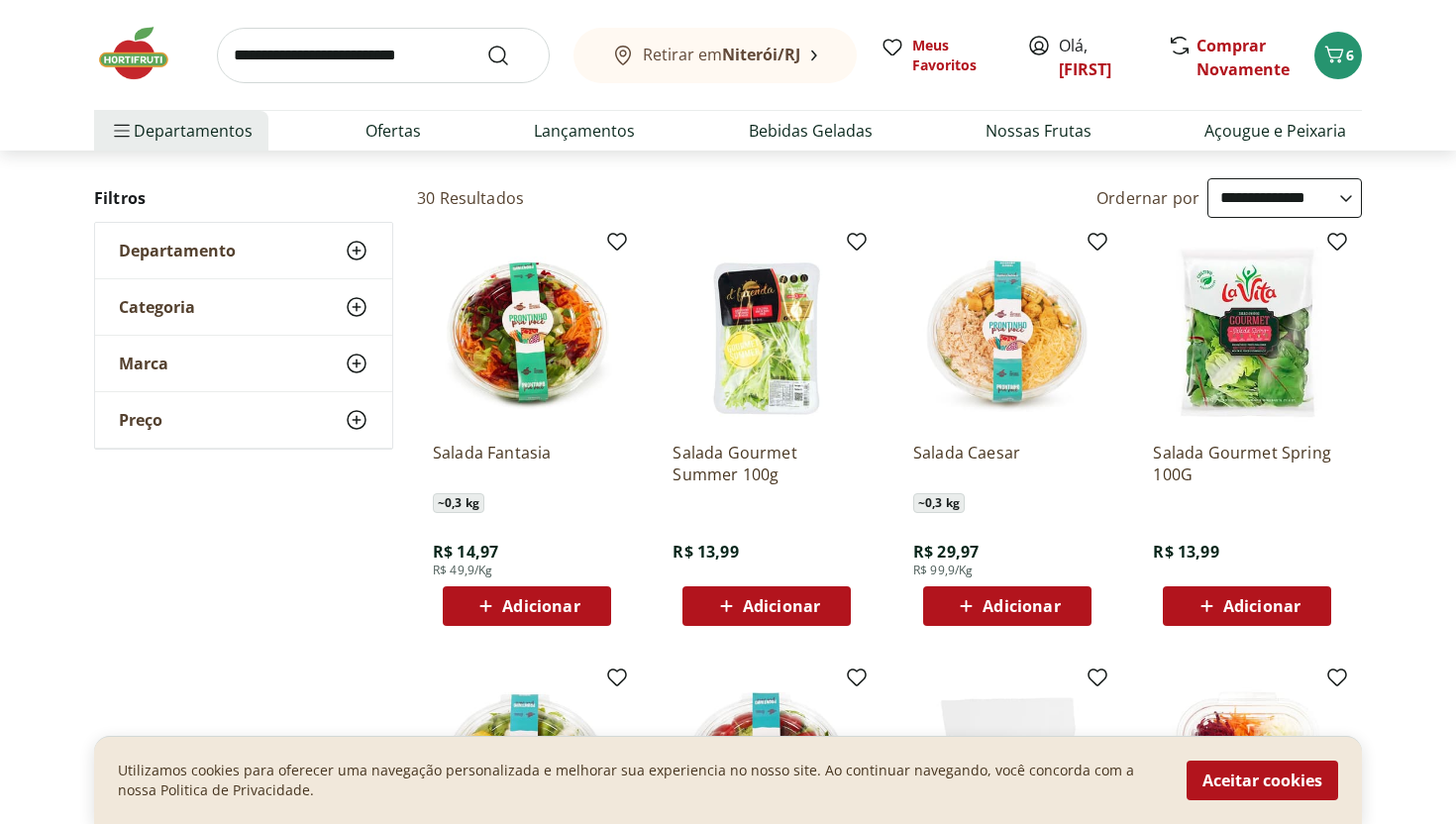 scroll, scrollTop: 185, scrollLeft: 0, axis: vertical 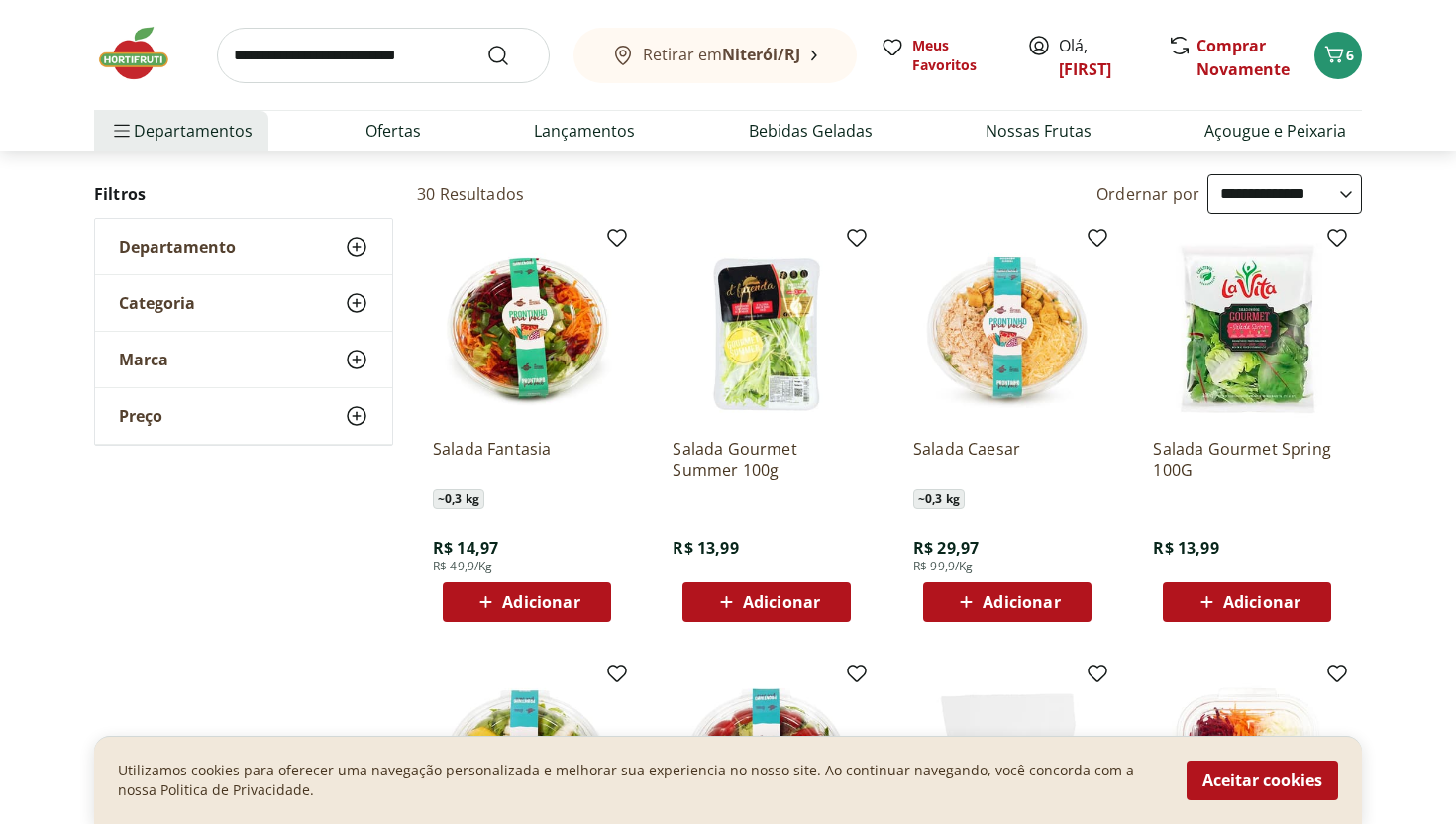 click on "Adicionar" at bounding box center [781, 602] 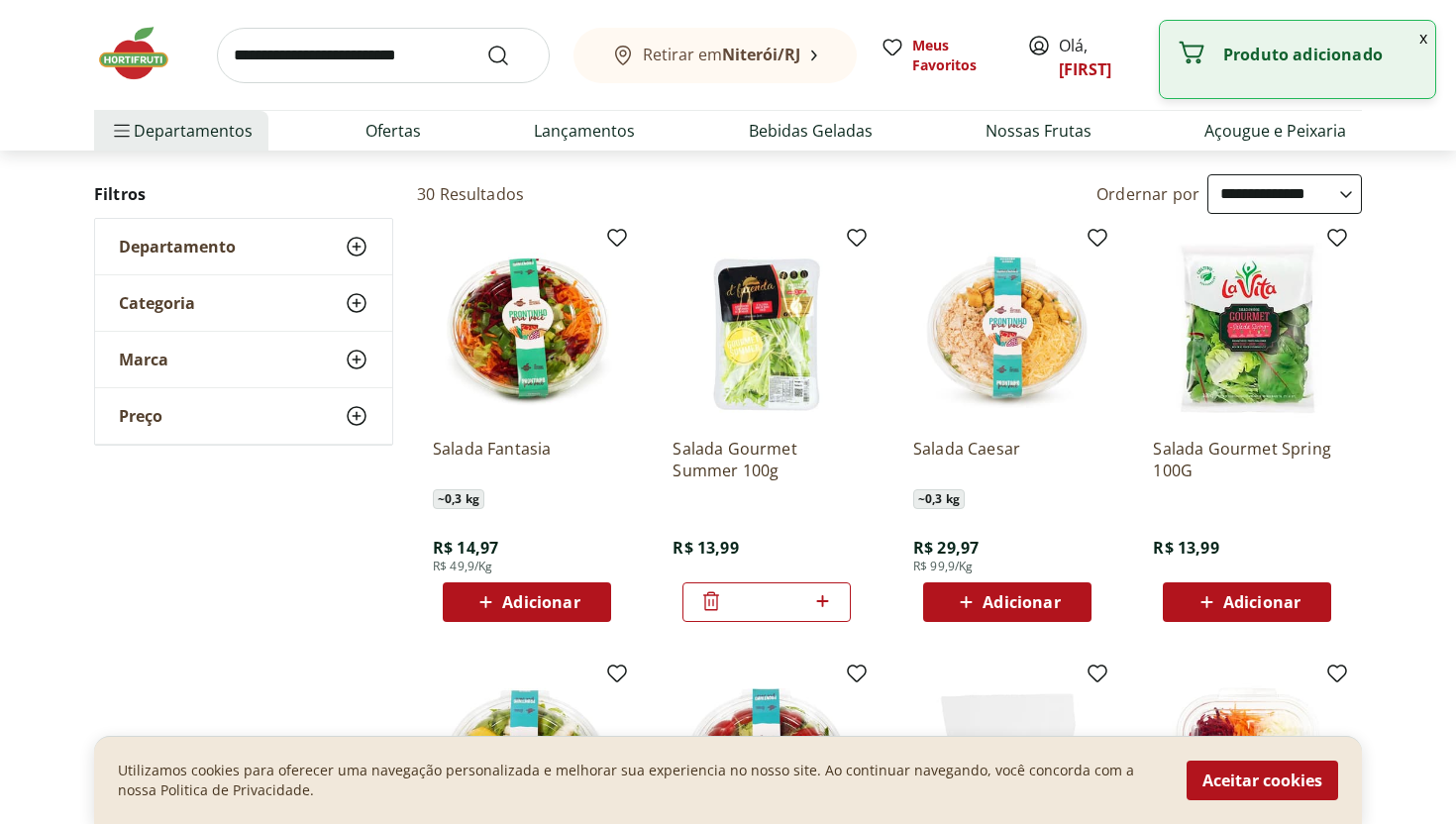 click 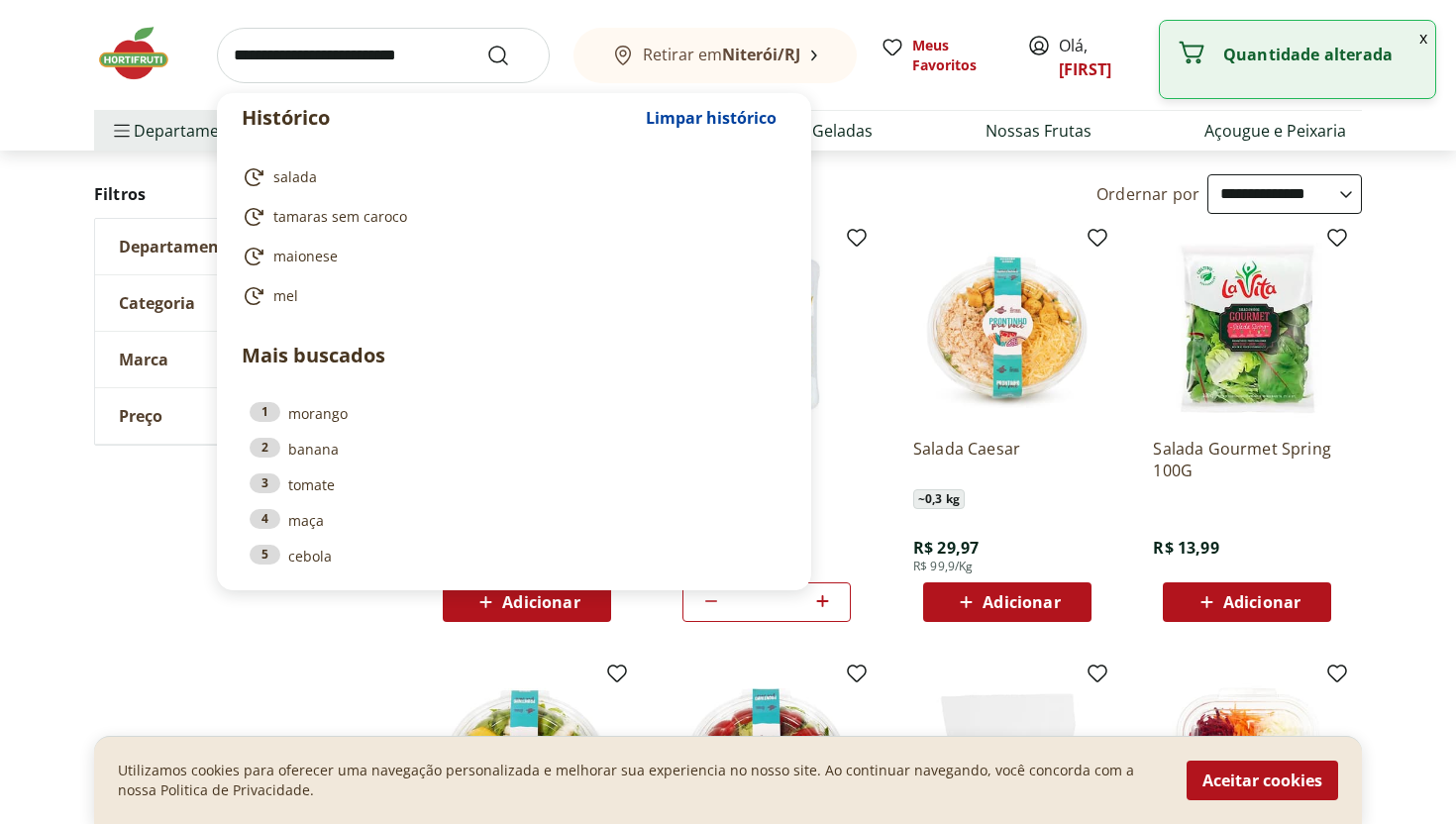 click at bounding box center [383, 55] 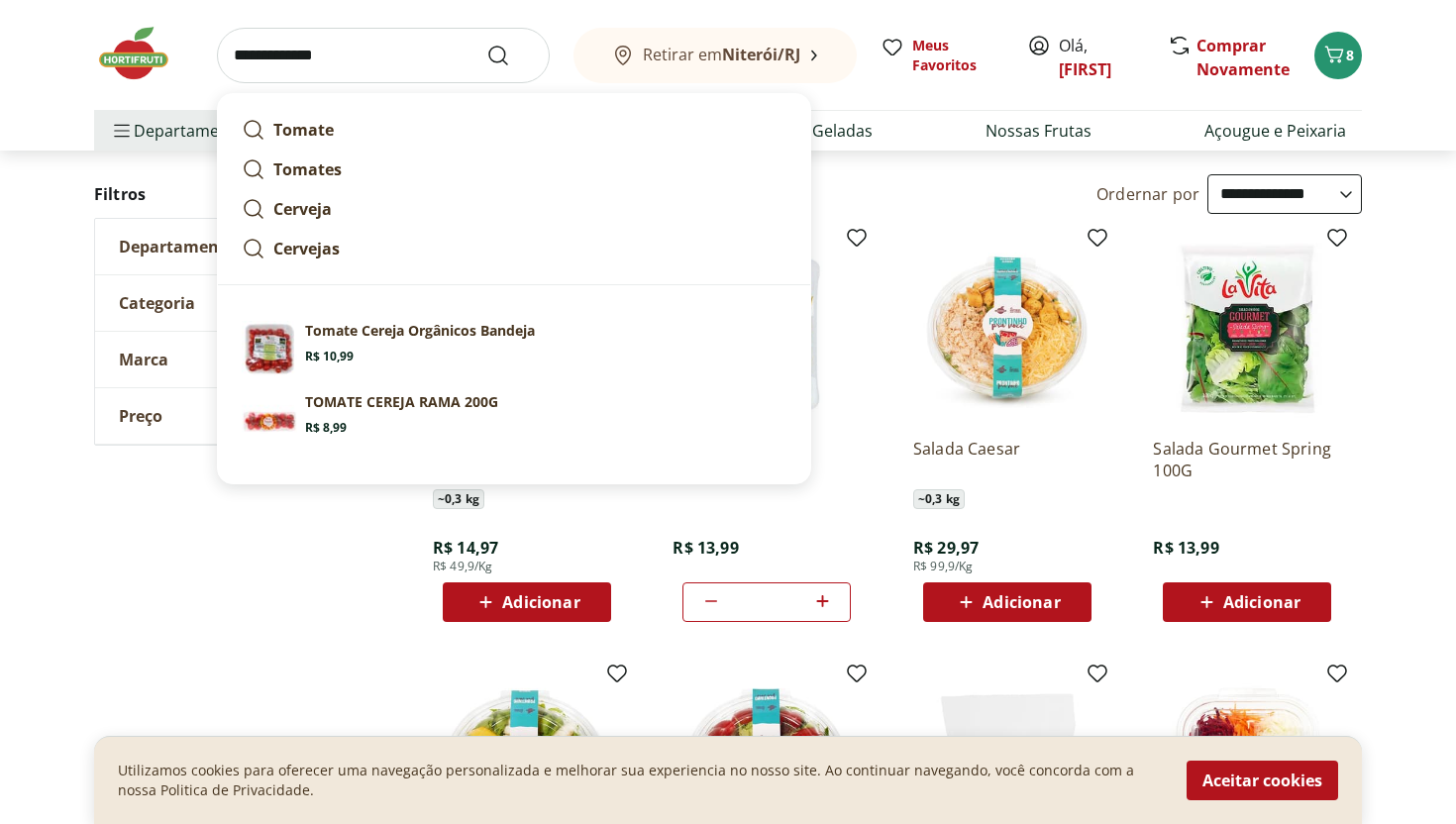 type on "**********" 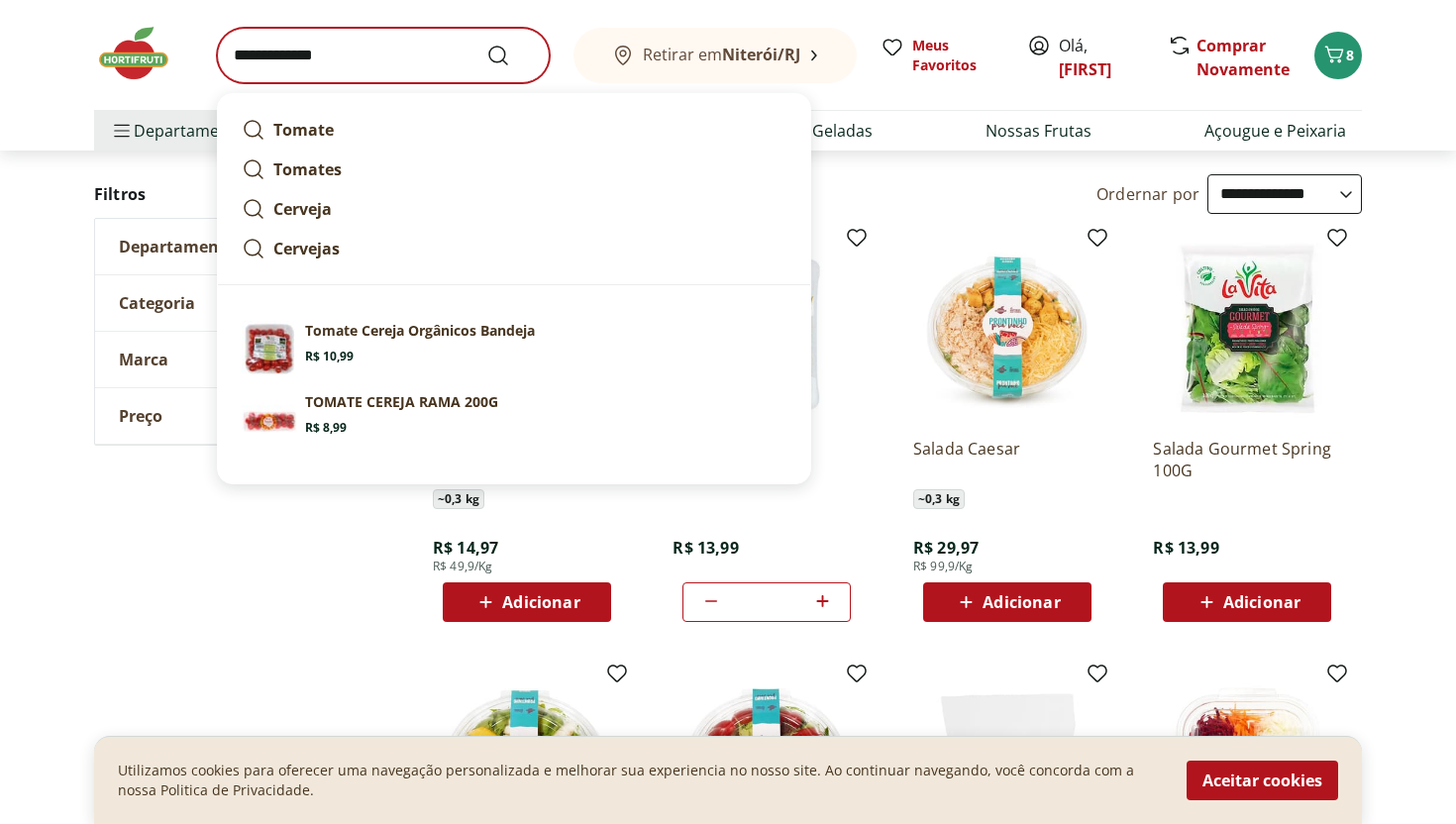 scroll, scrollTop: 0, scrollLeft: 0, axis: both 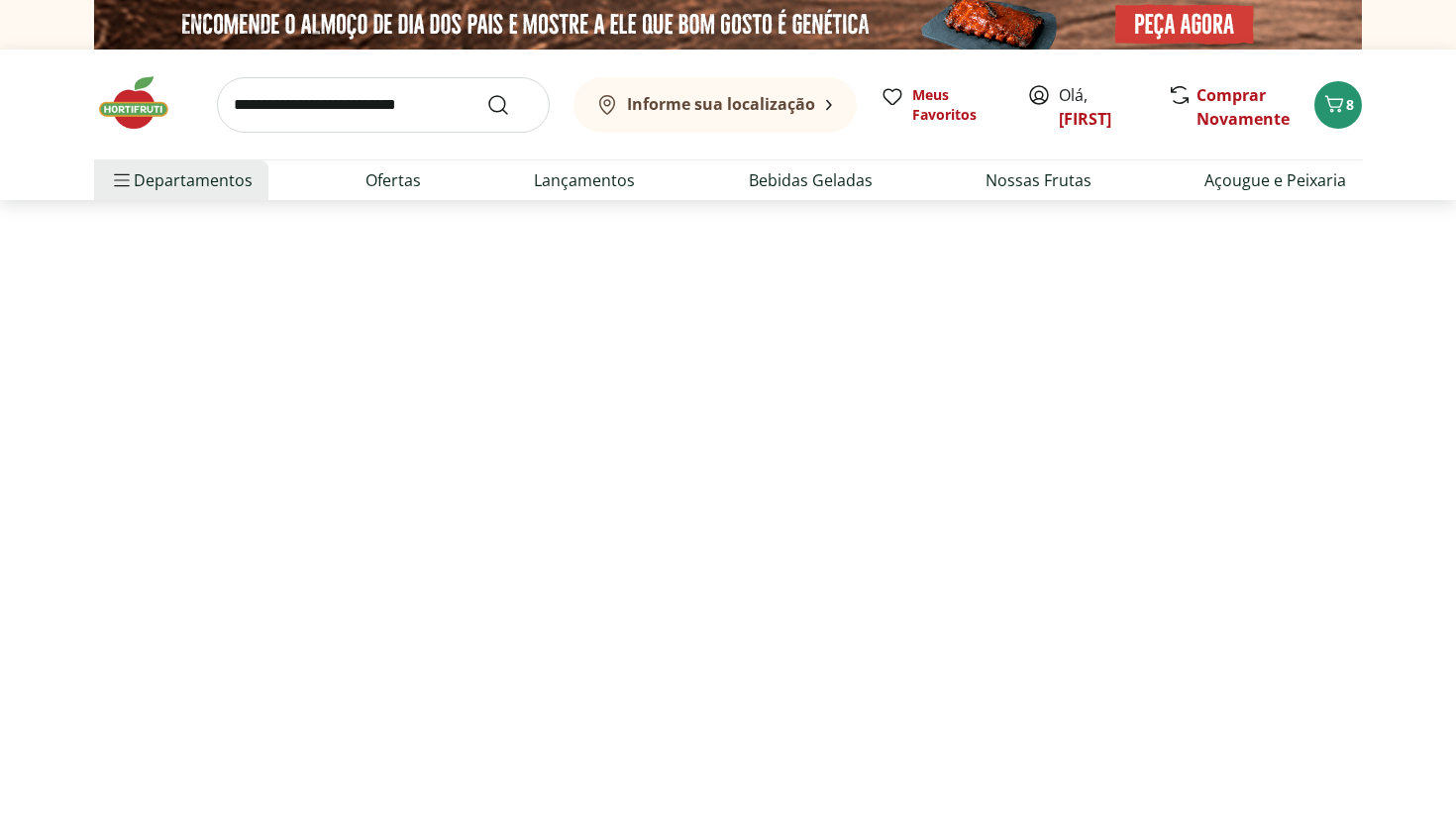 select on "**********" 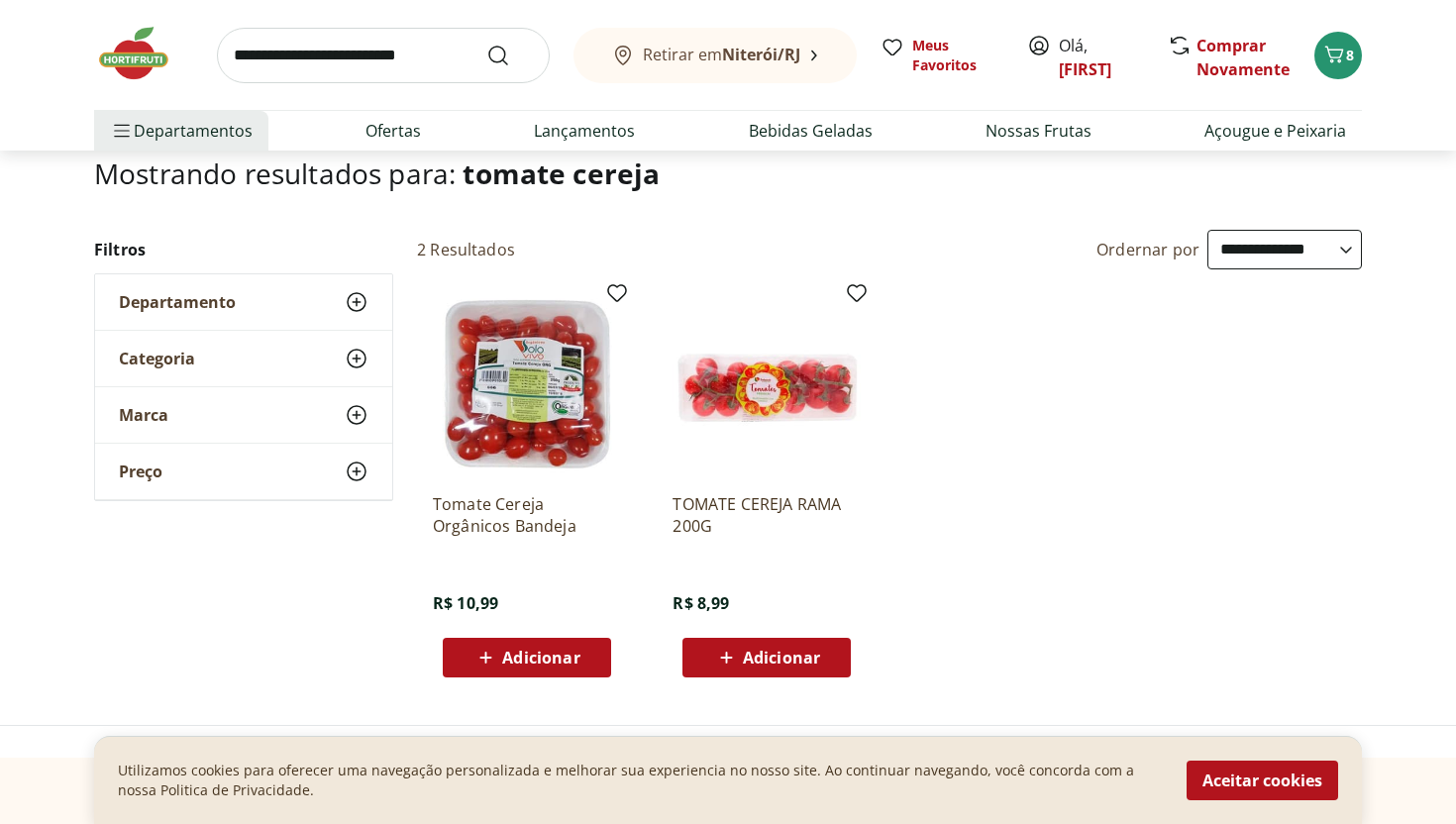 scroll, scrollTop: 150, scrollLeft: 0, axis: vertical 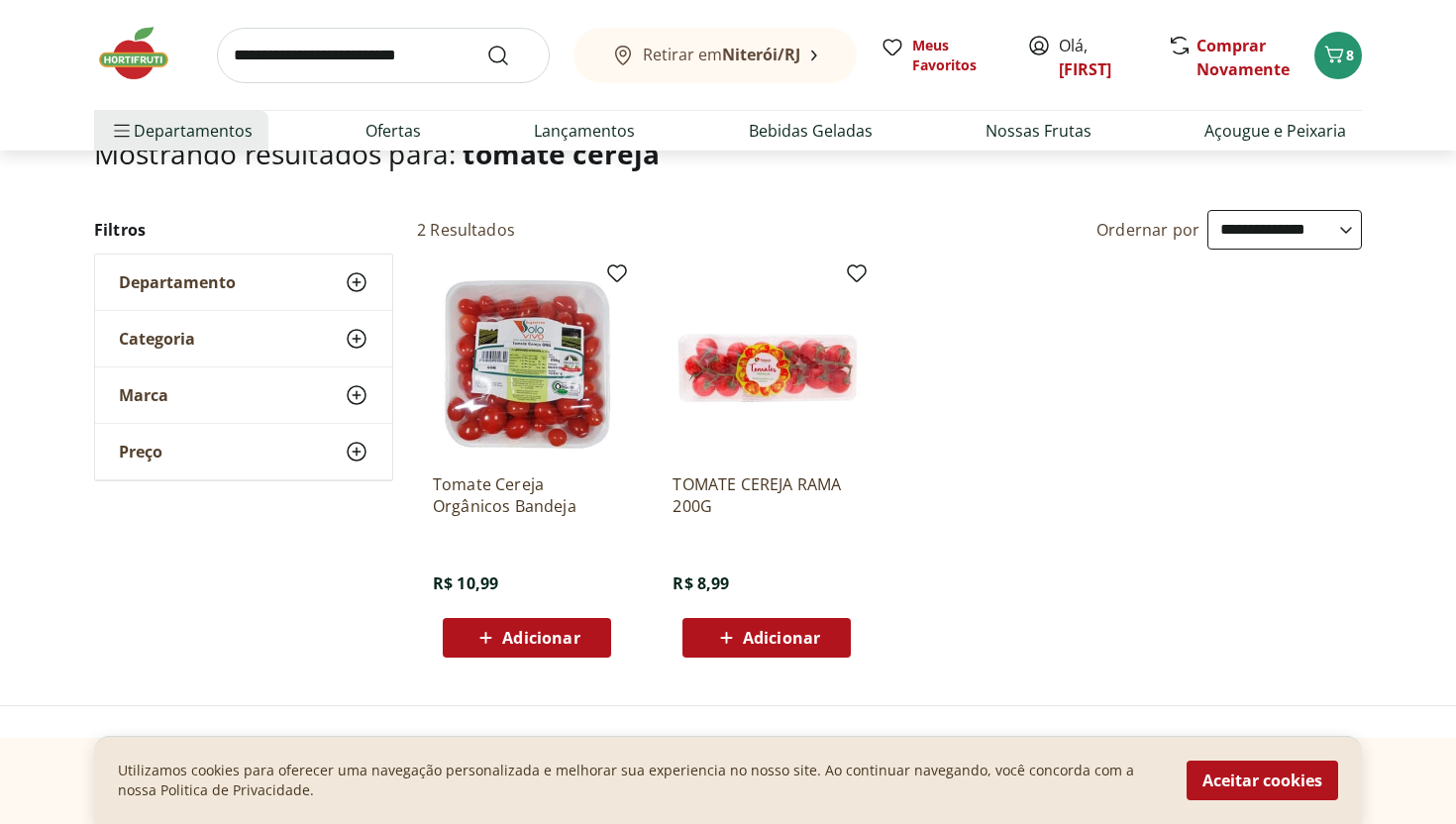 click on "Adicionar" at bounding box center (541, 638) 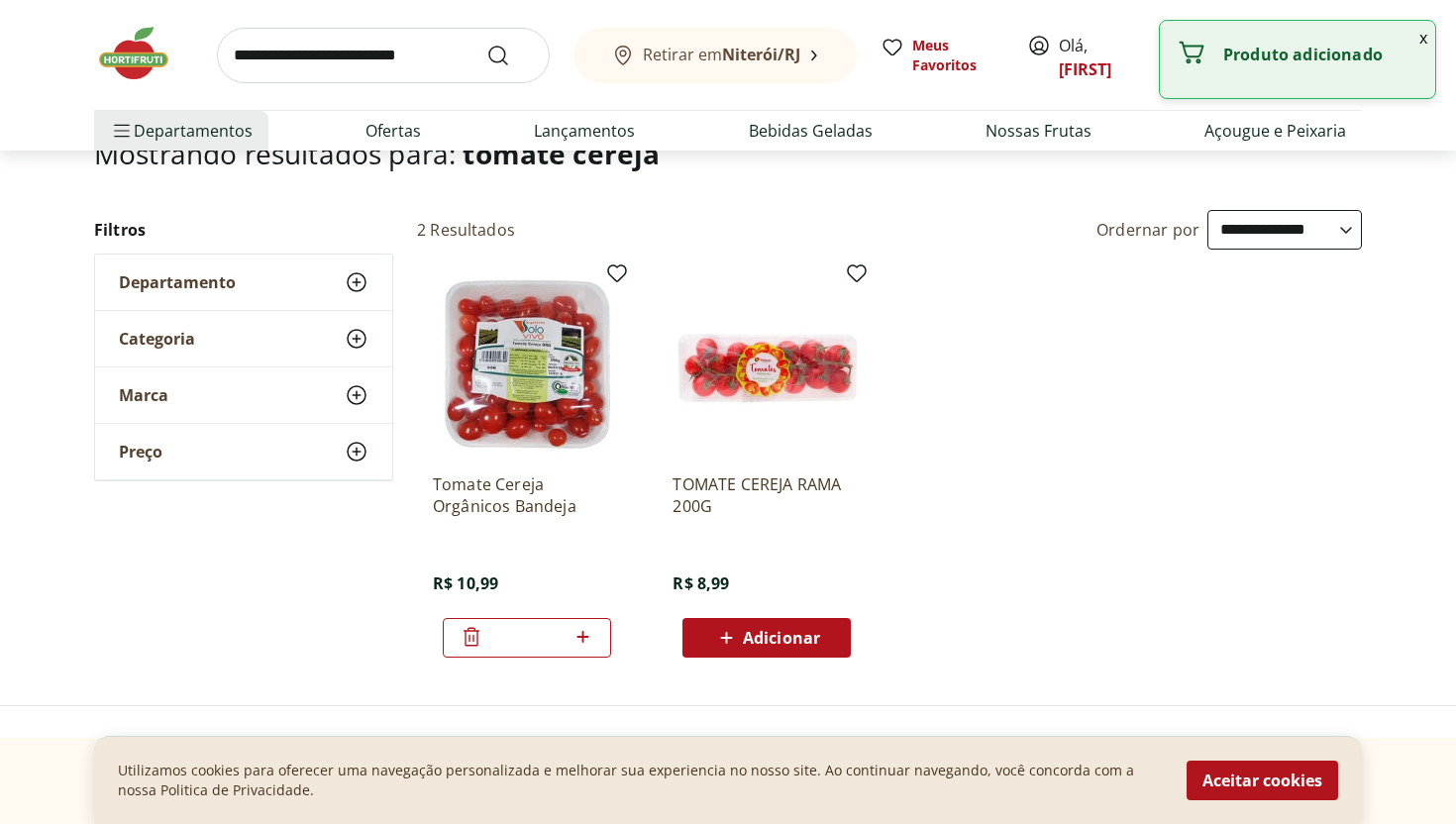 click 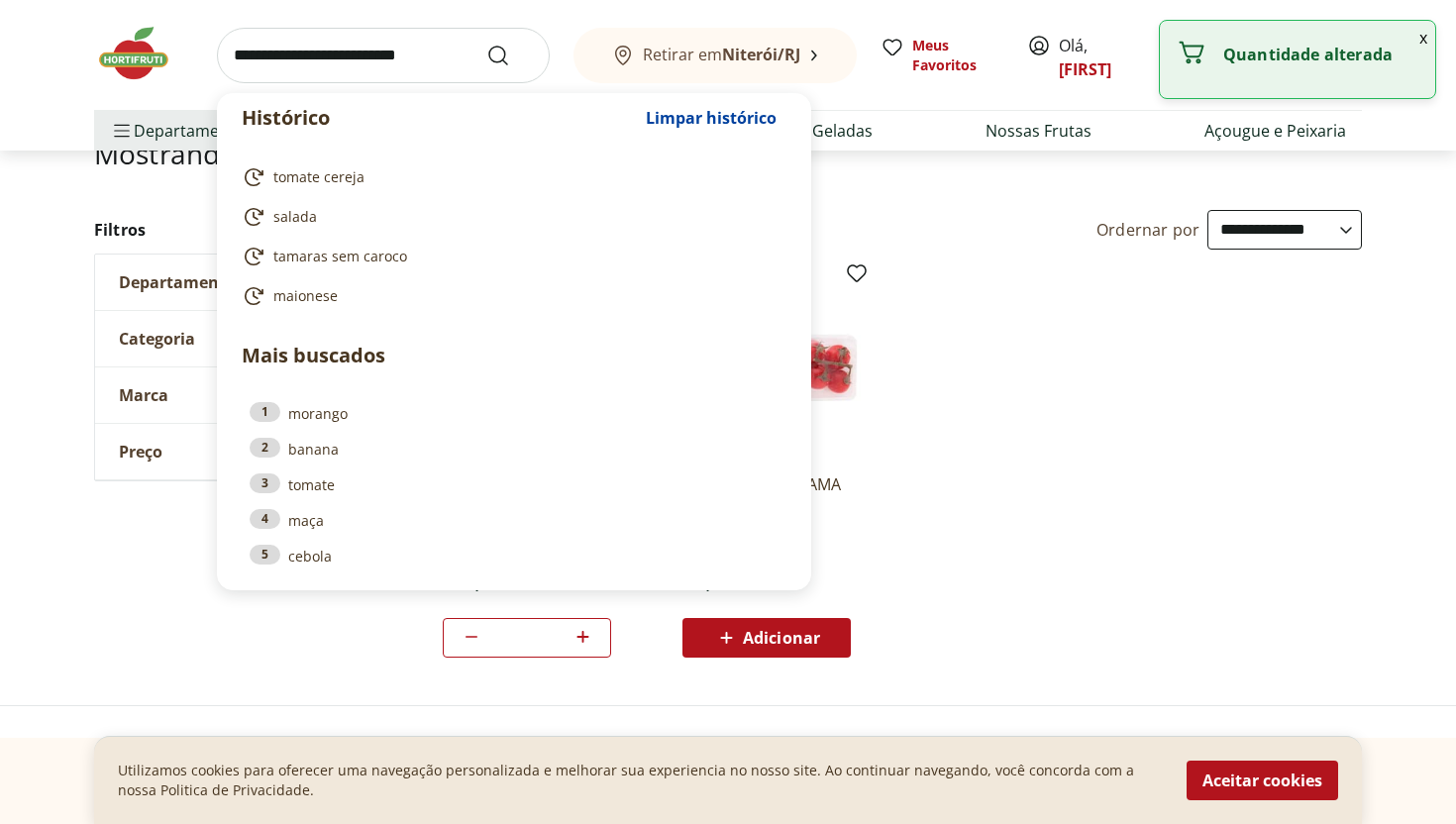 click at bounding box center (383, 55) 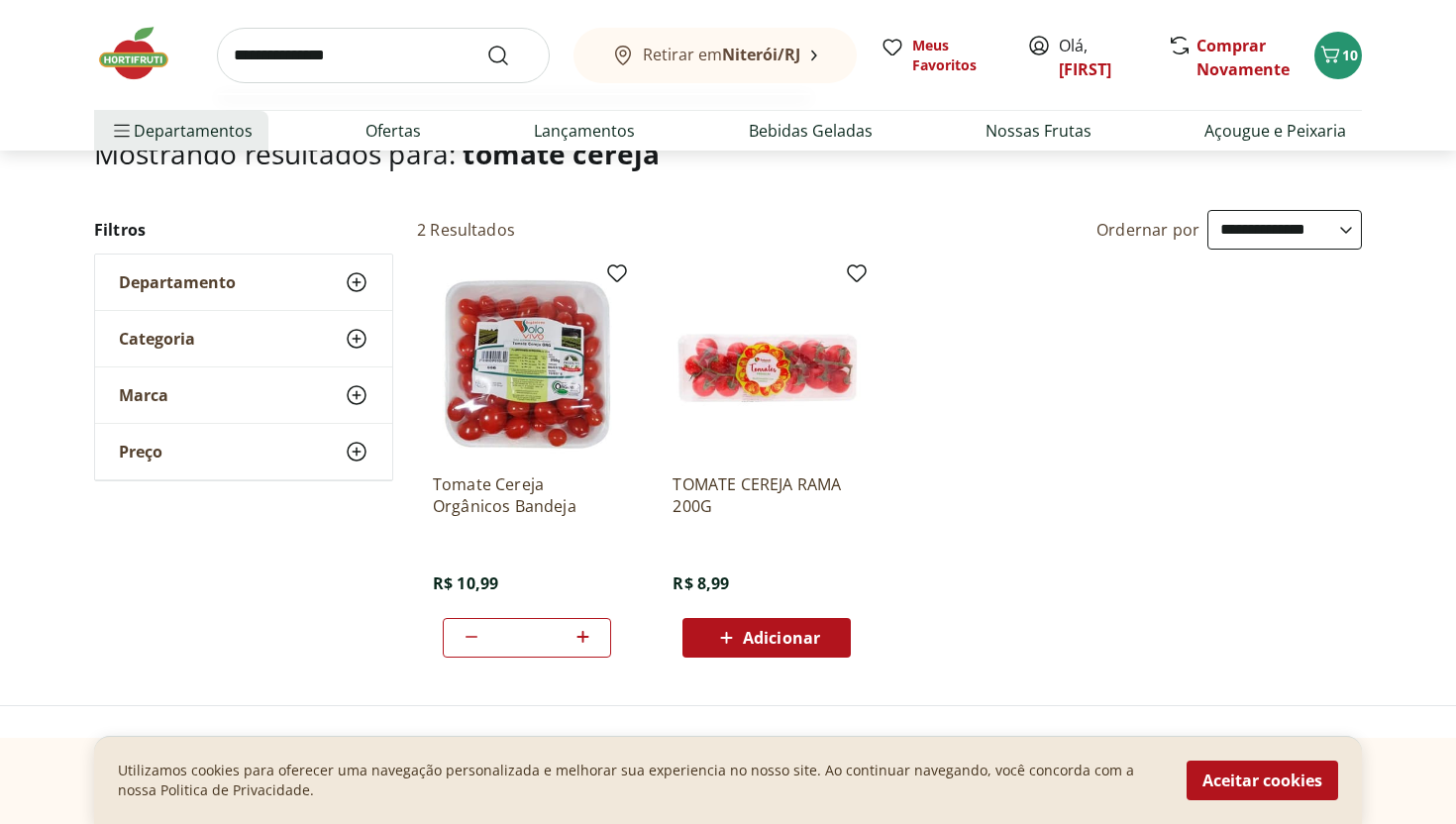 type on "**********" 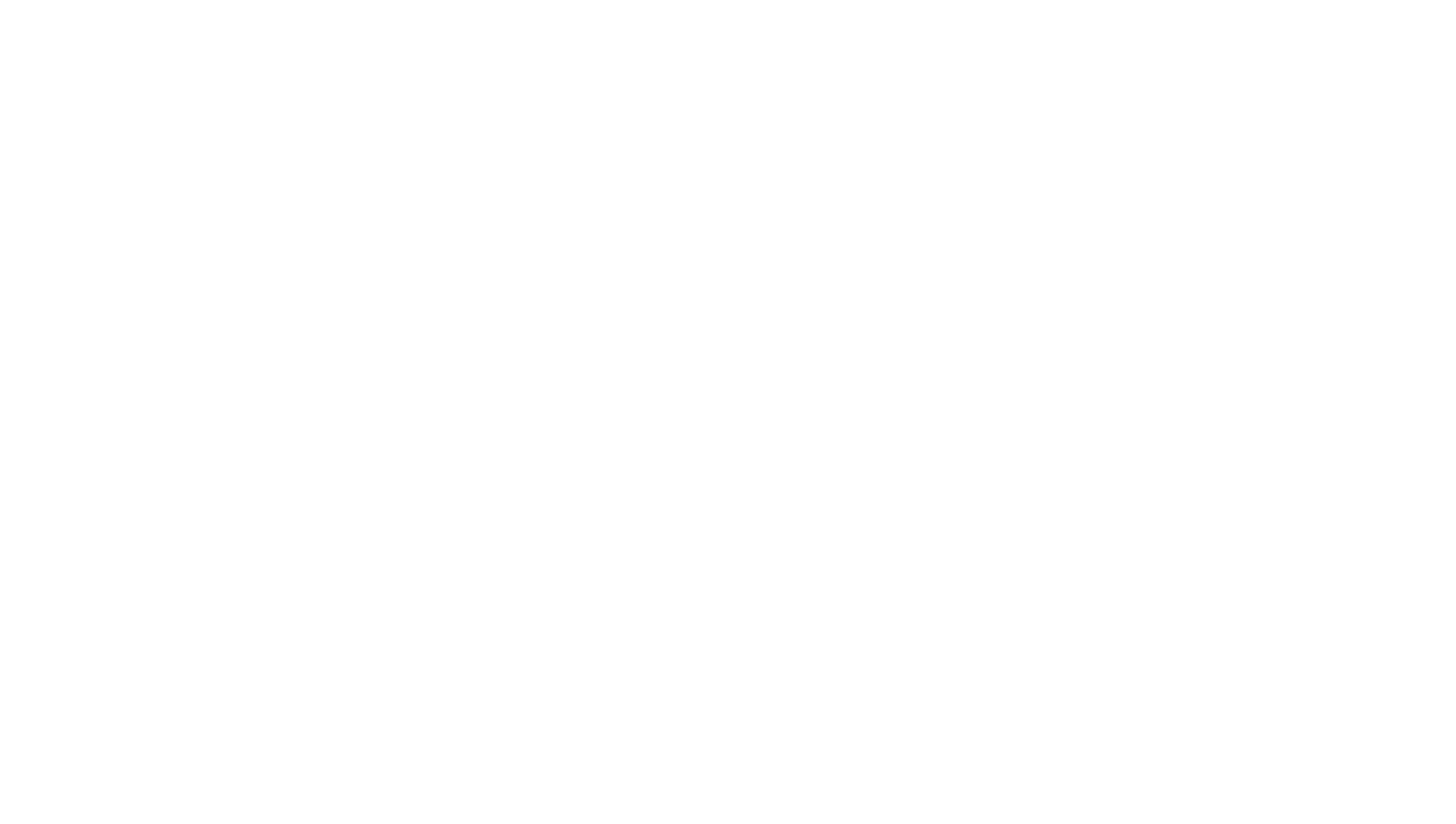 scroll, scrollTop: 0, scrollLeft: 0, axis: both 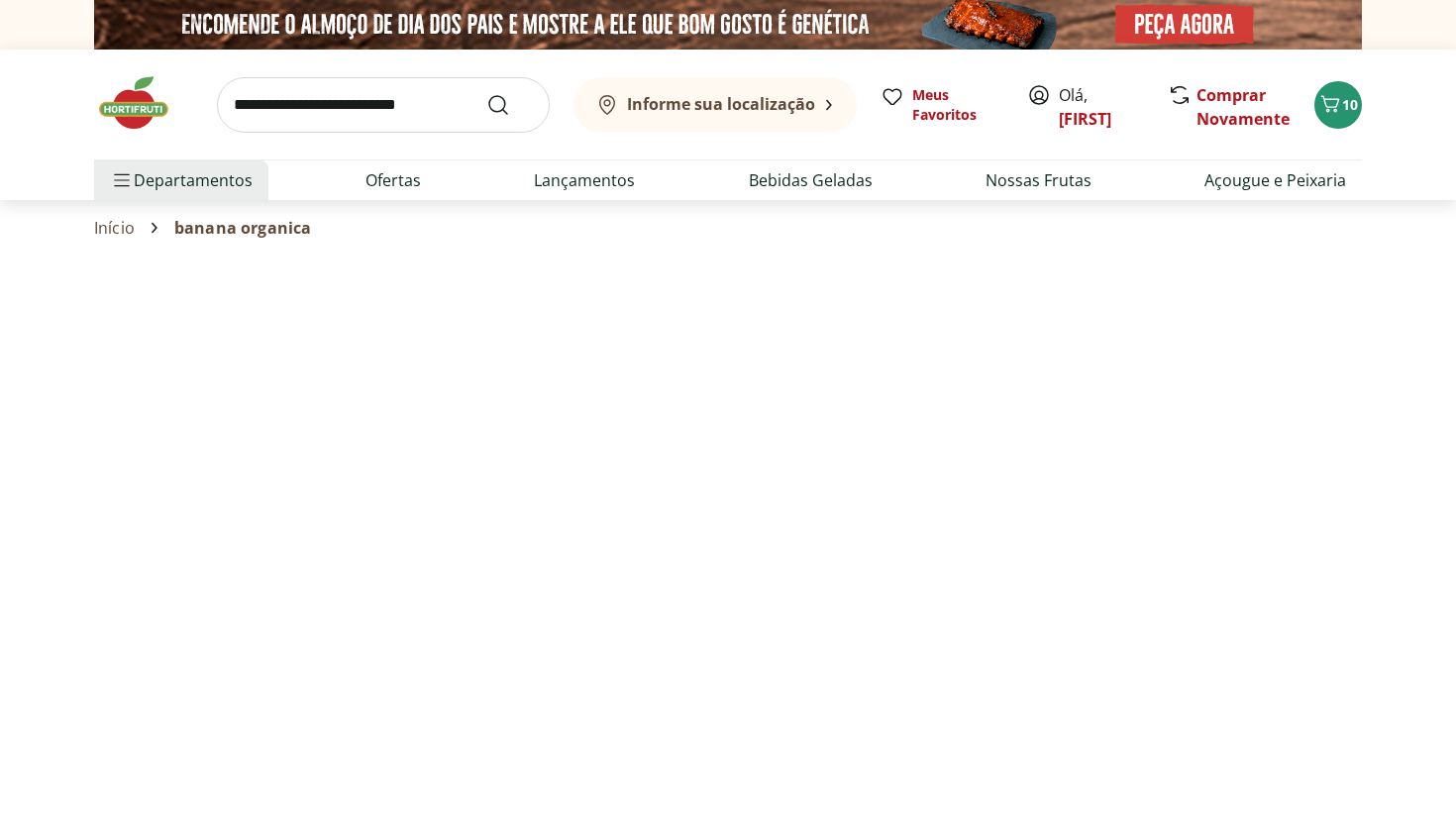 select on "**********" 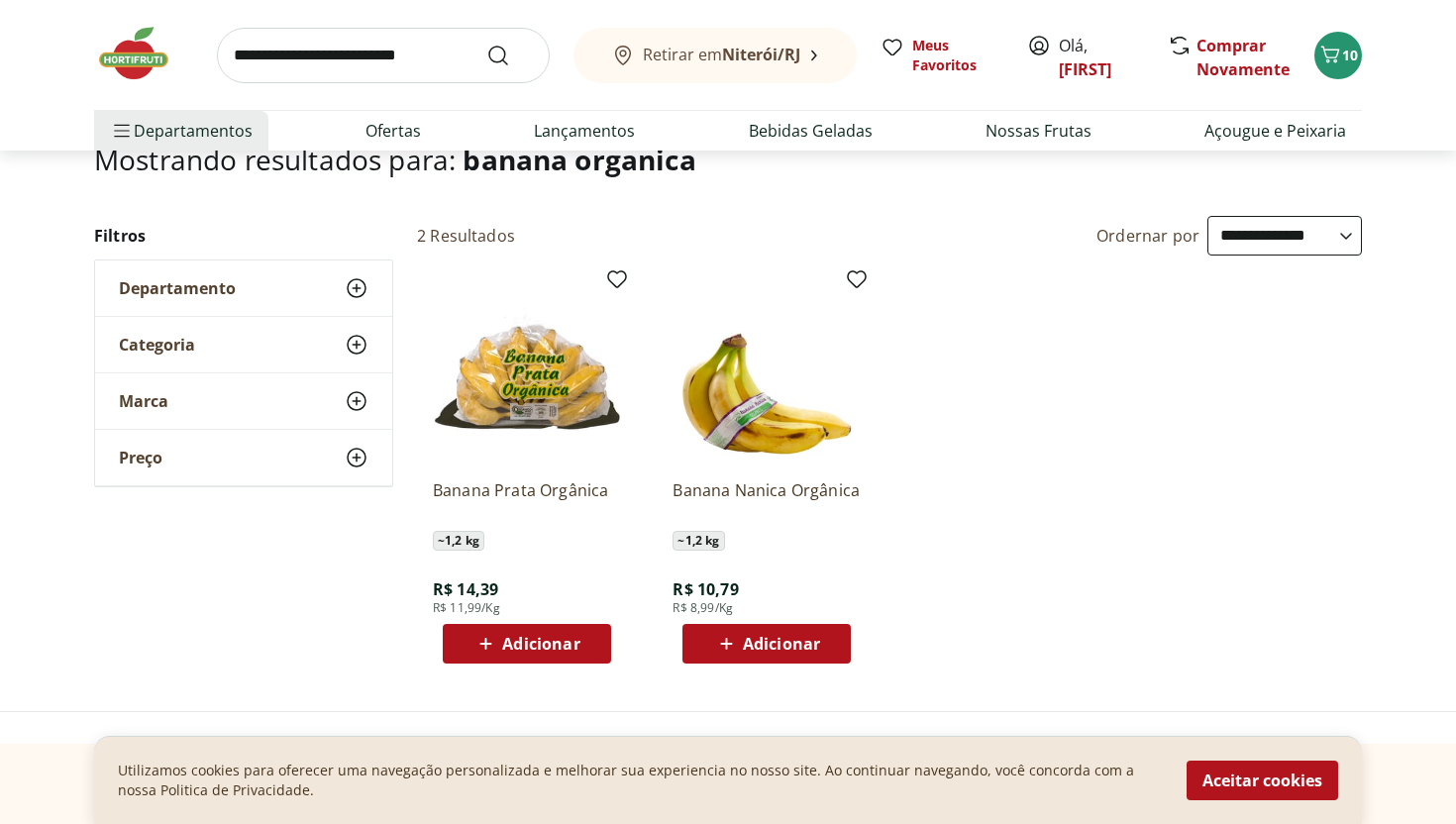 scroll, scrollTop: 154, scrollLeft: 0, axis: vertical 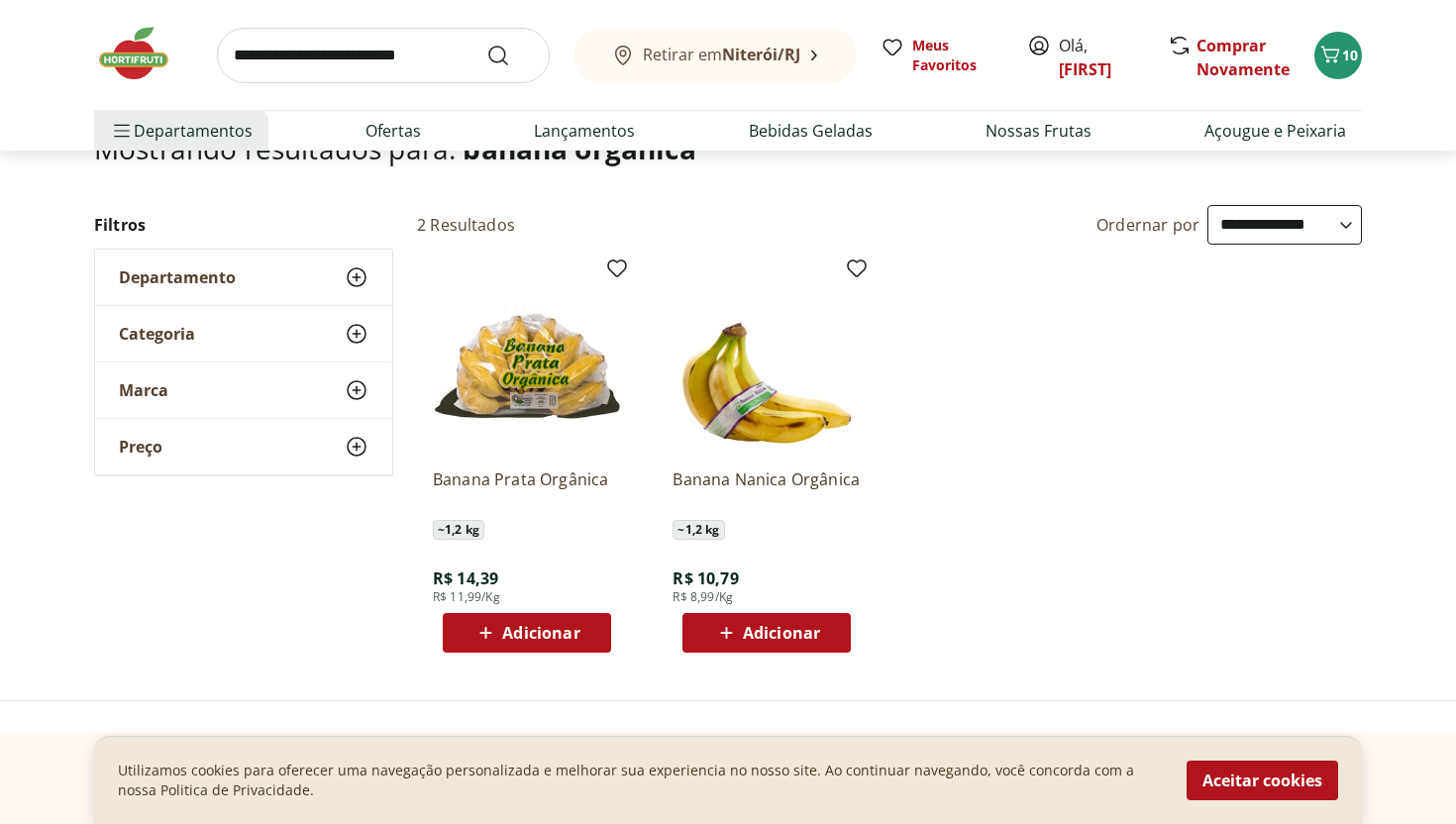 click on "Adicionar" at bounding box center (527, 633) 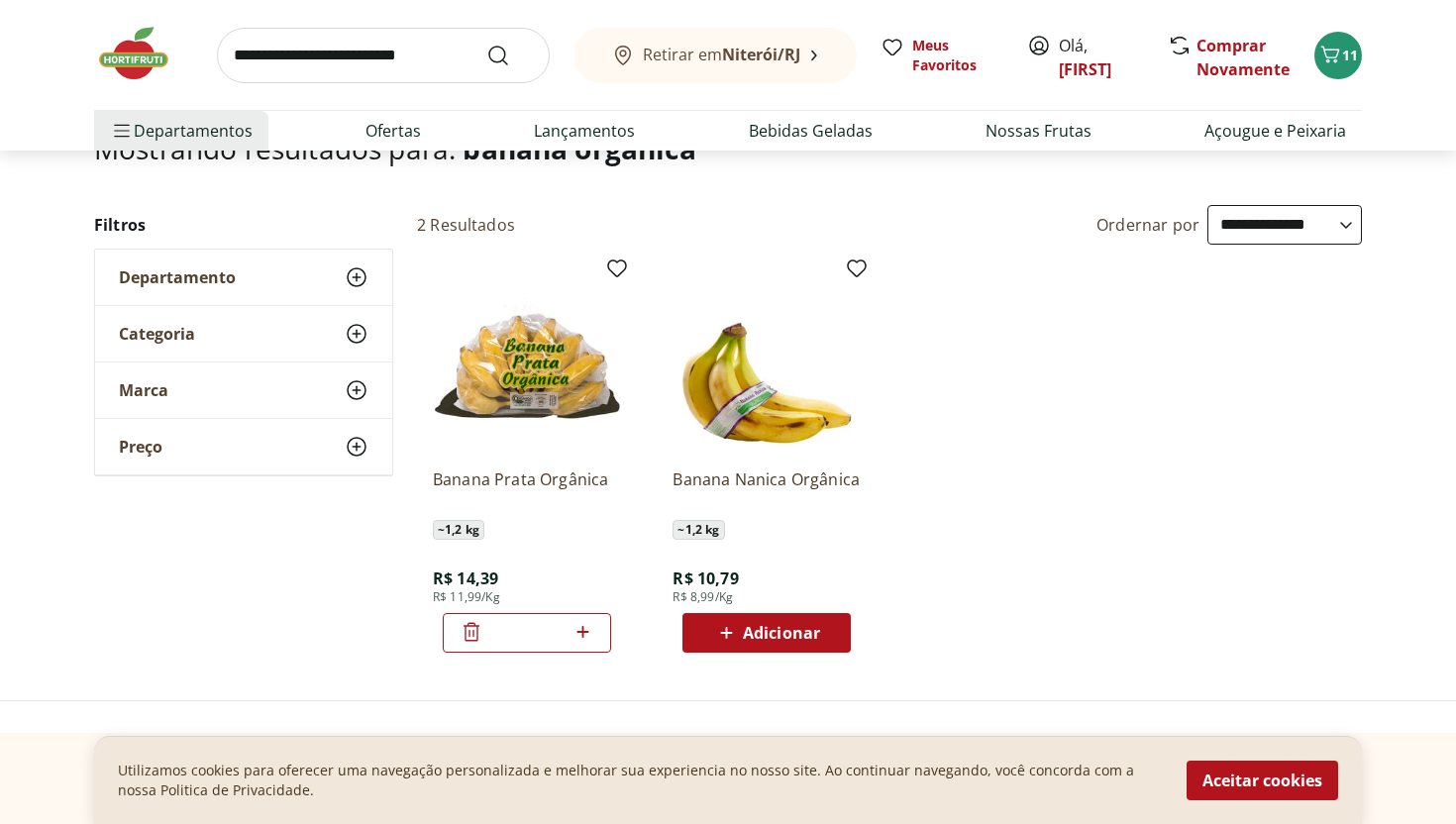 click 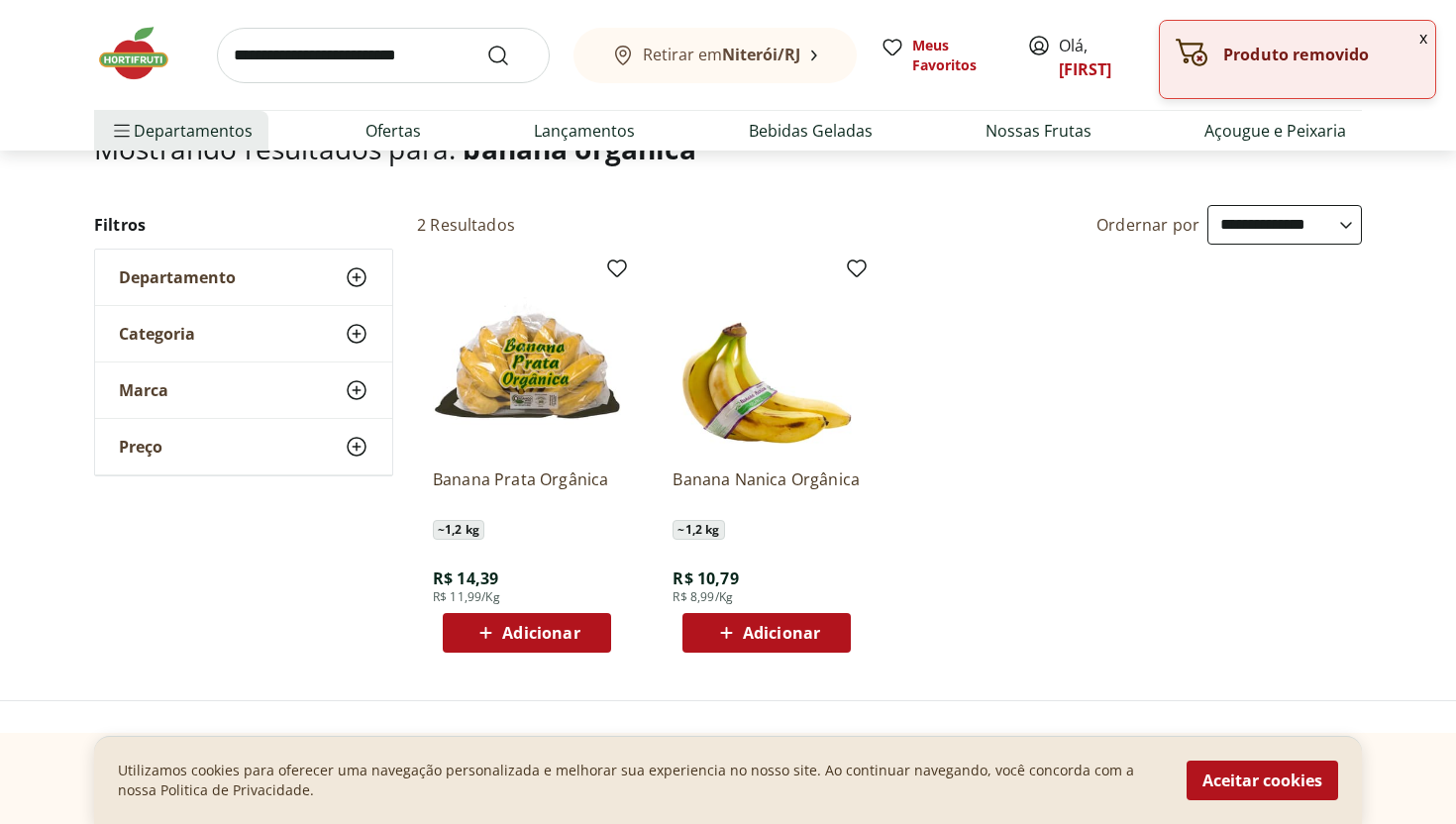 click at bounding box center [383, 55] 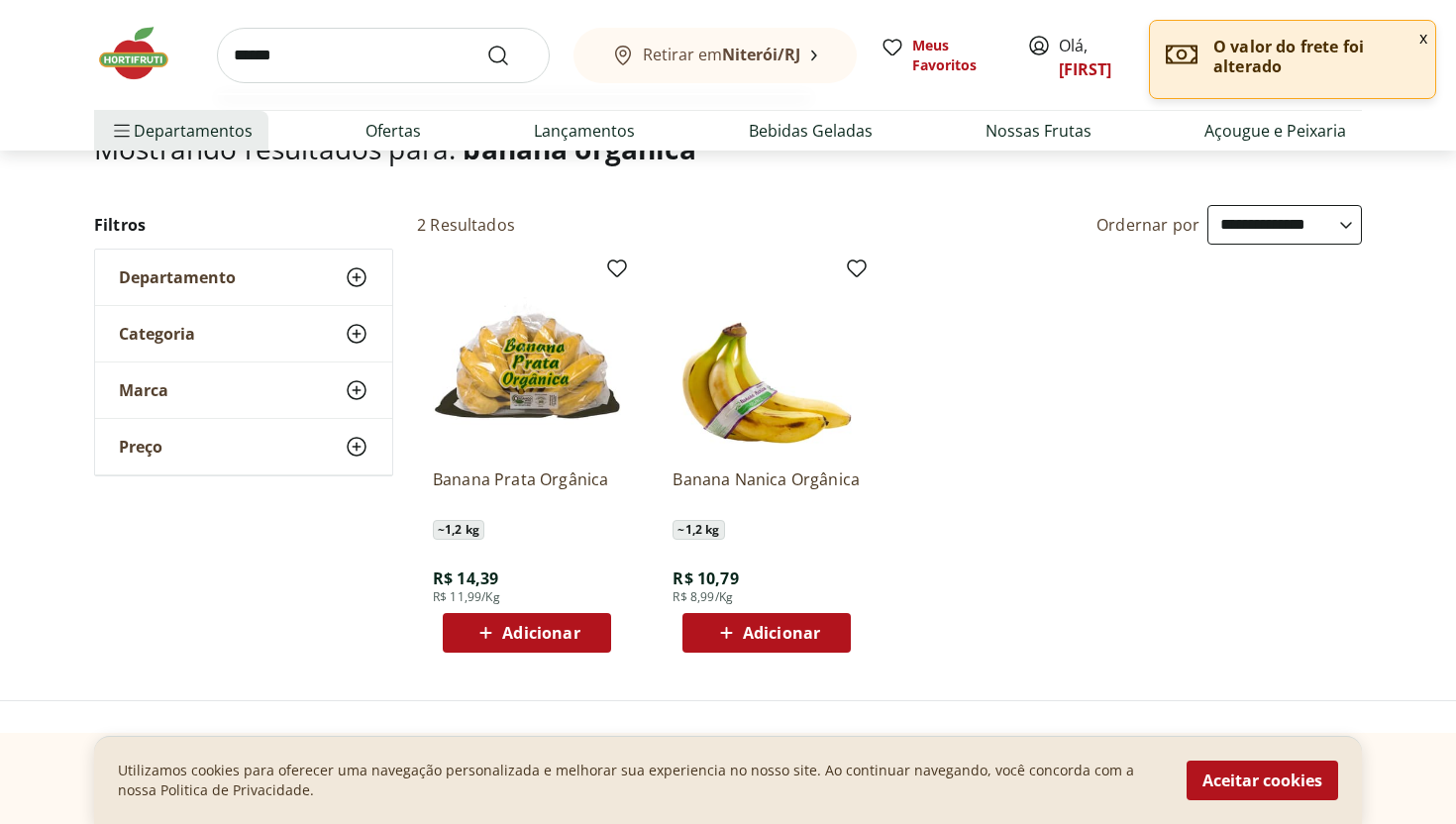 type on "******" 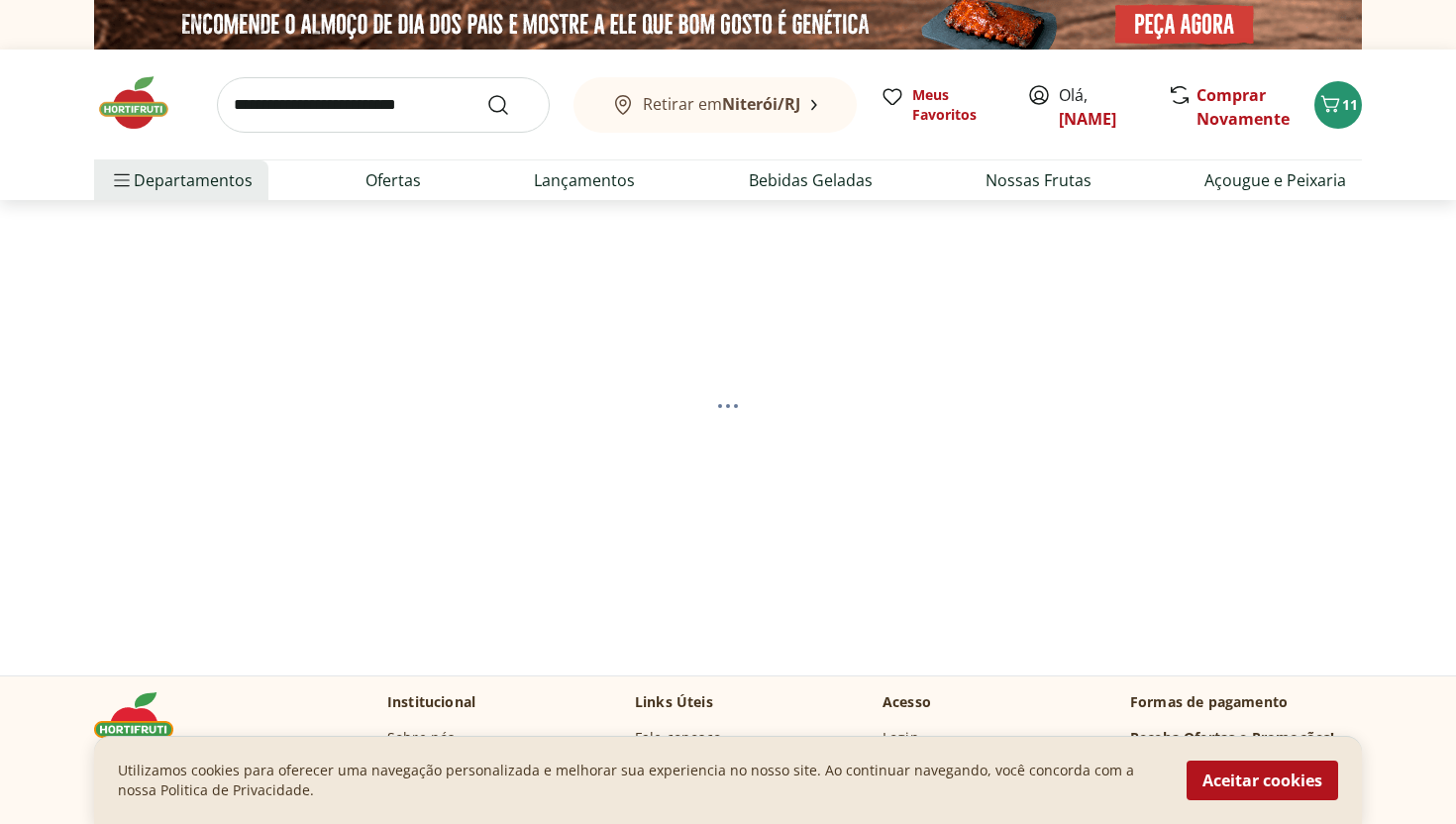 scroll, scrollTop: 0, scrollLeft: 0, axis: both 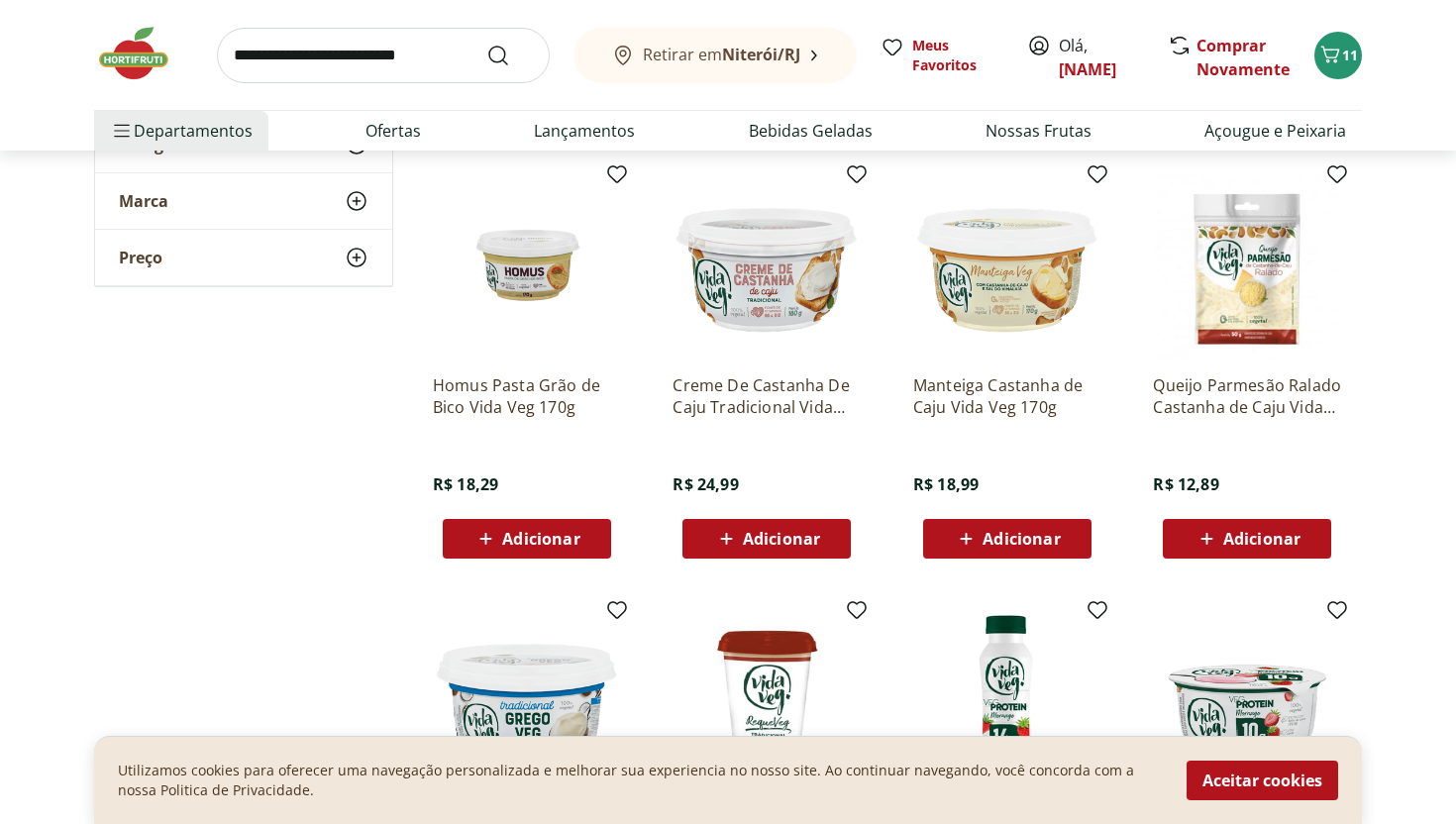 click 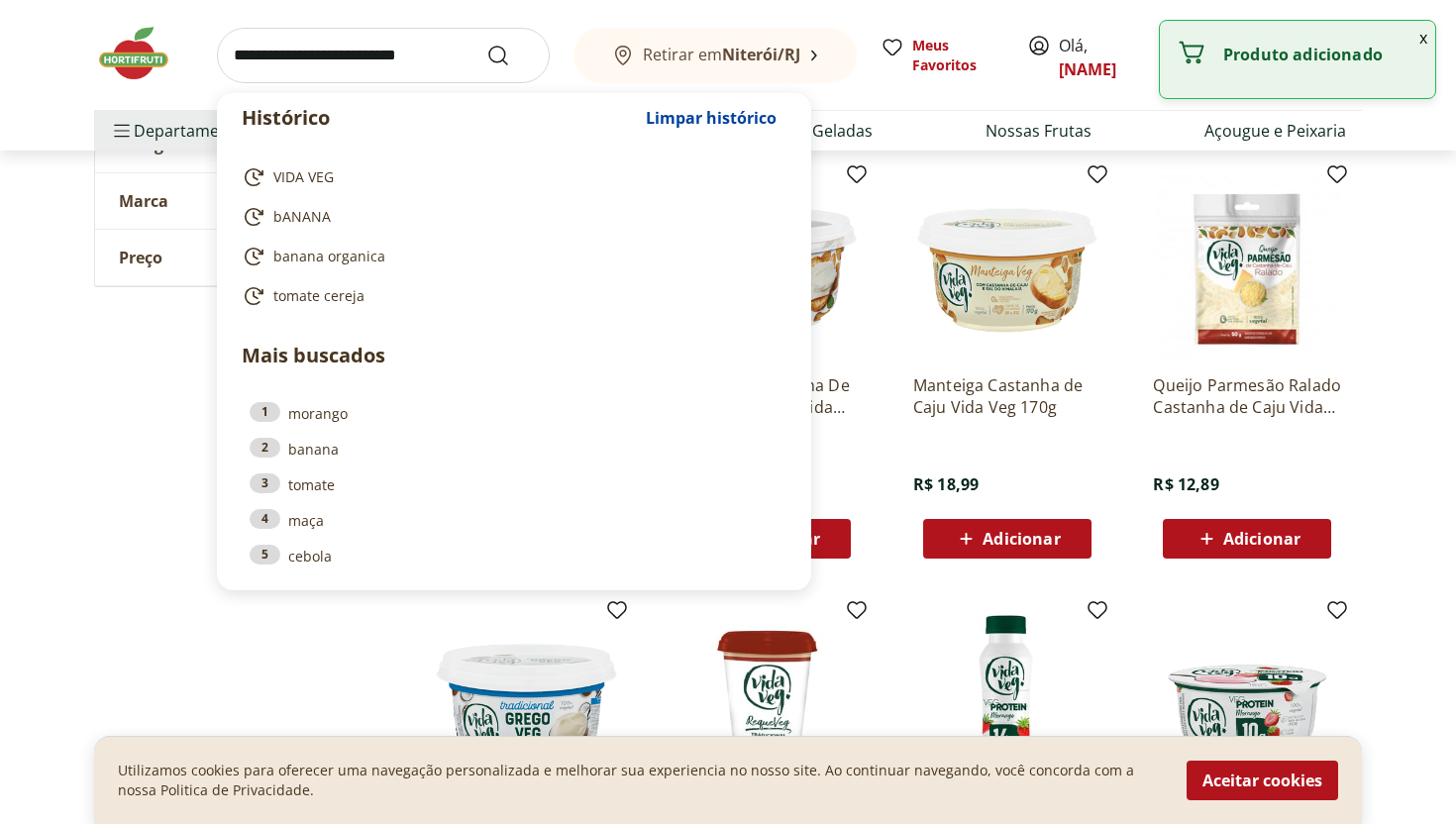click at bounding box center (383, 55) 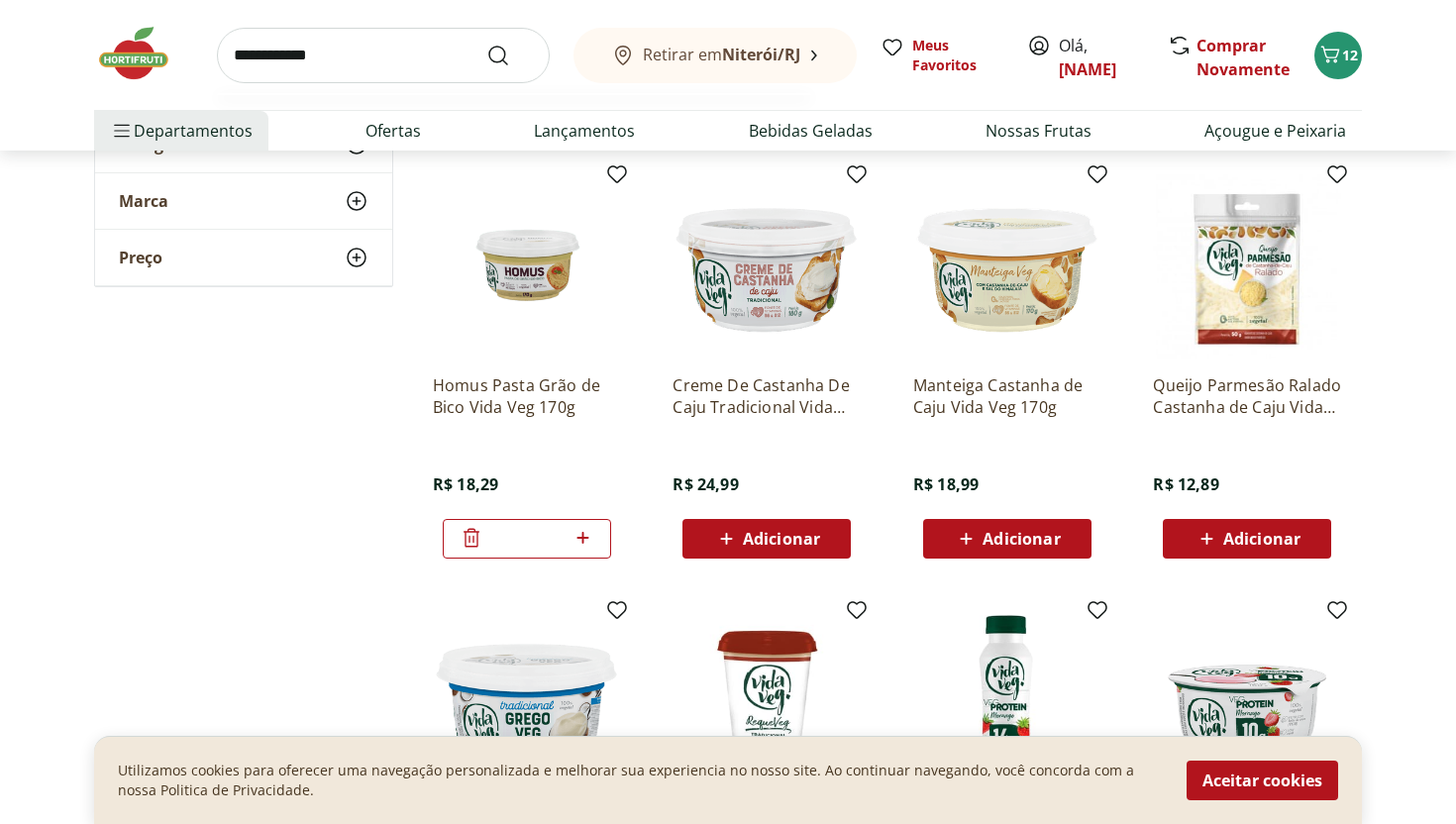 type on "**********" 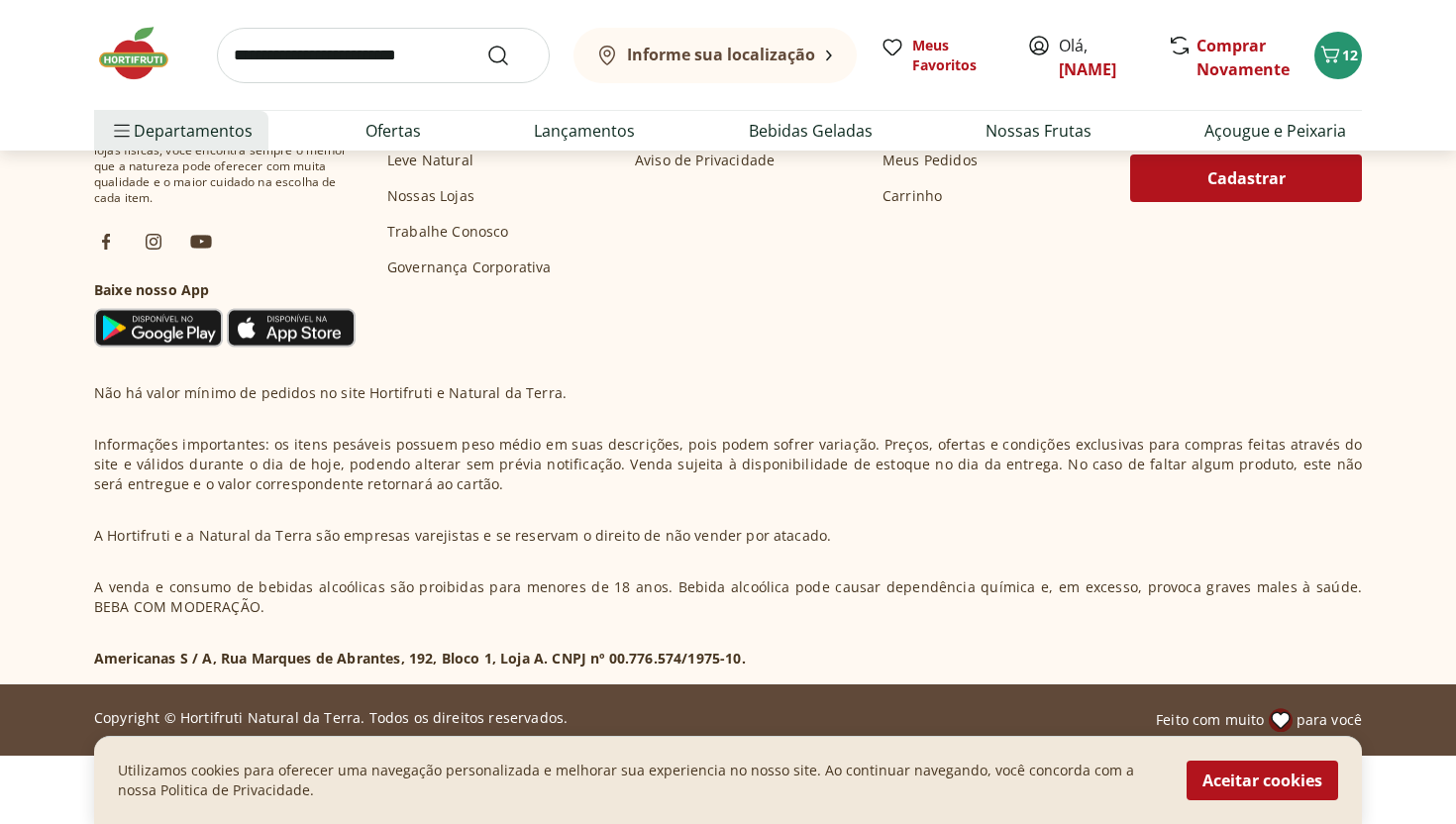 scroll, scrollTop: 0, scrollLeft: 0, axis: both 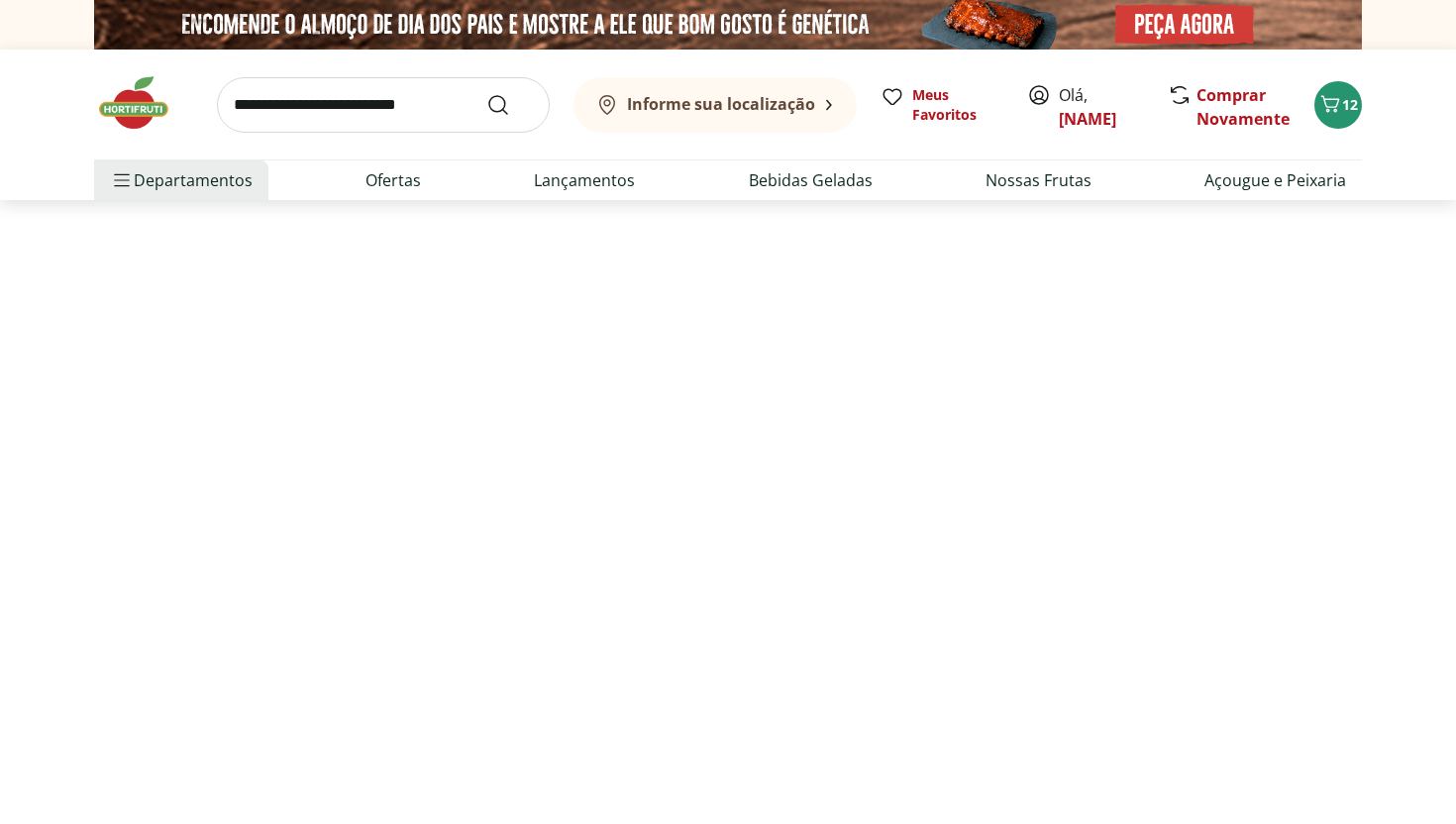 select on "**********" 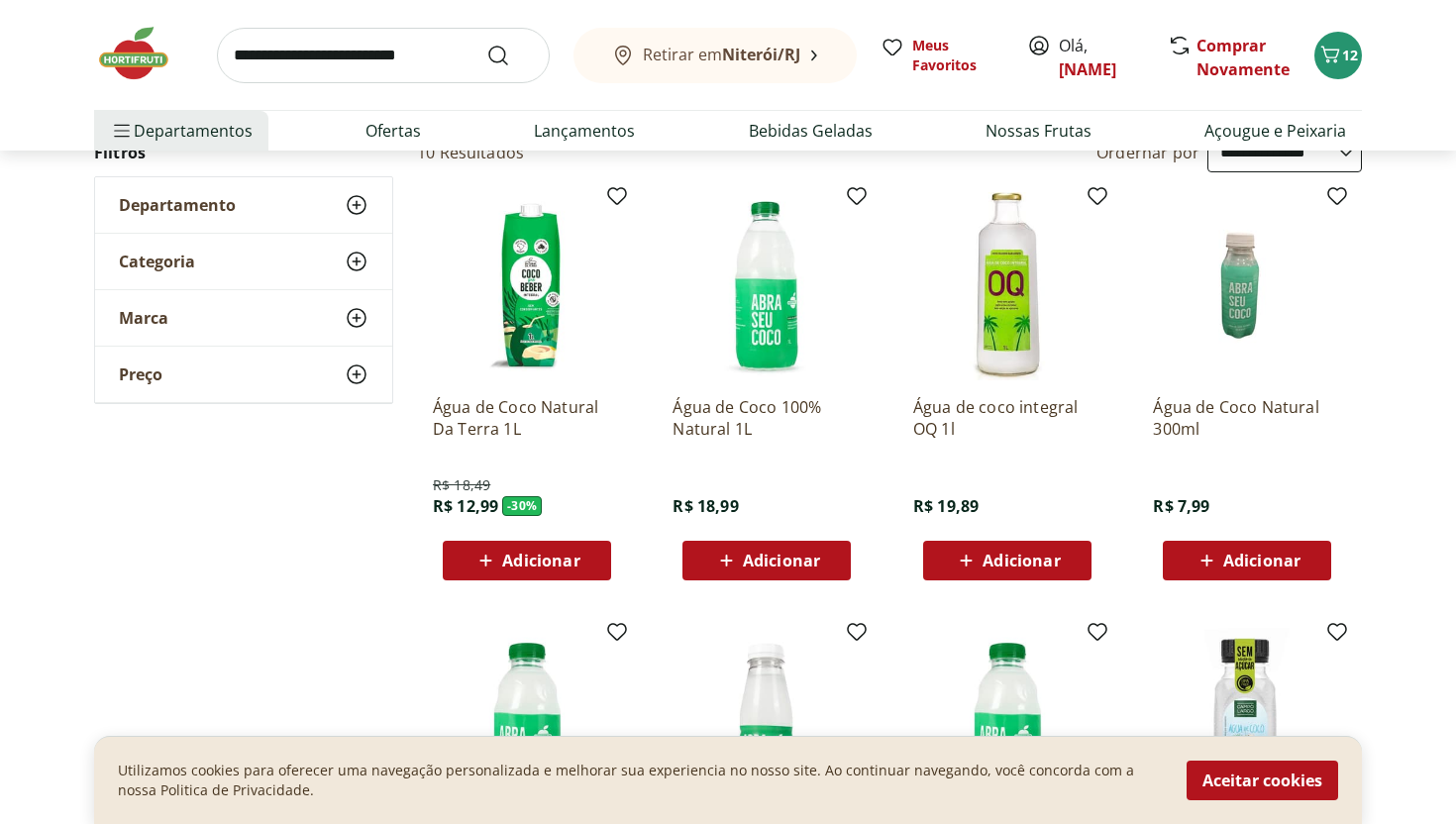 scroll, scrollTop: 226, scrollLeft: 0, axis: vertical 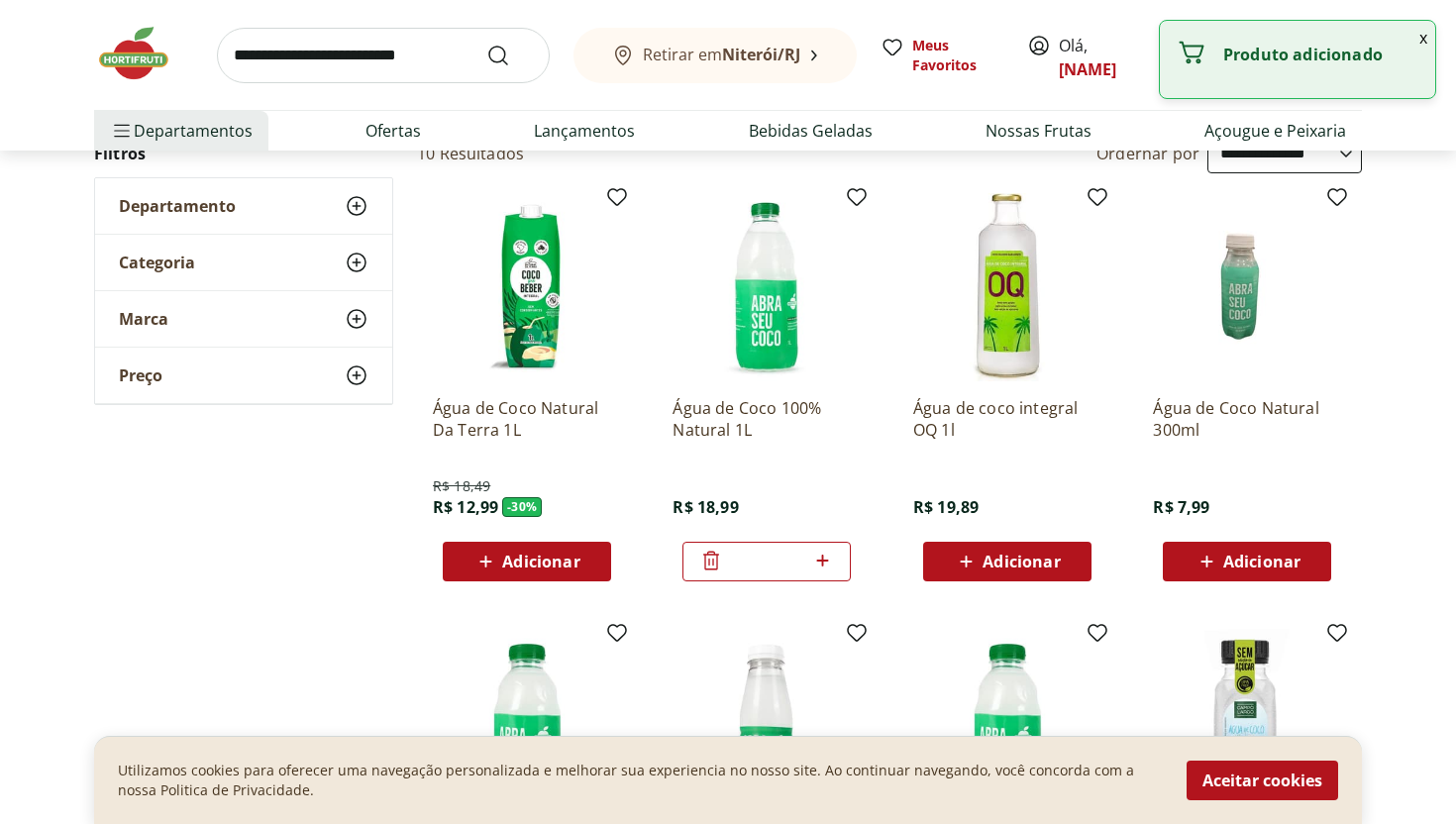 click 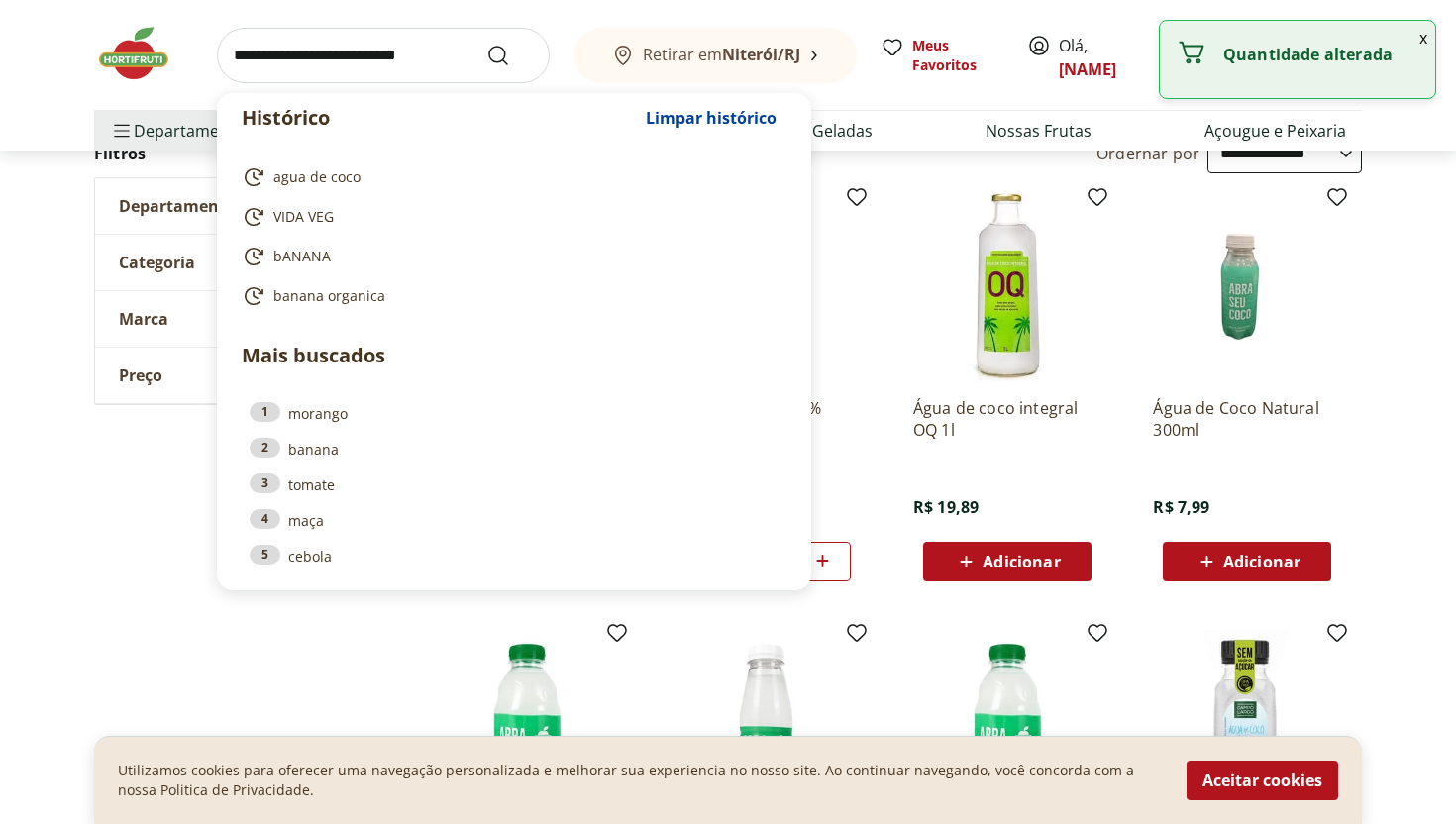 click at bounding box center (383, 55) 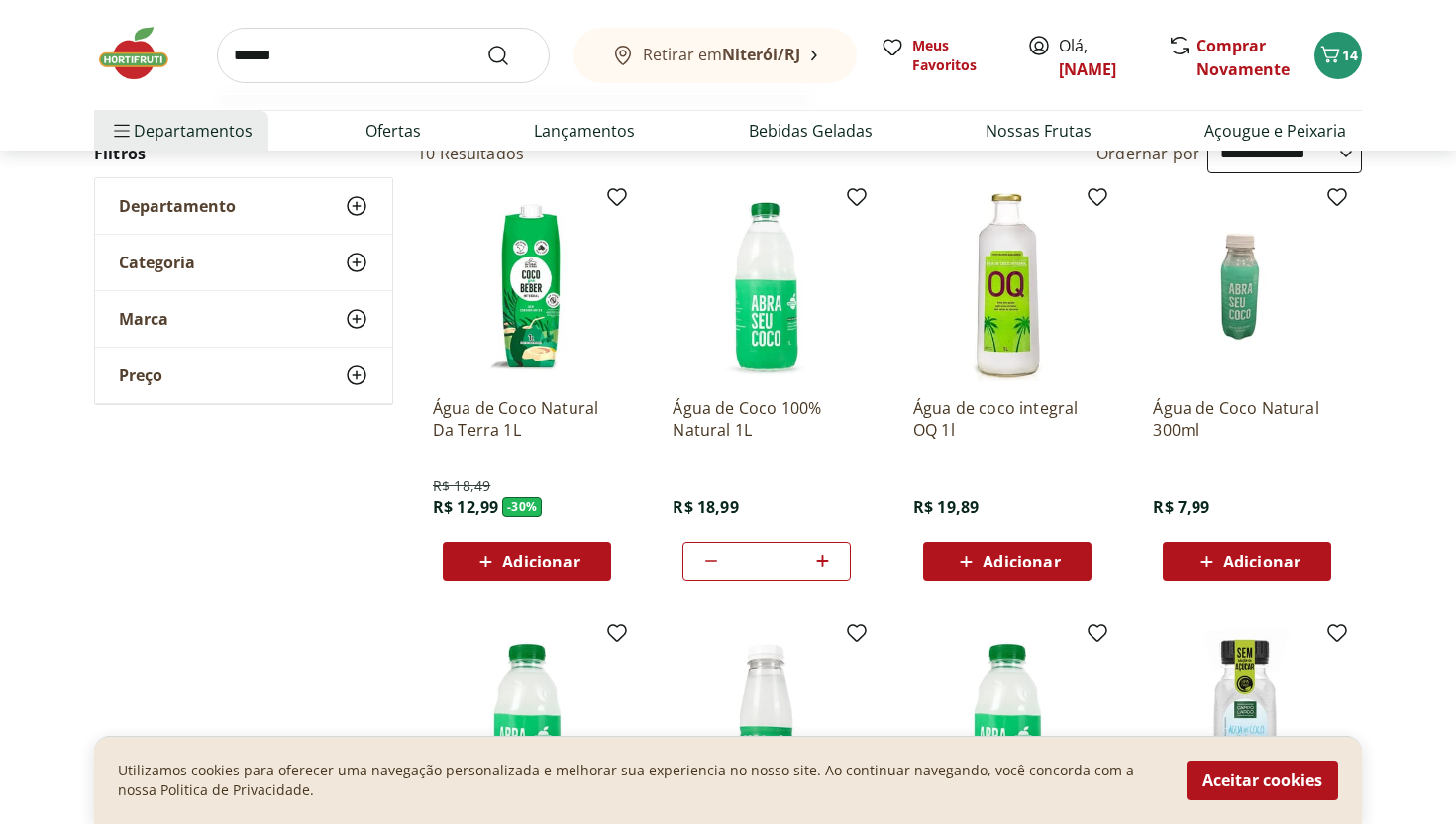type on "******" 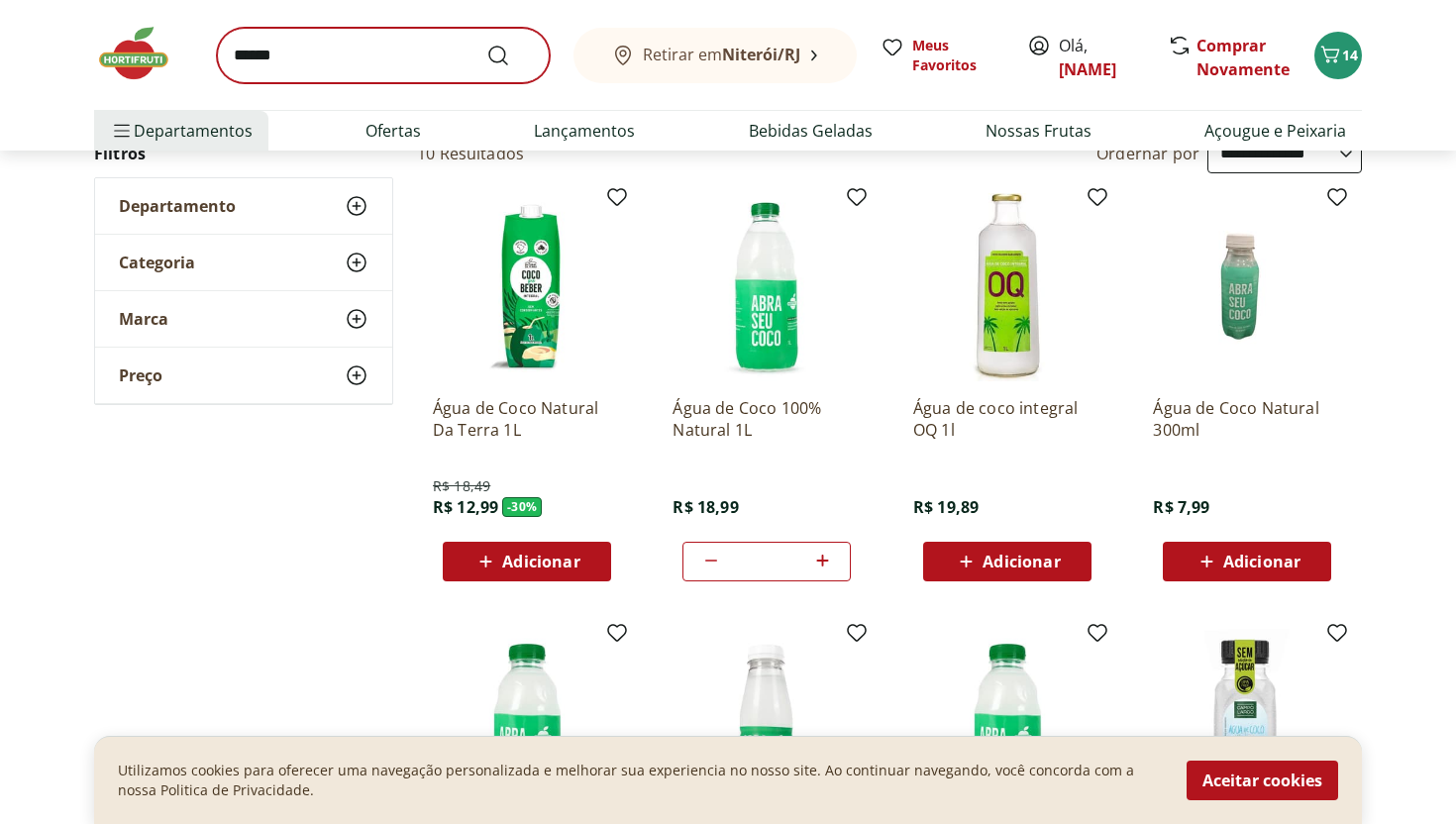 scroll, scrollTop: 0, scrollLeft: 0, axis: both 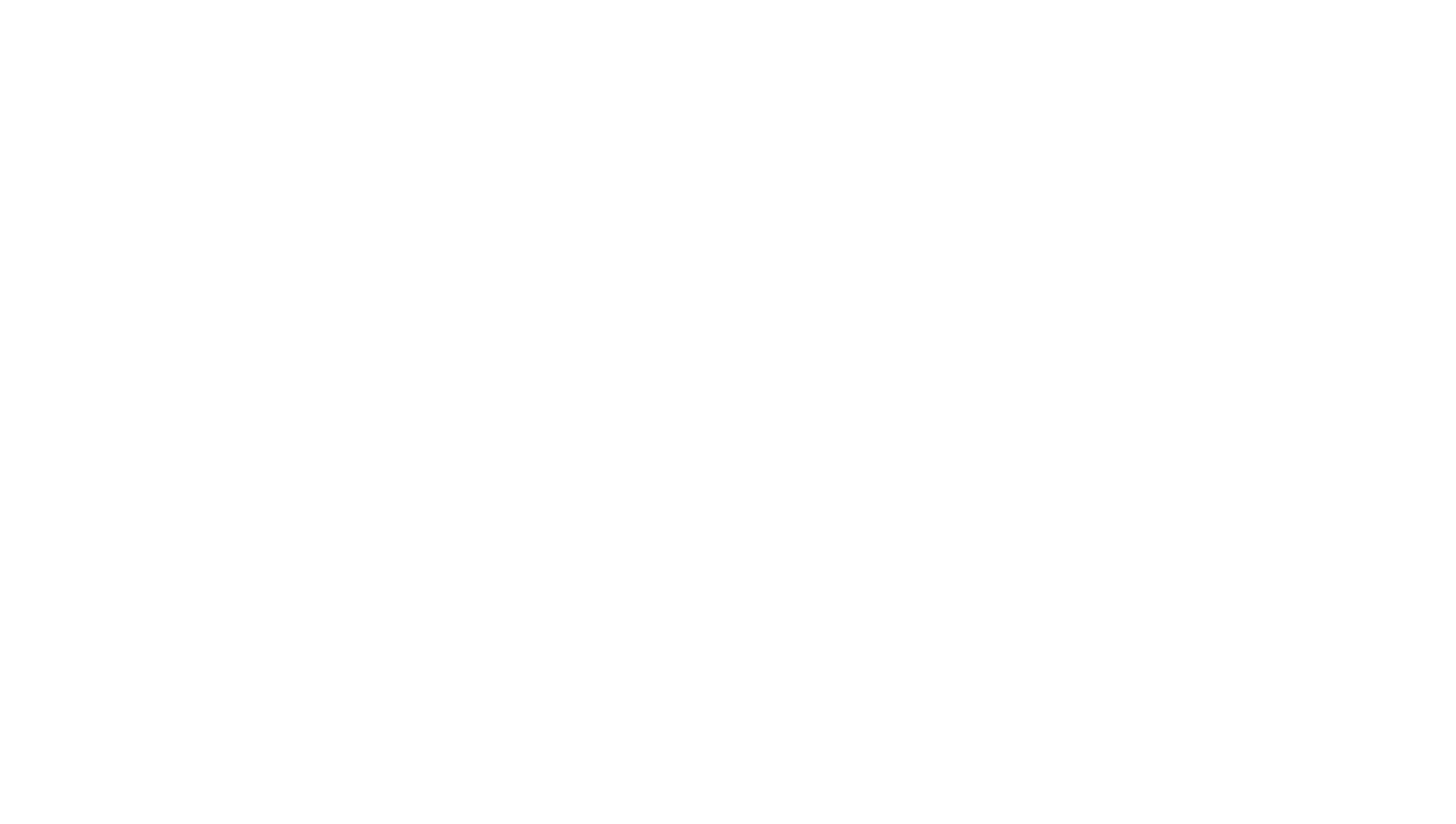 select on "**********" 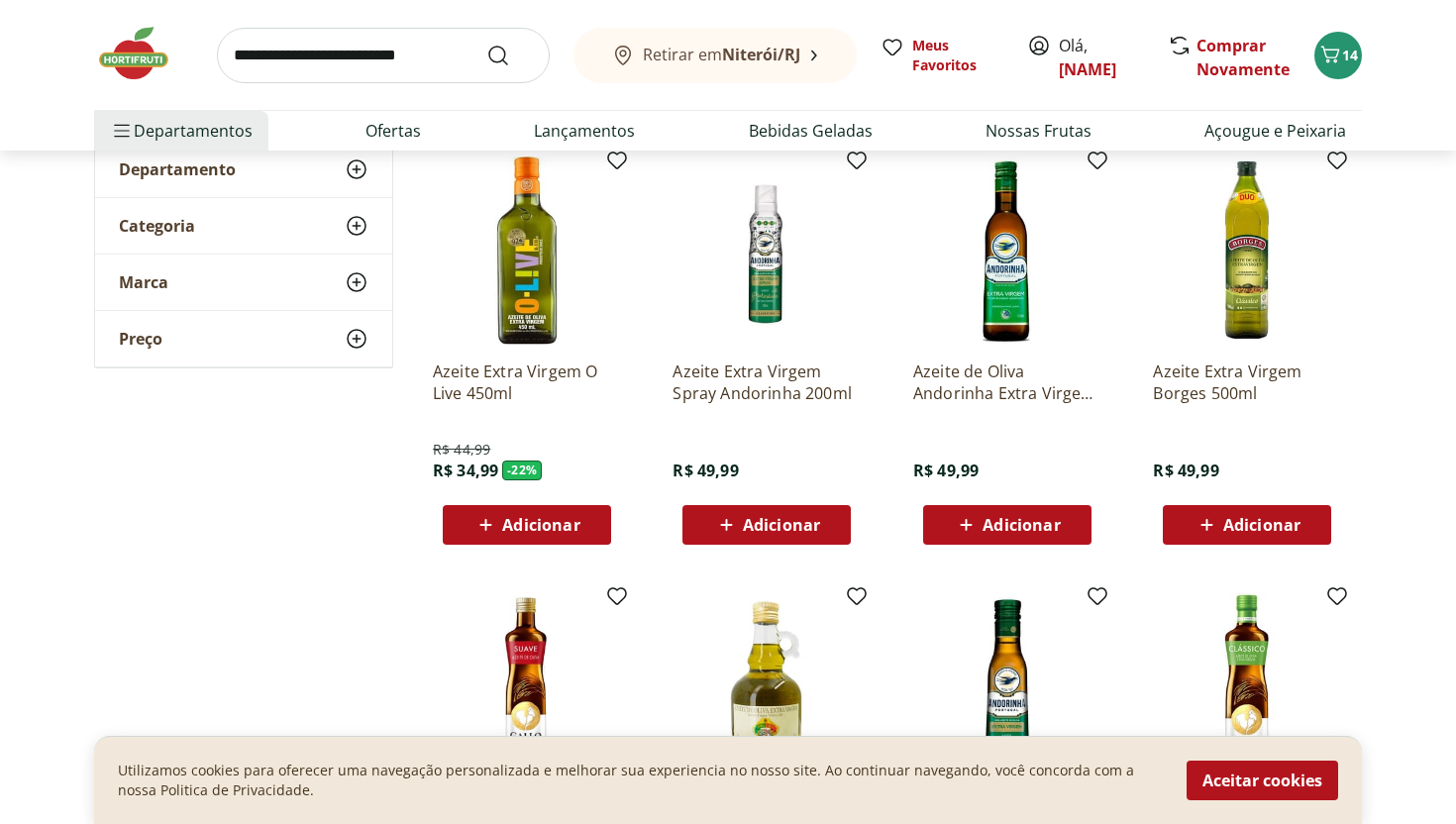 scroll, scrollTop: 261, scrollLeft: 0, axis: vertical 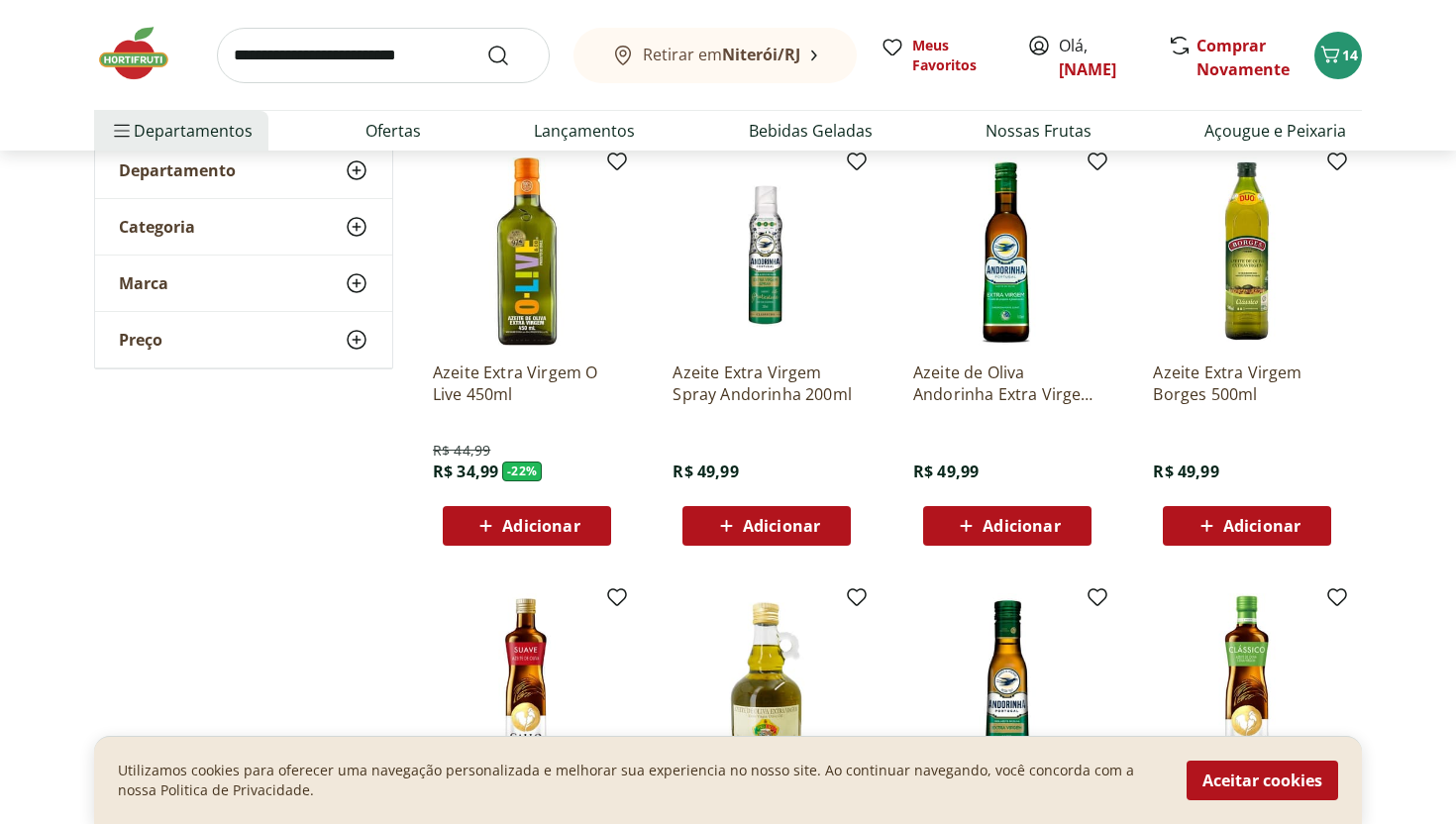 click on "Adicionar" at bounding box center (1021, 526) 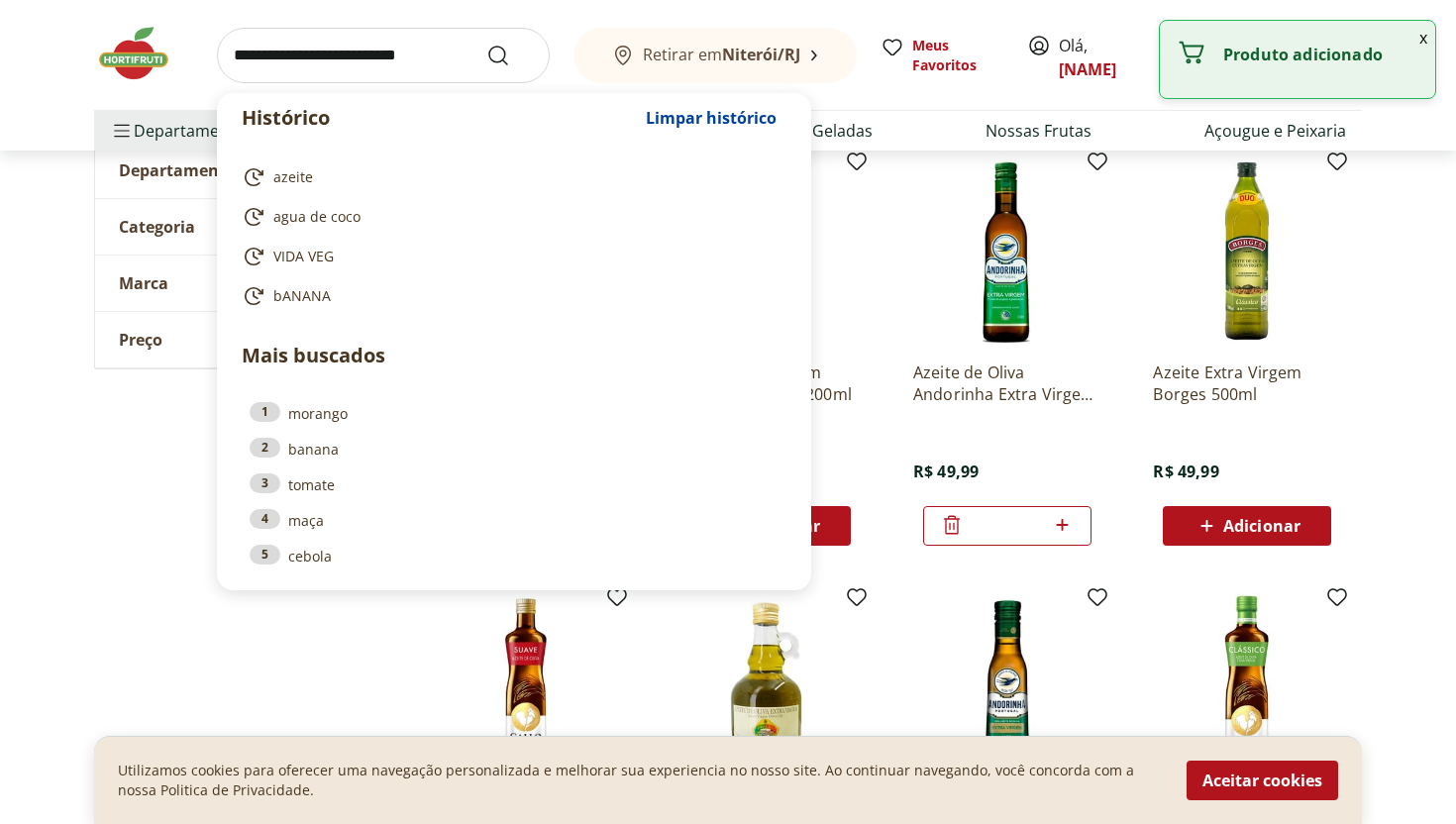 click at bounding box center (383, 55) 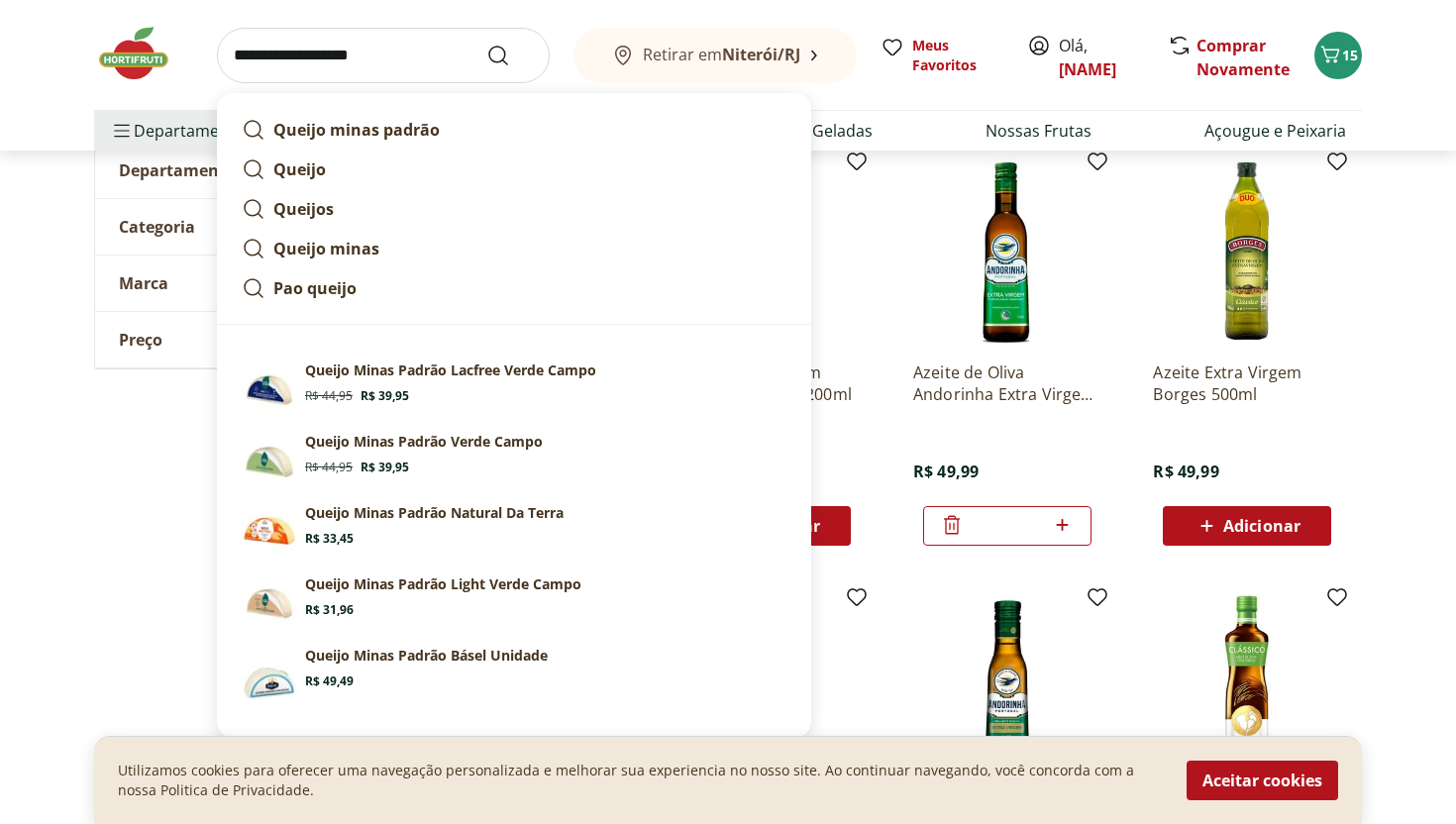 type on "**********" 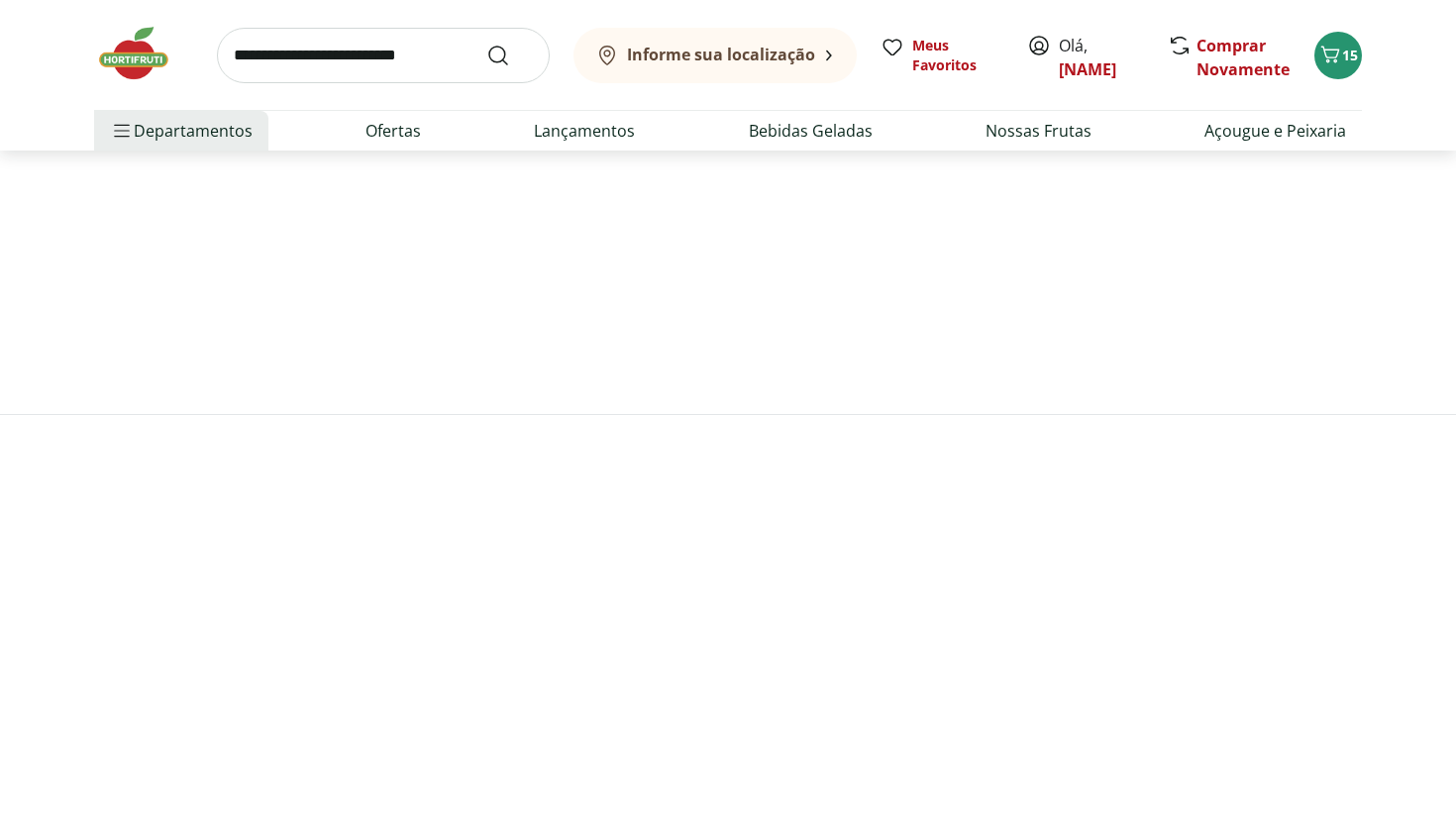 scroll, scrollTop: 0, scrollLeft: 0, axis: both 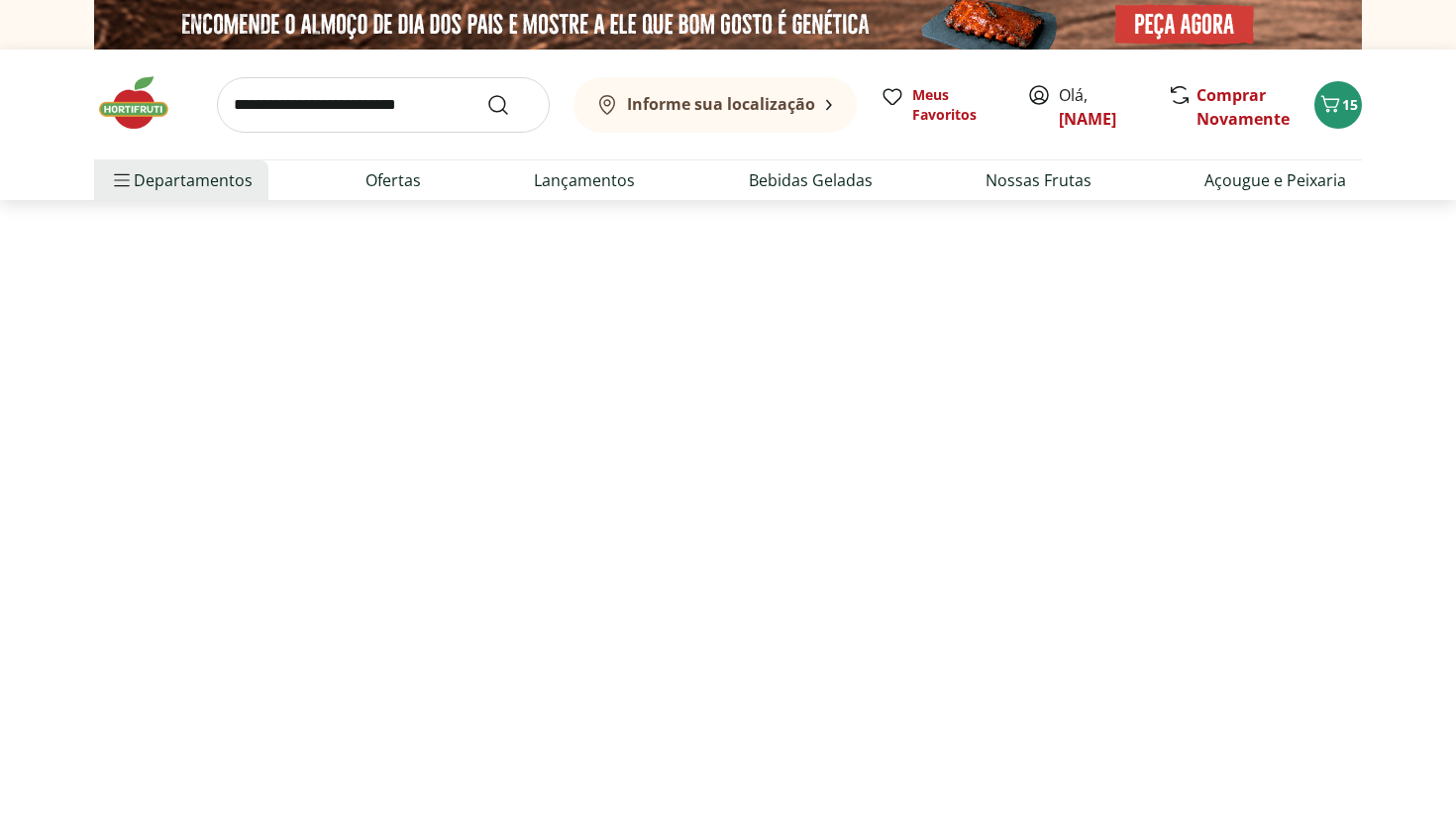 select on "**********" 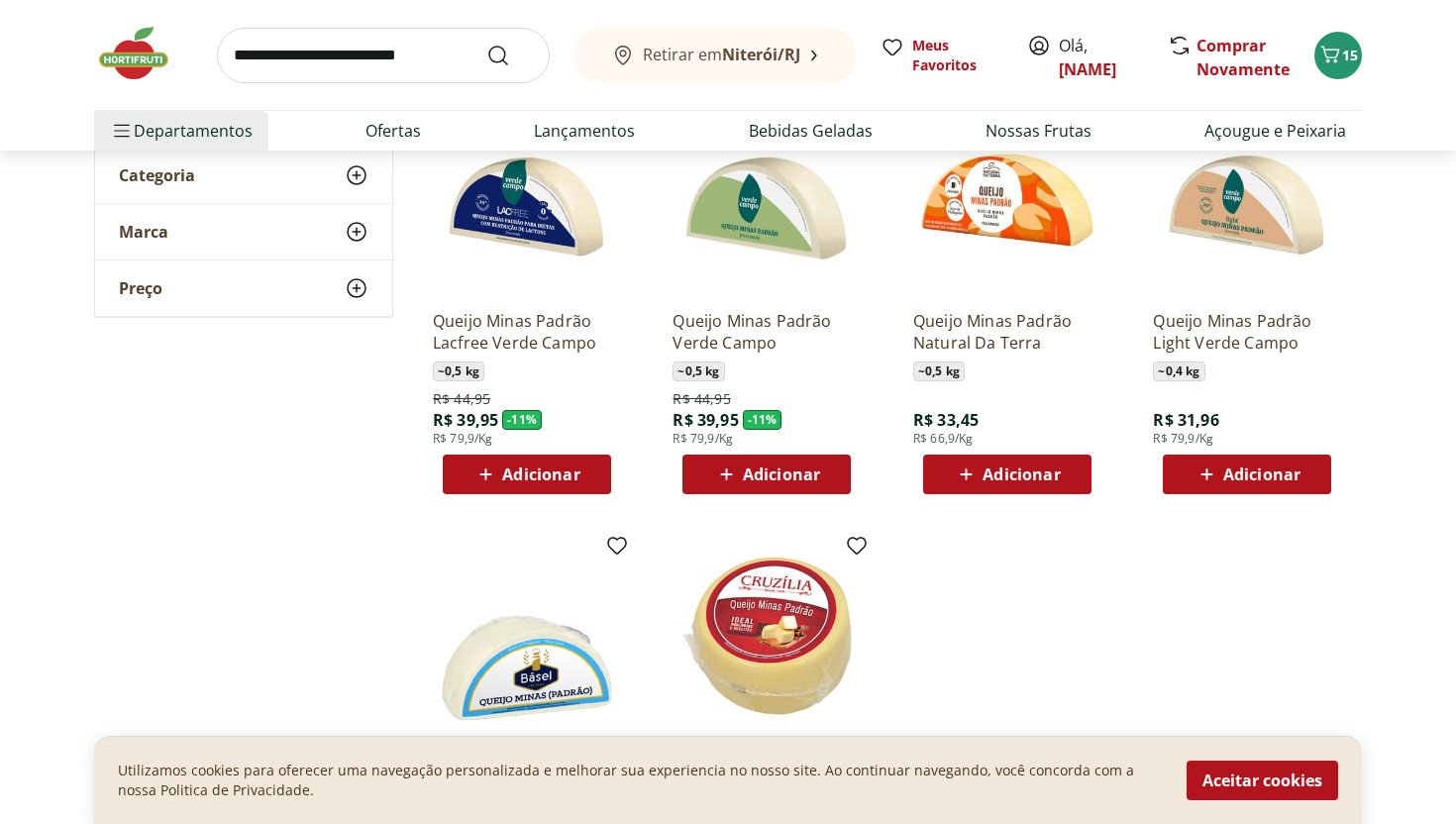scroll, scrollTop: 317, scrollLeft: 0, axis: vertical 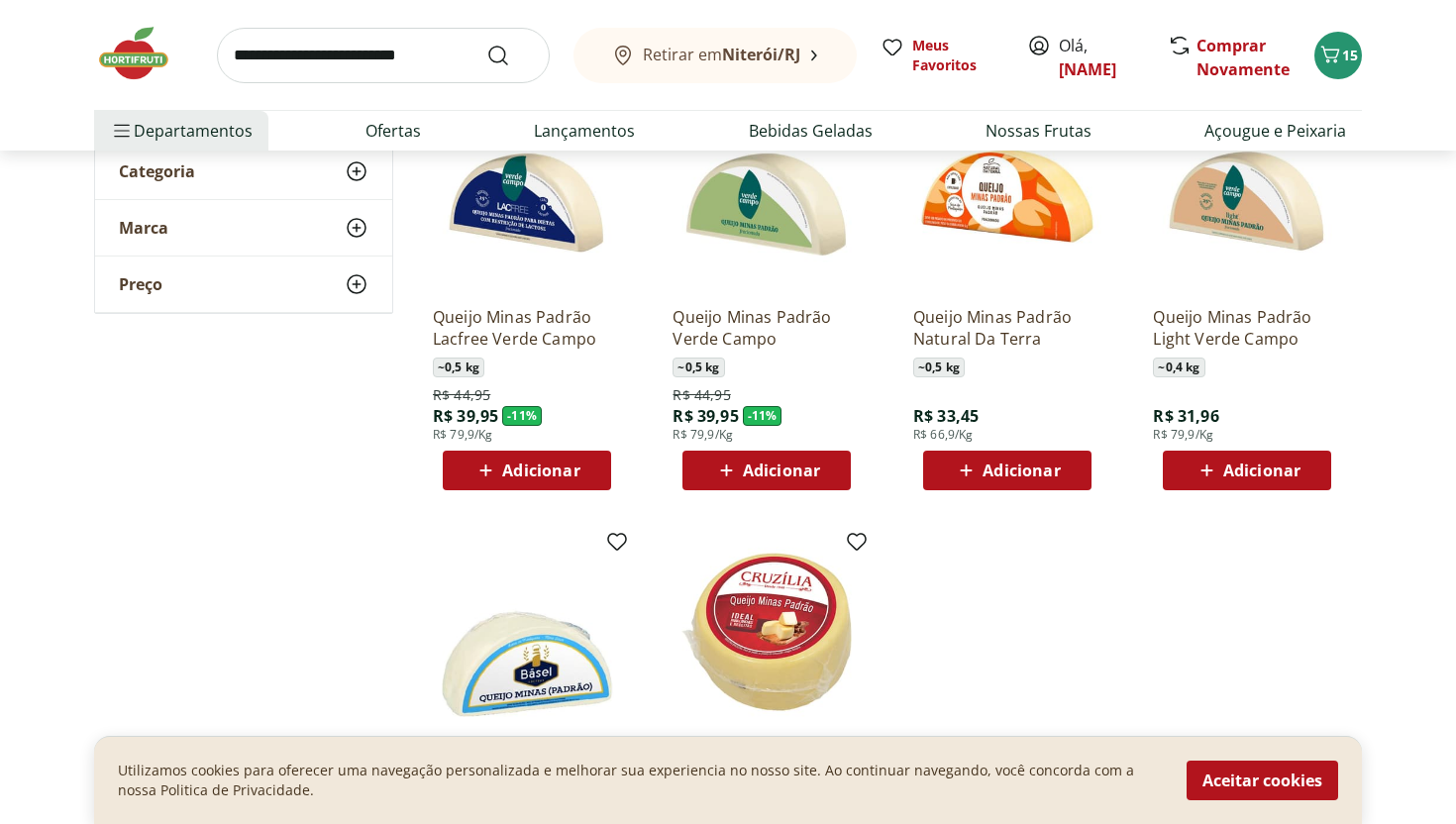 click on "Adicionar" at bounding box center (1262, 470) 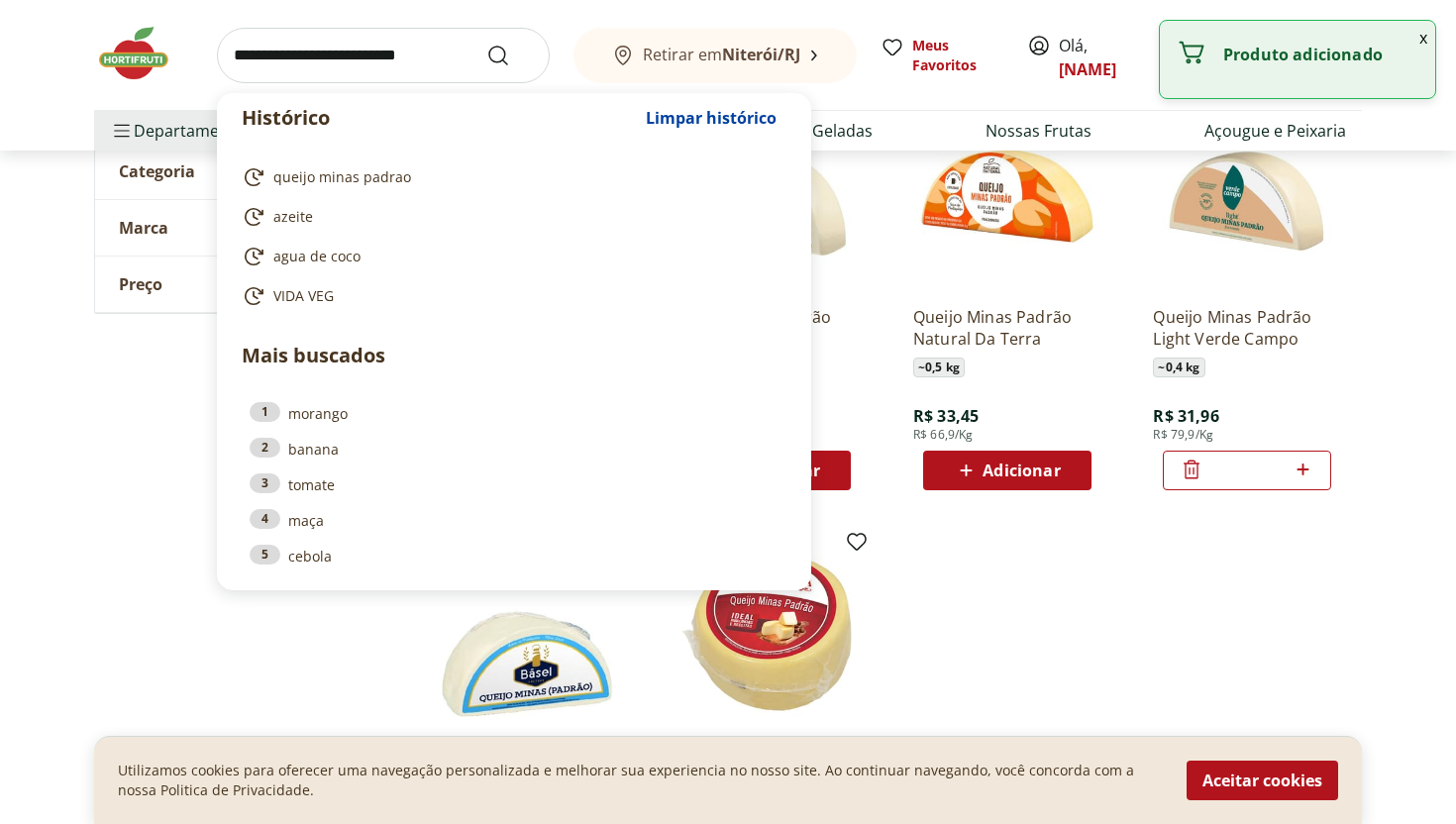click at bounding box center (383, 55) 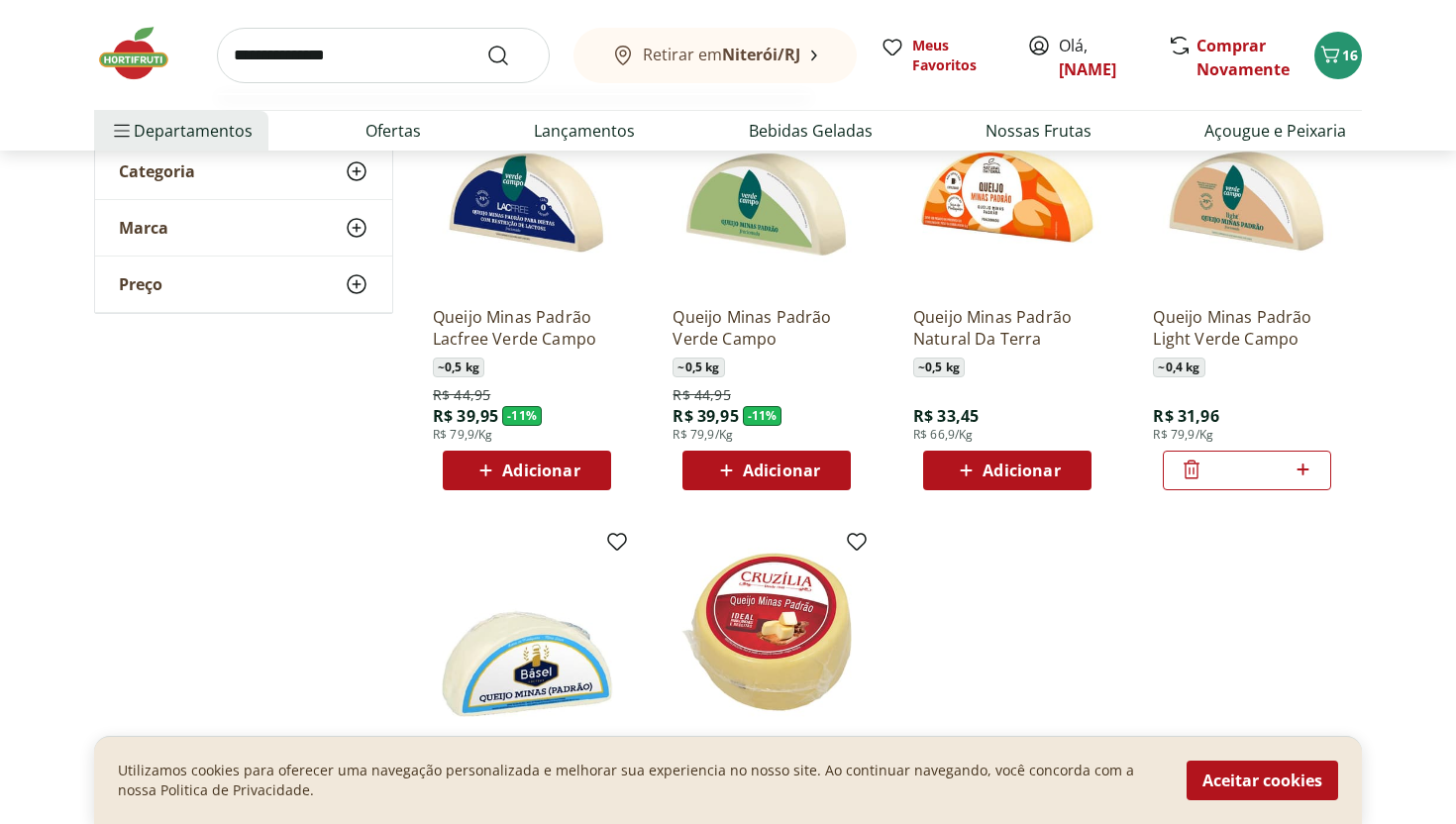 type on "**********" 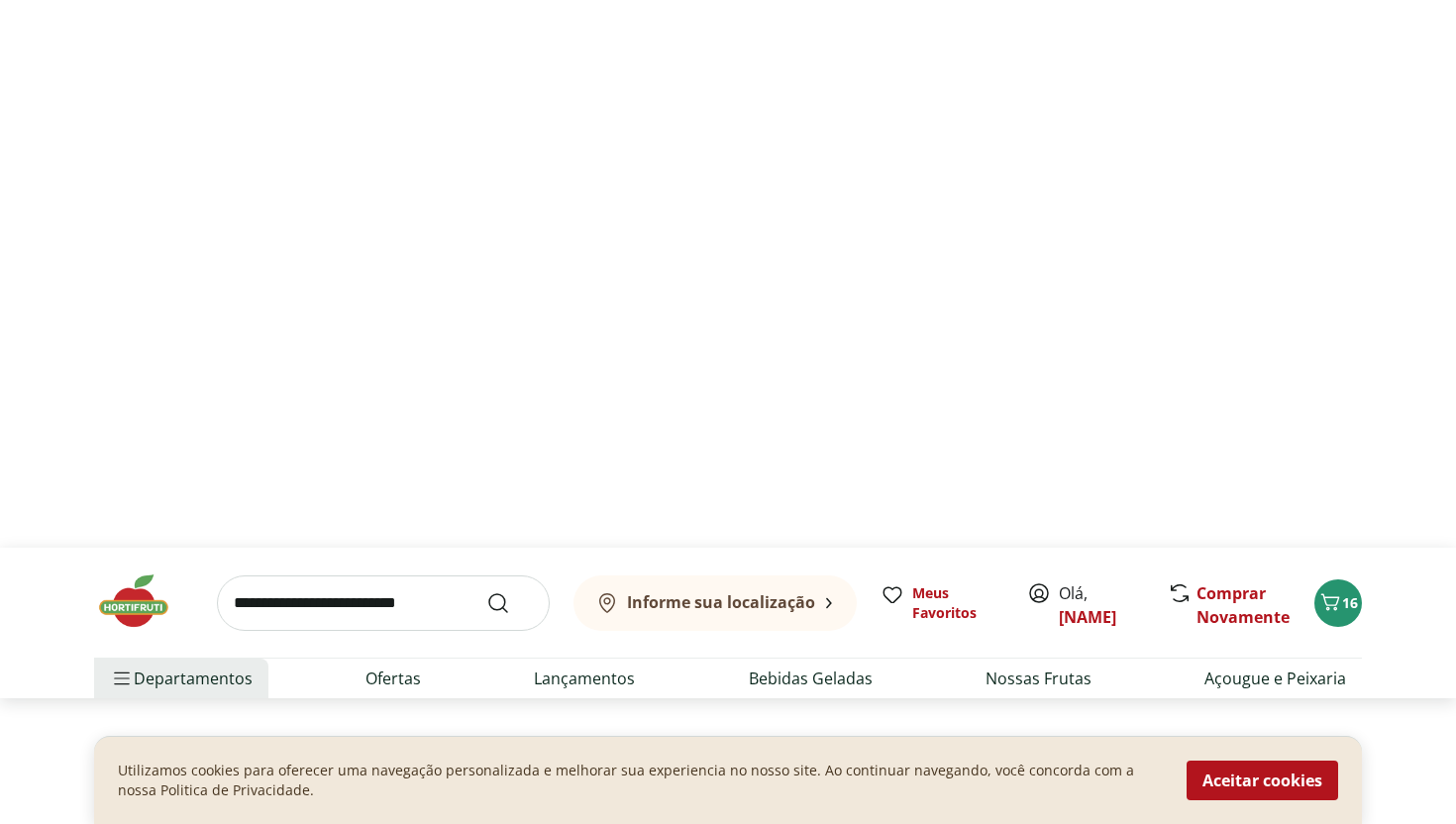 scroll, scrollTop: 0, scrollLeft: 0, axis: both 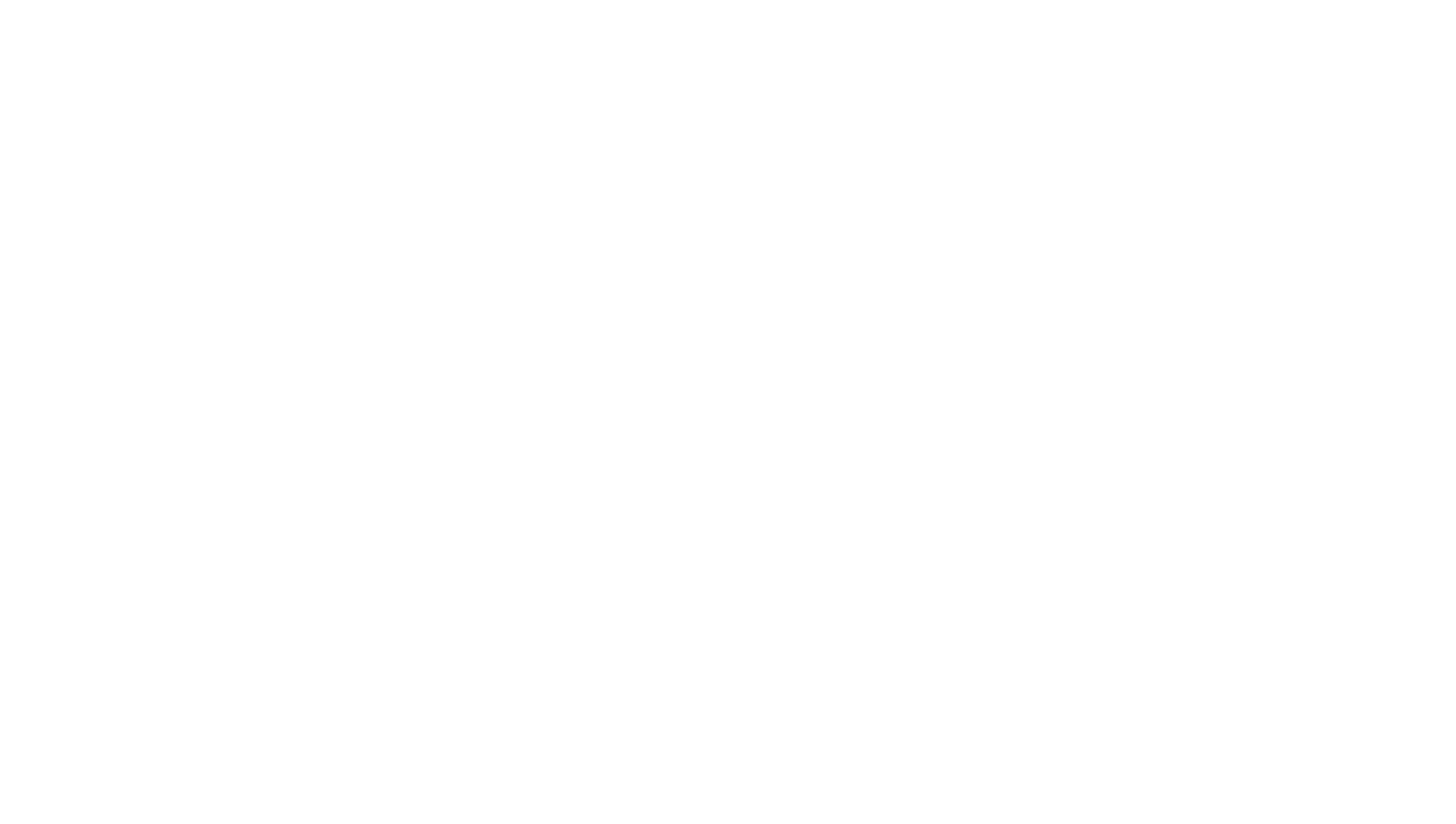 select on "**********" 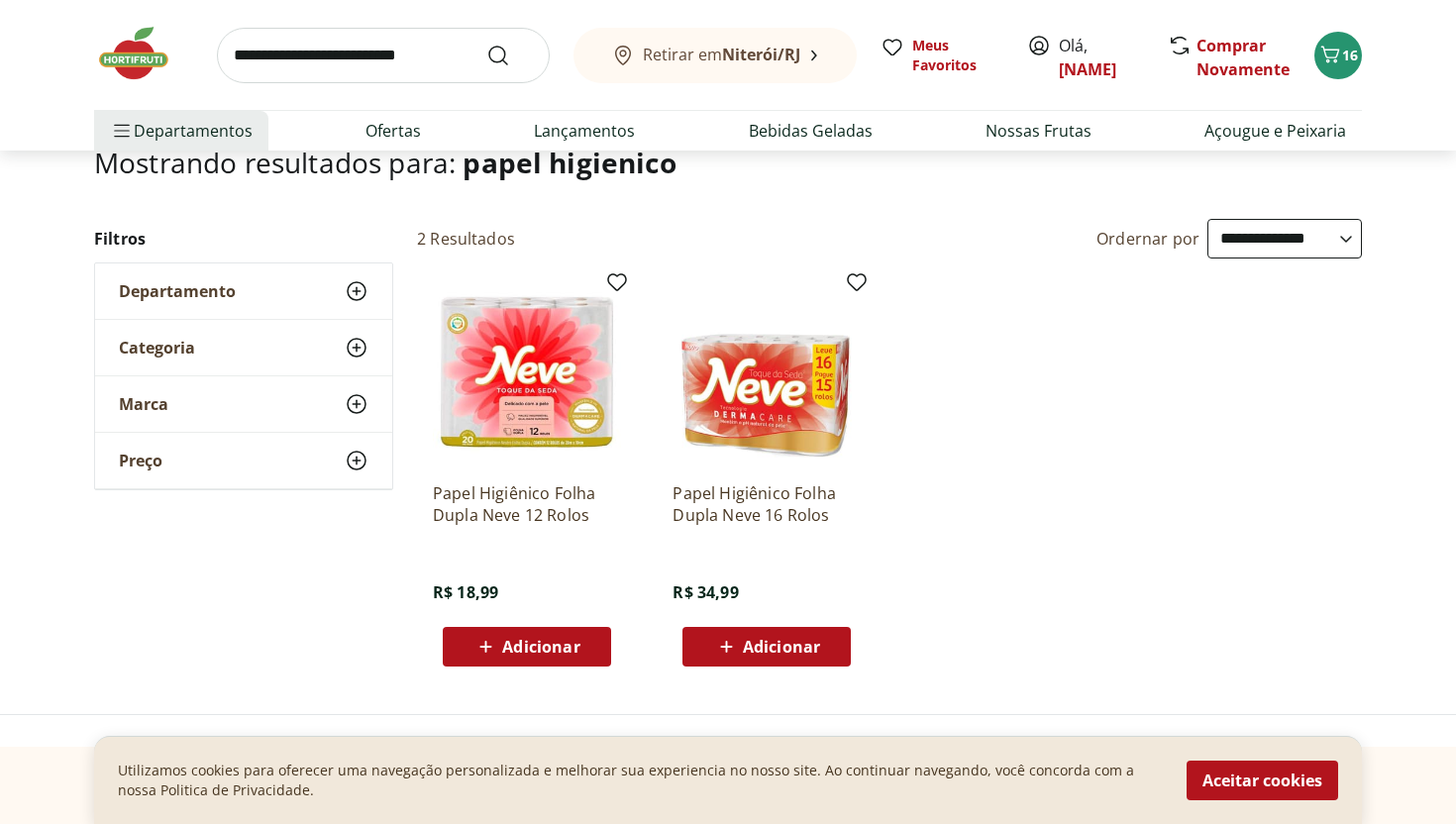 scroll, scrollTop: 148, scrollLeft: 0, axis: vertical 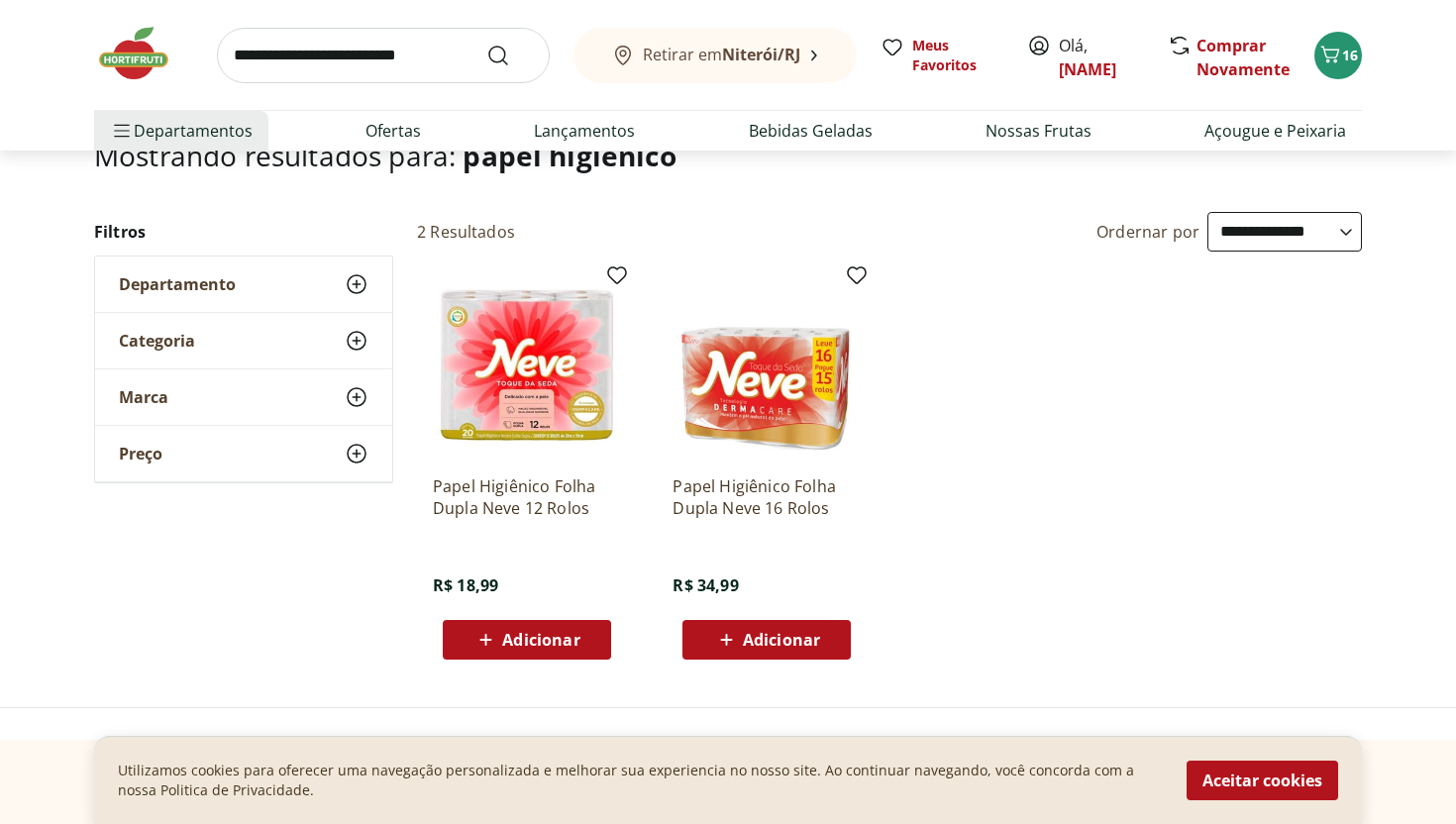 click 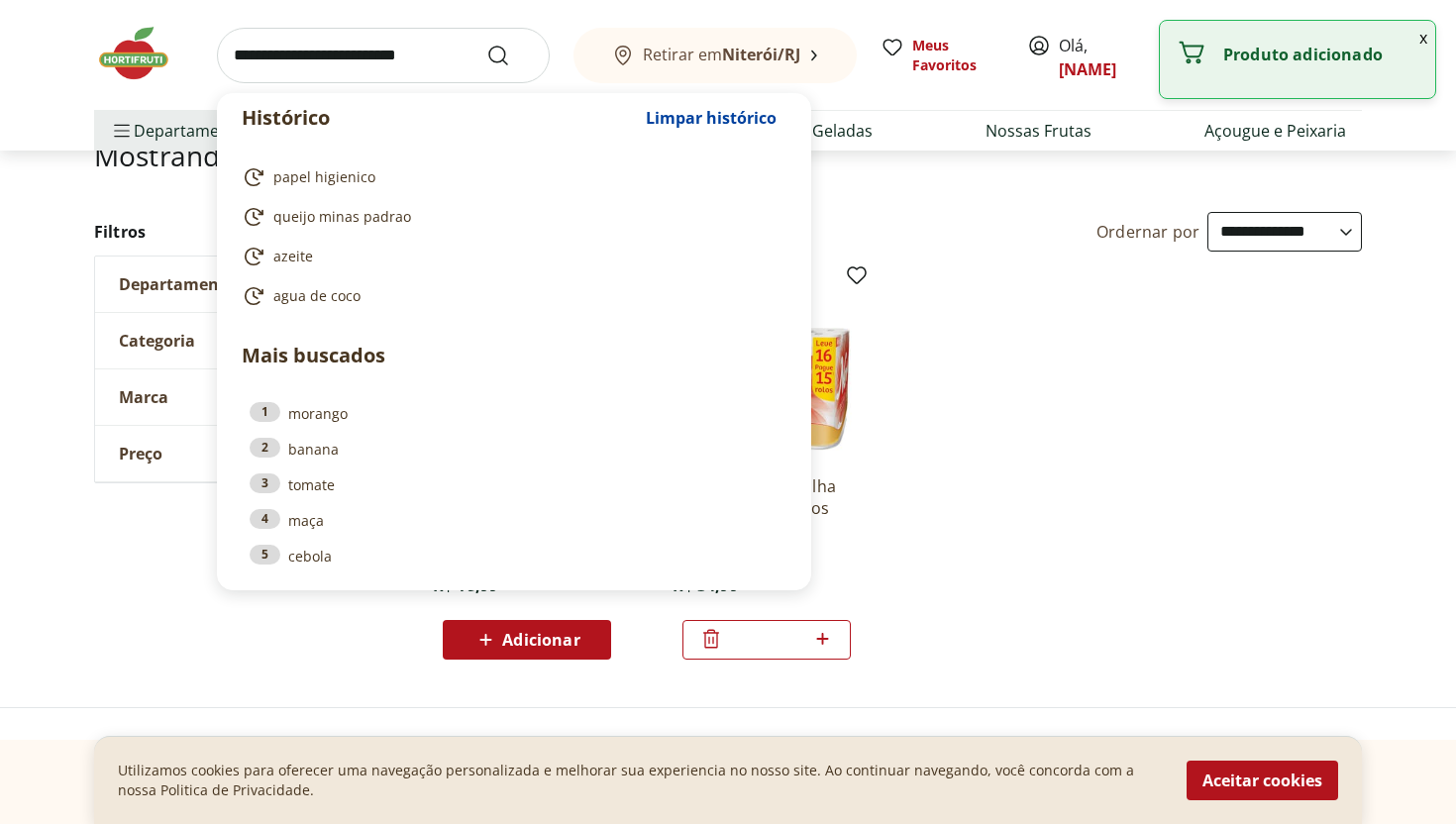 click at bounding box center [383, 55] 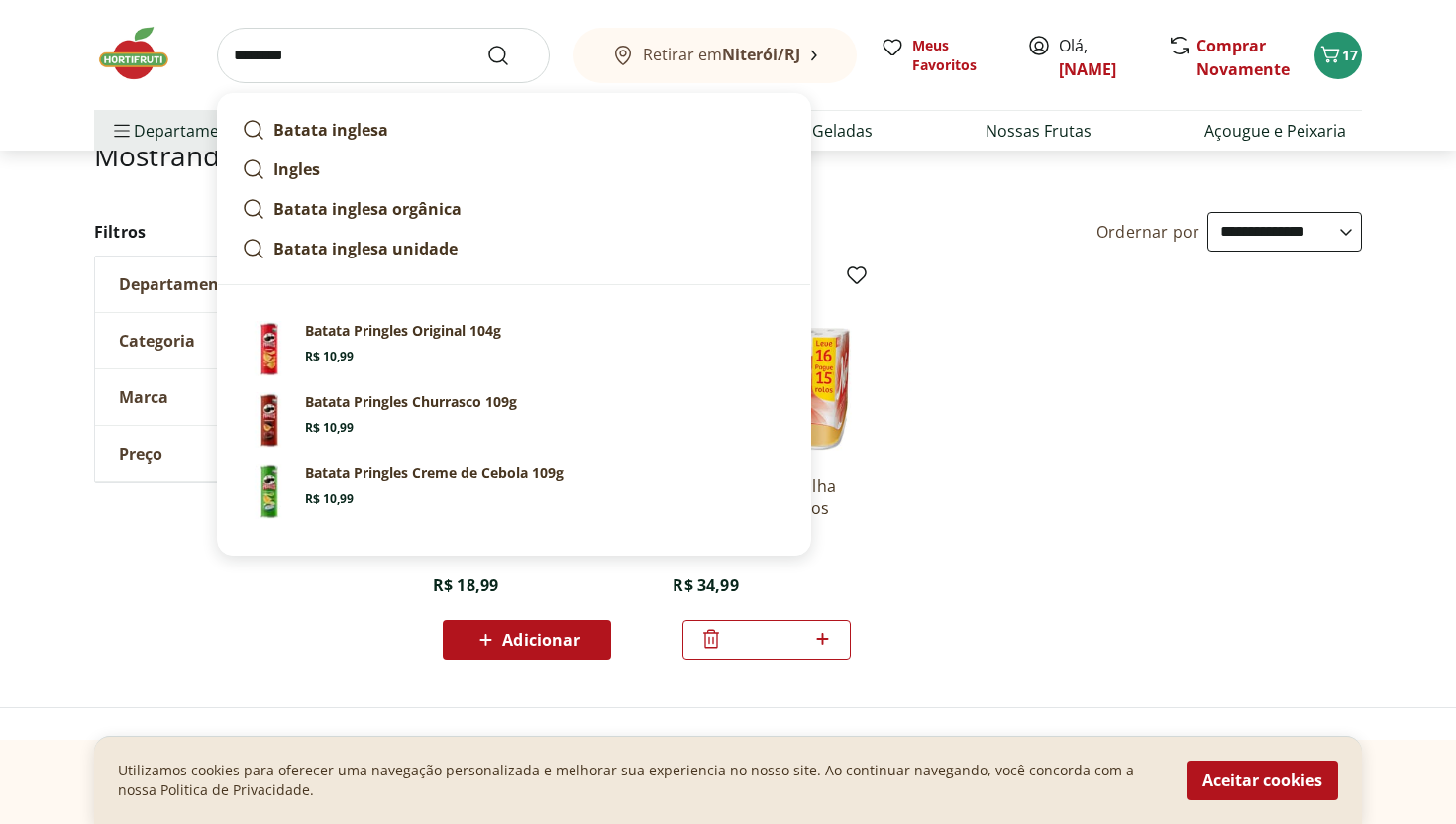 type on "********" 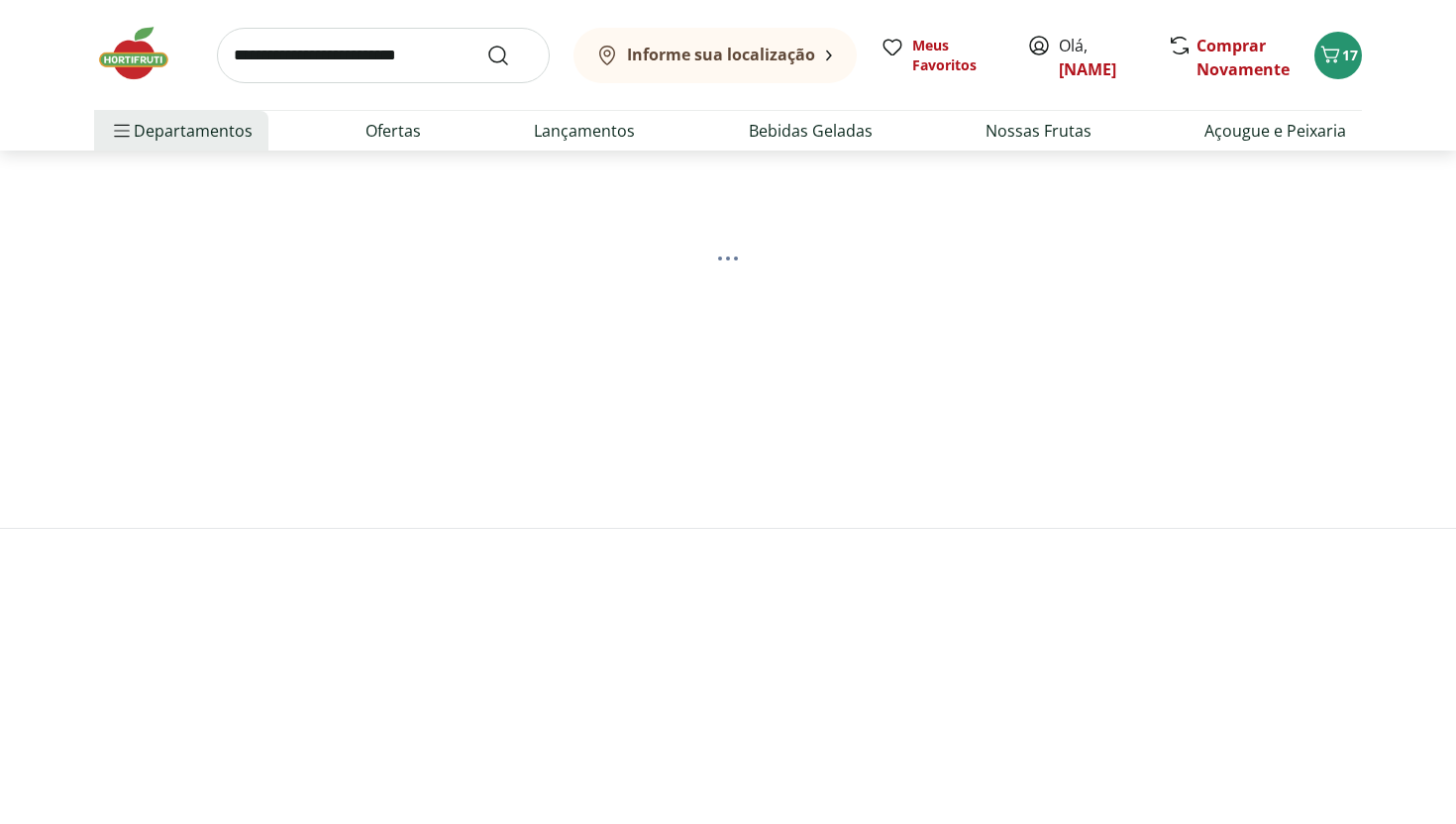 scroll, scrollTop: 0, scrollLeft: 0, axis: both 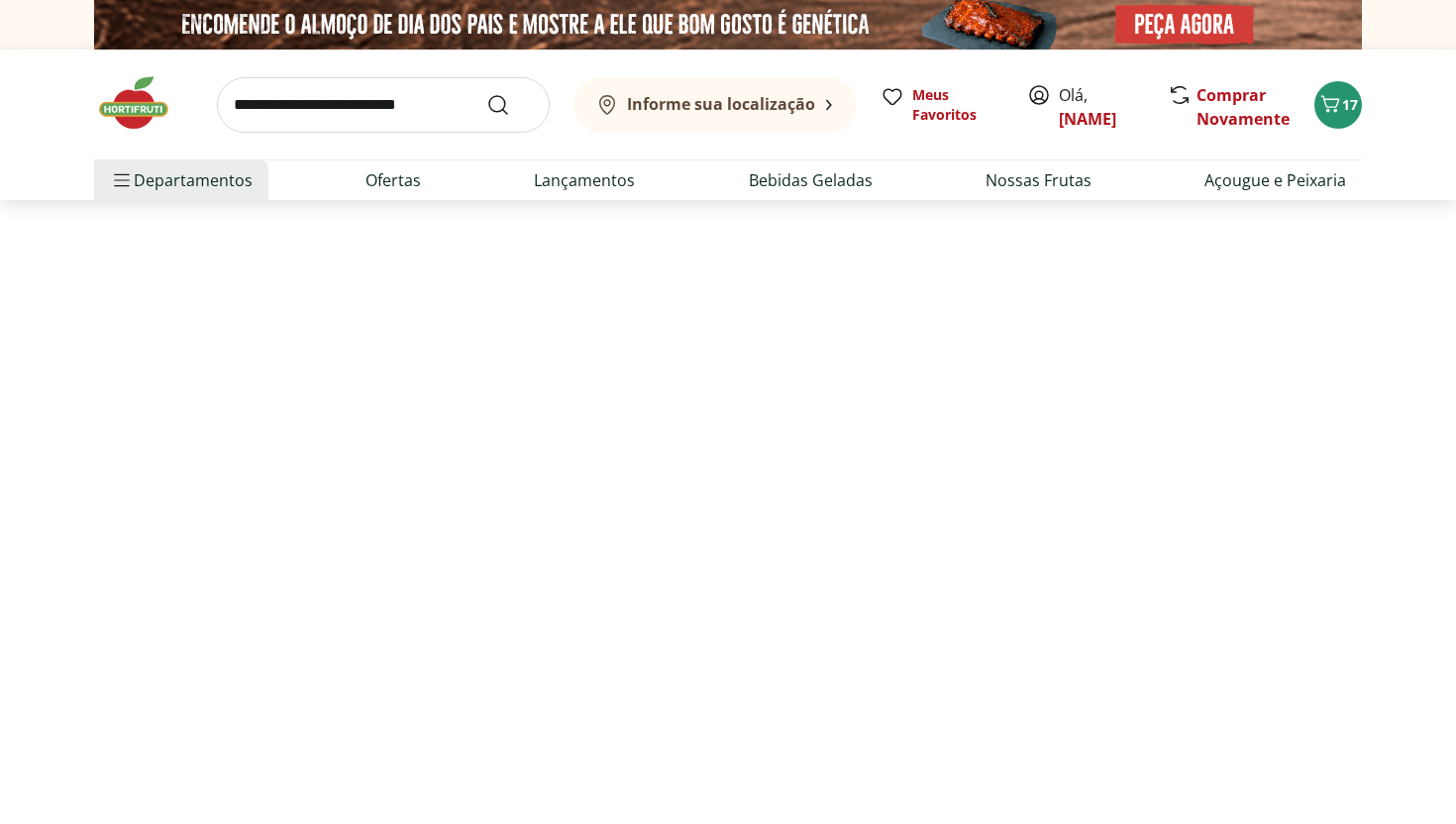 select on "**********" 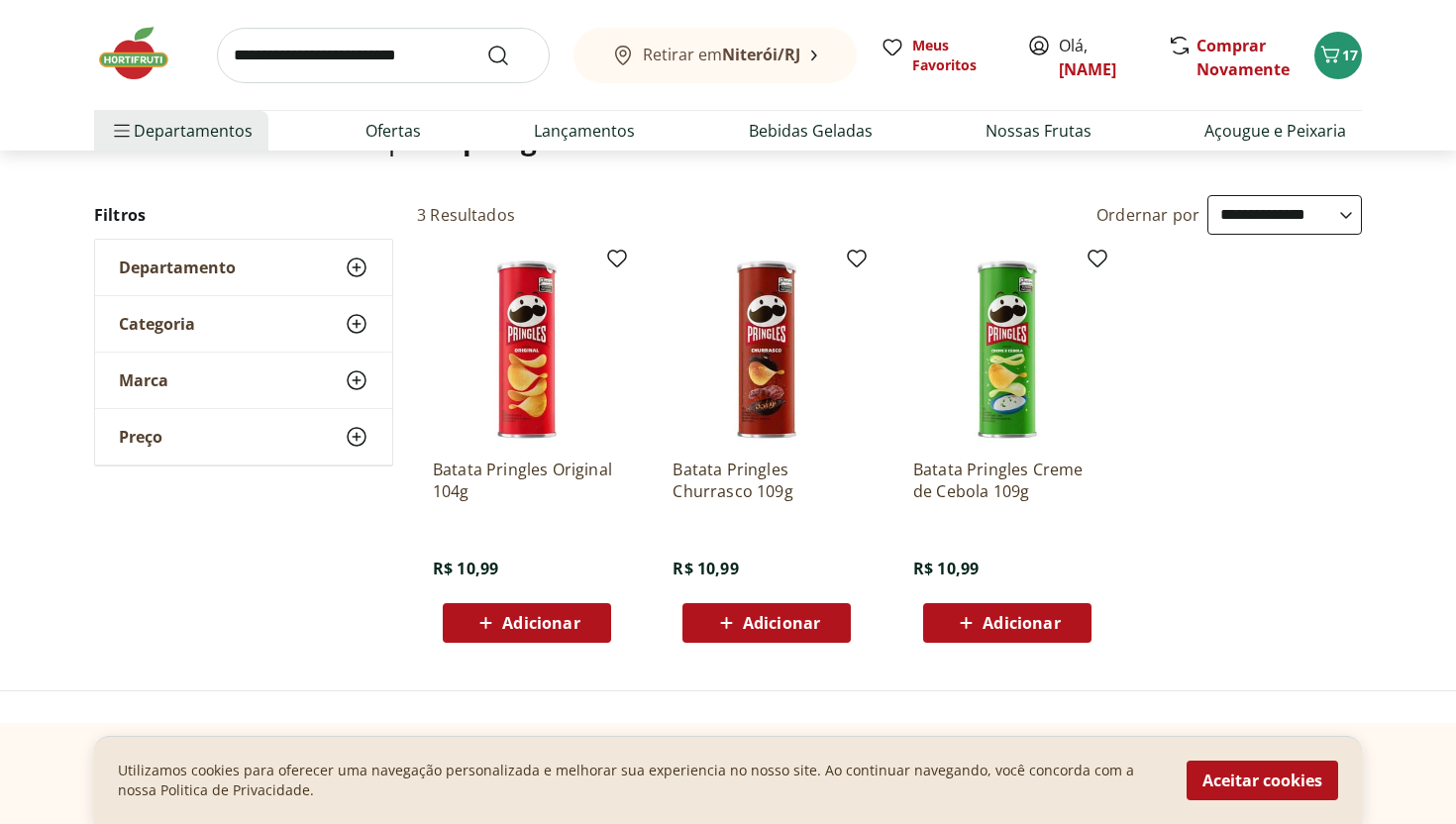 scroll, scrollTop: 165, scrollLeft: 0, axis: vertical 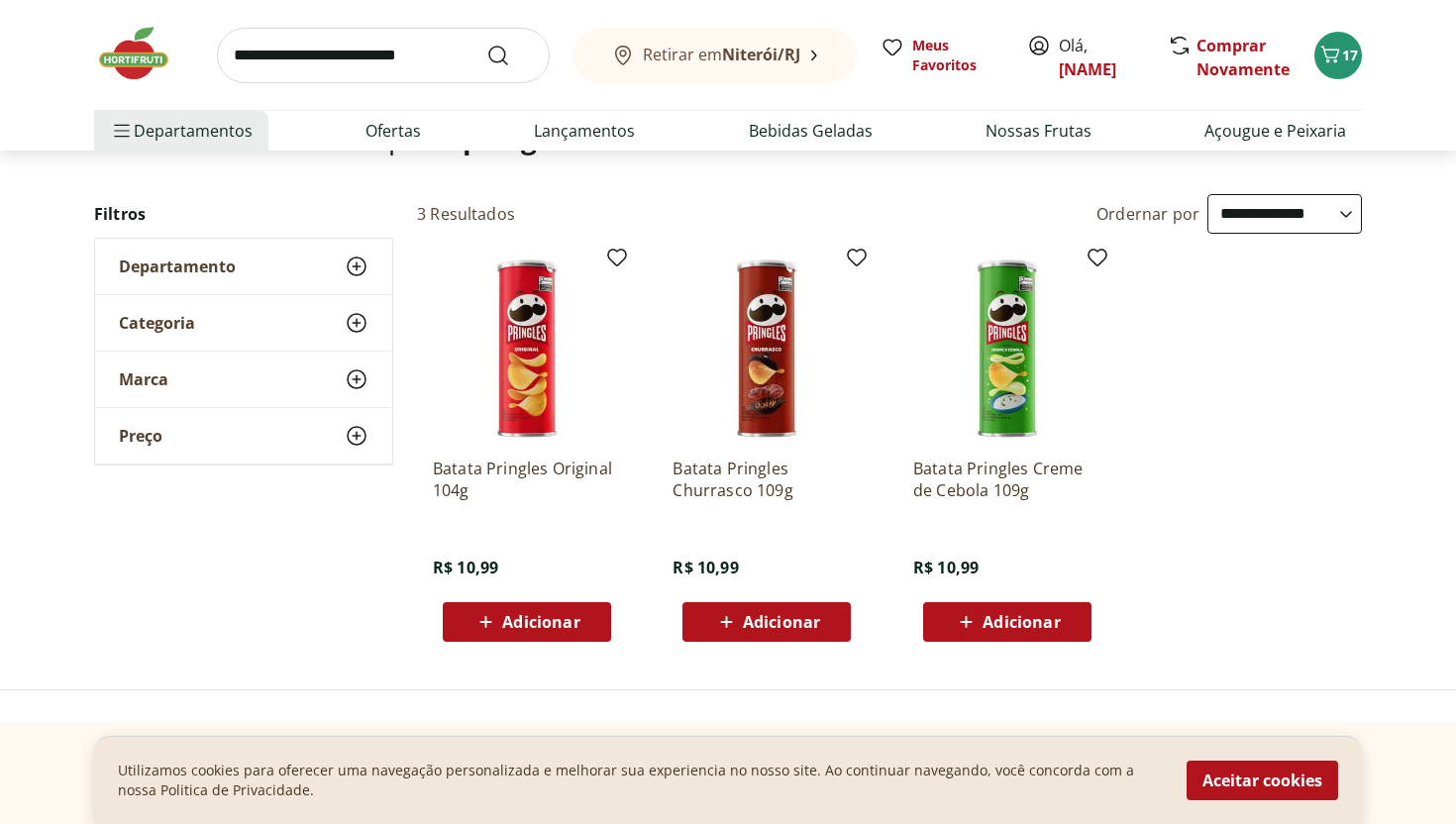 click on "Adicionar" at bounding box center (1007, 622) 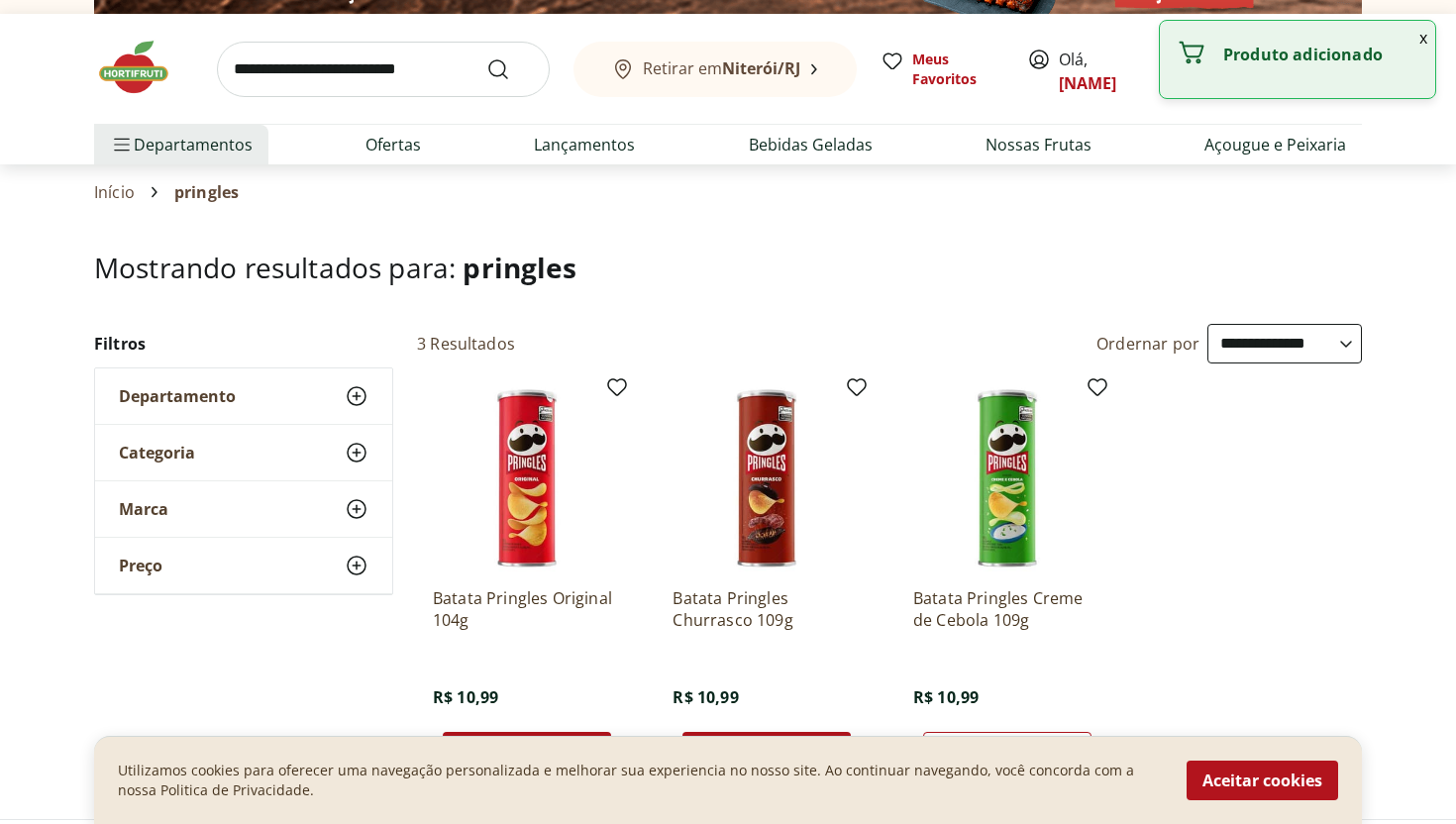 scroll, scrollTop: 0, scrollLeft: 0, axis: both 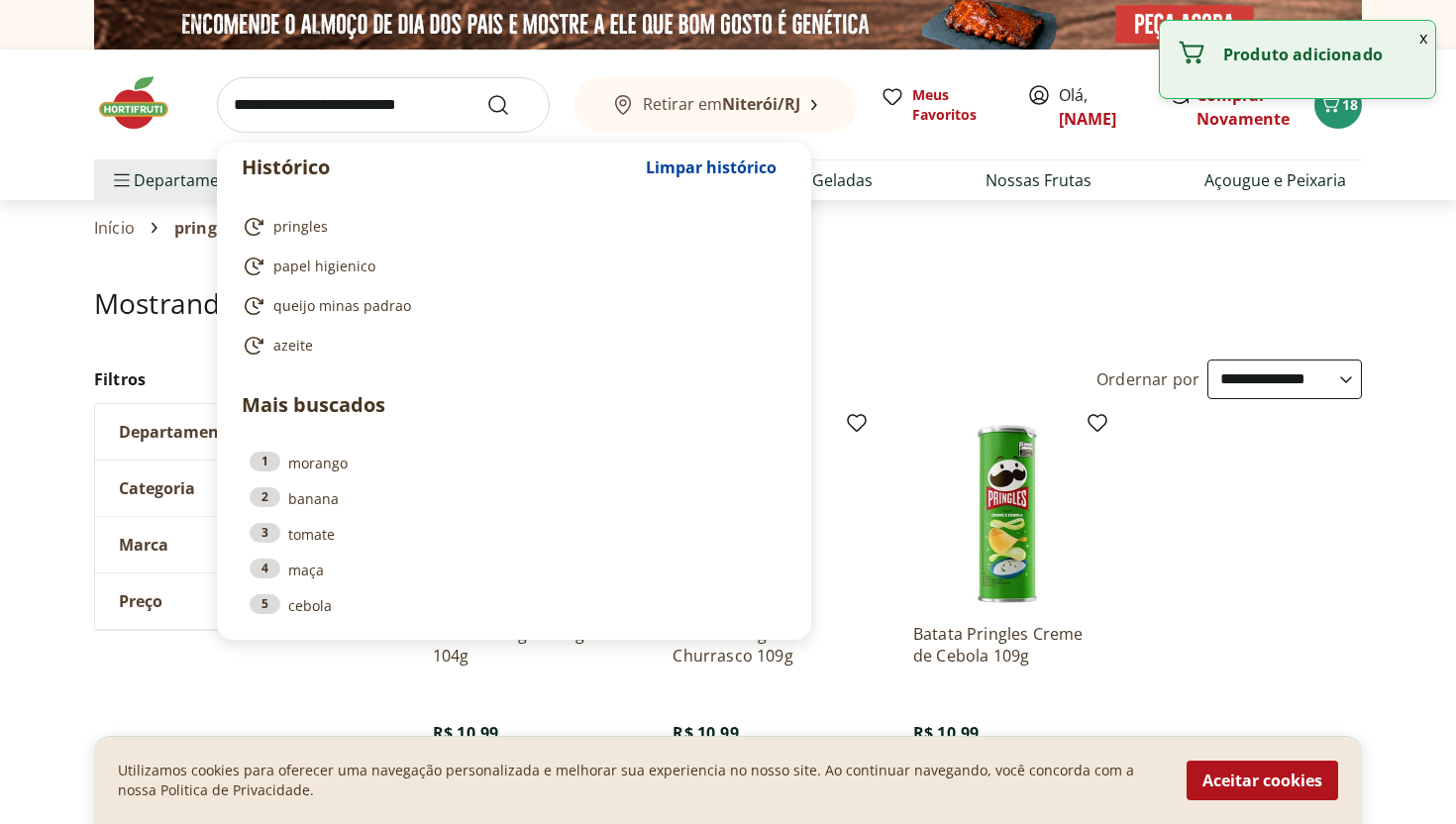 click at bounding box center [383, 105] 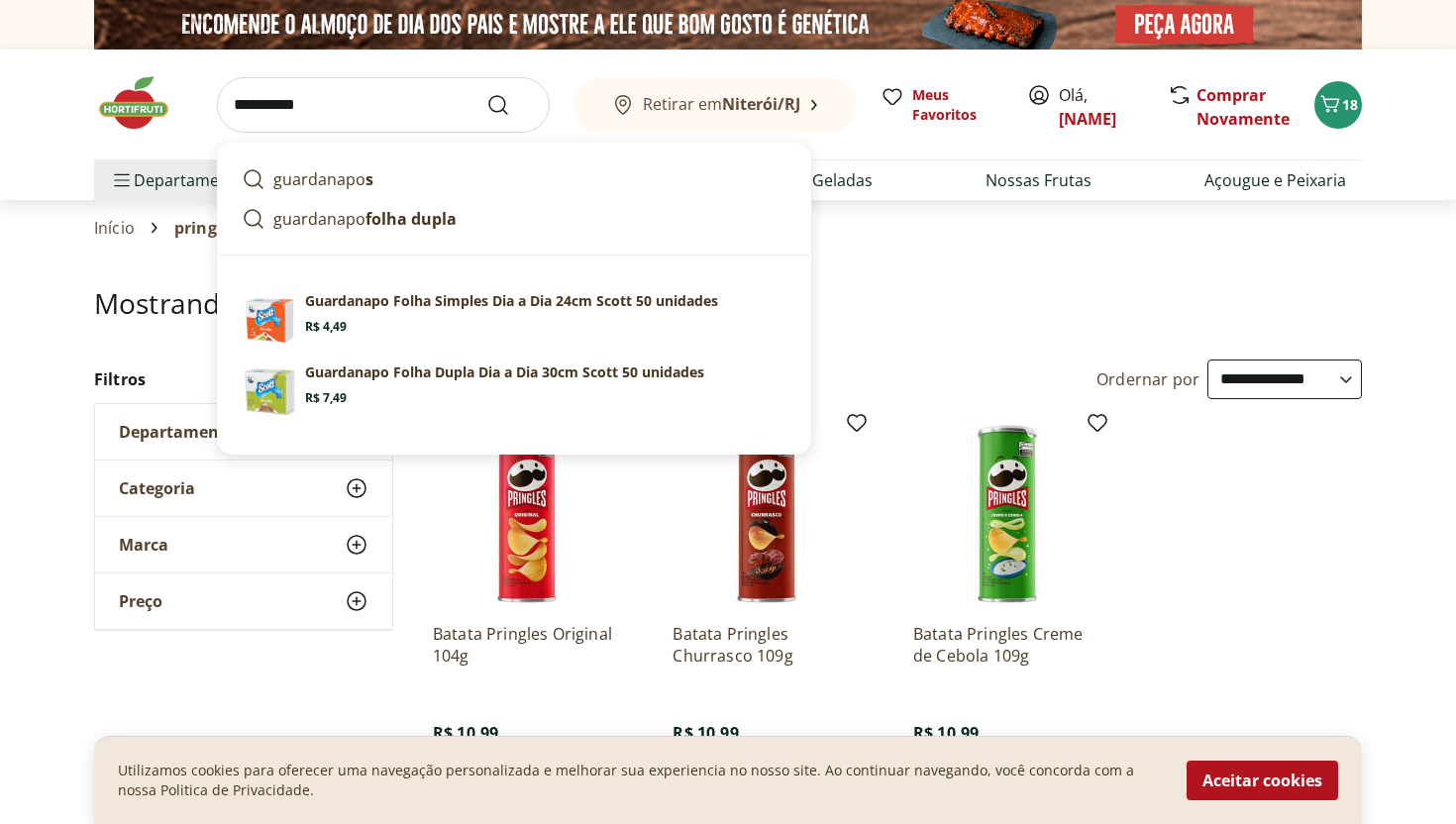 type on "**********" 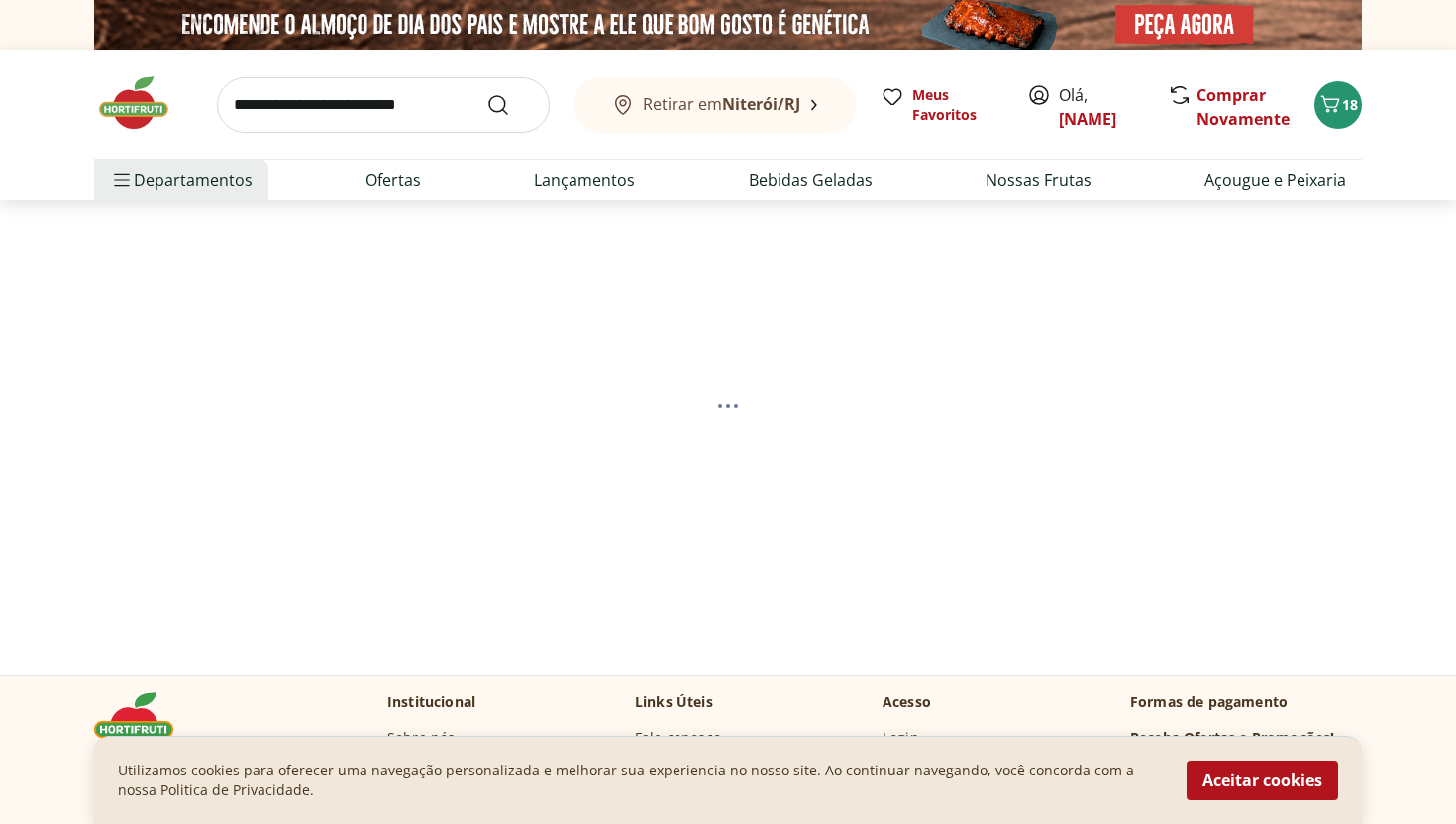 select on "**********" 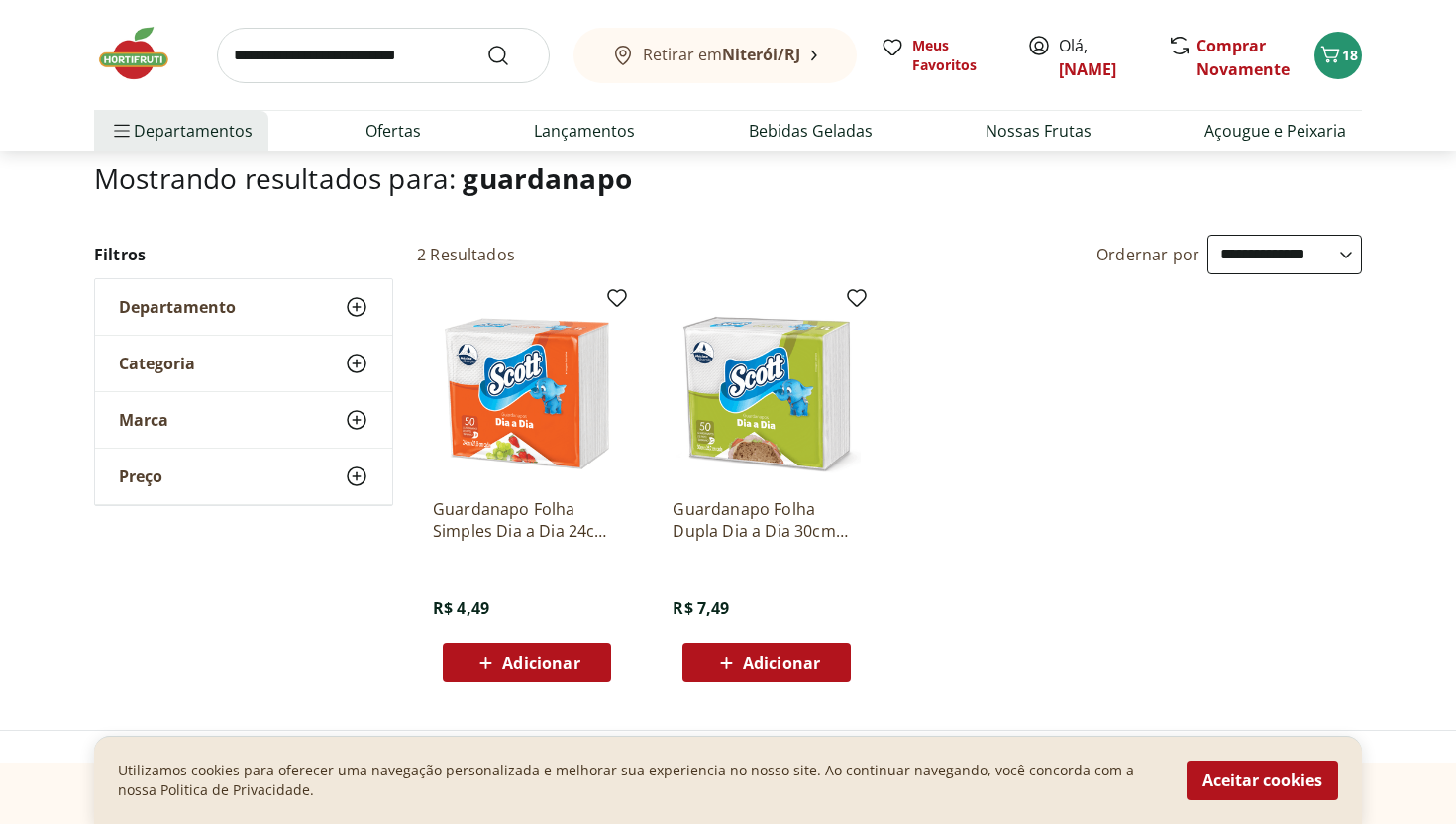 scroll, scrollTop: 135, scrollLeft: 0, axis: vertical 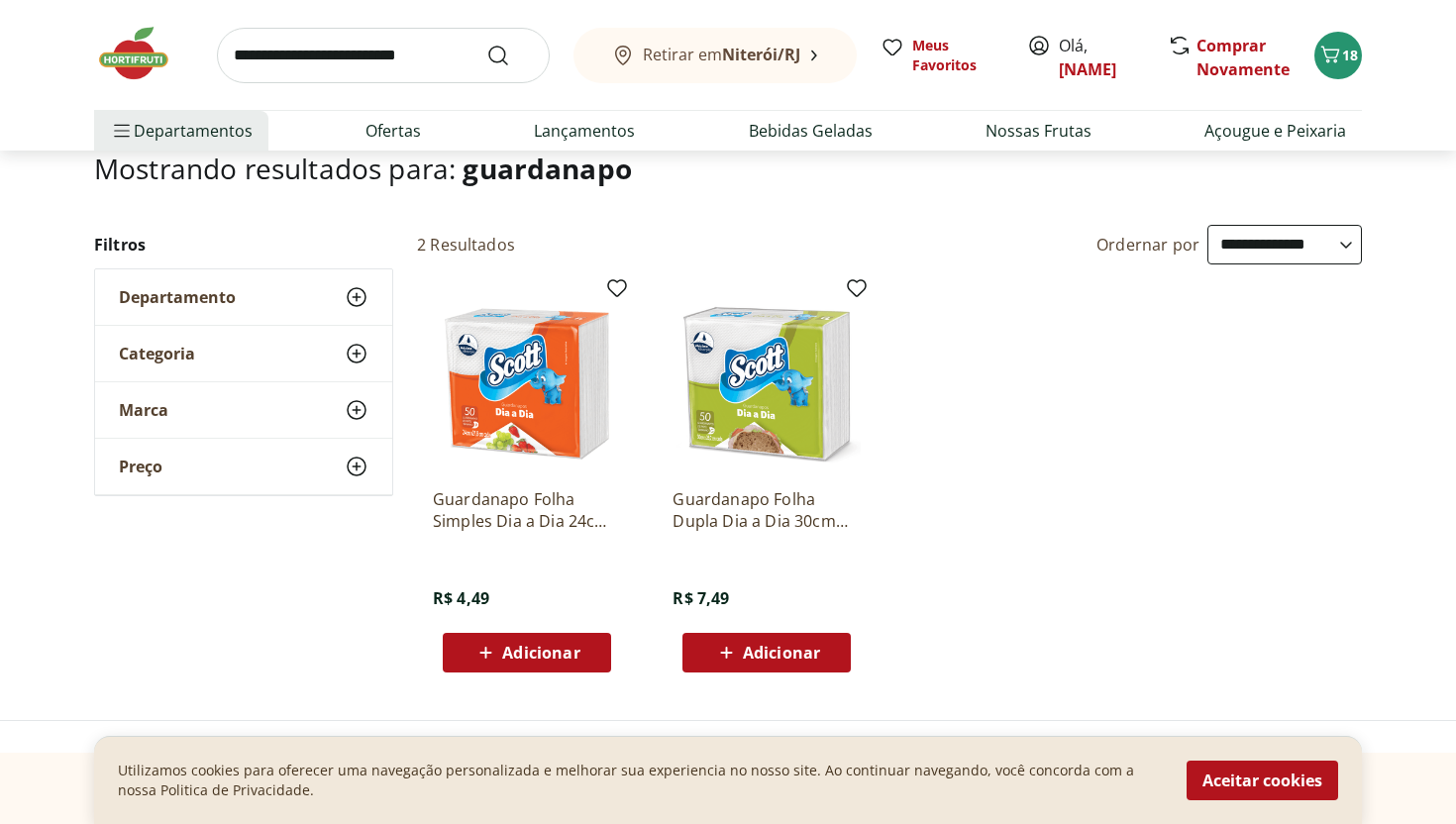 click on "Adicionar" at bounding box center (541, 653) 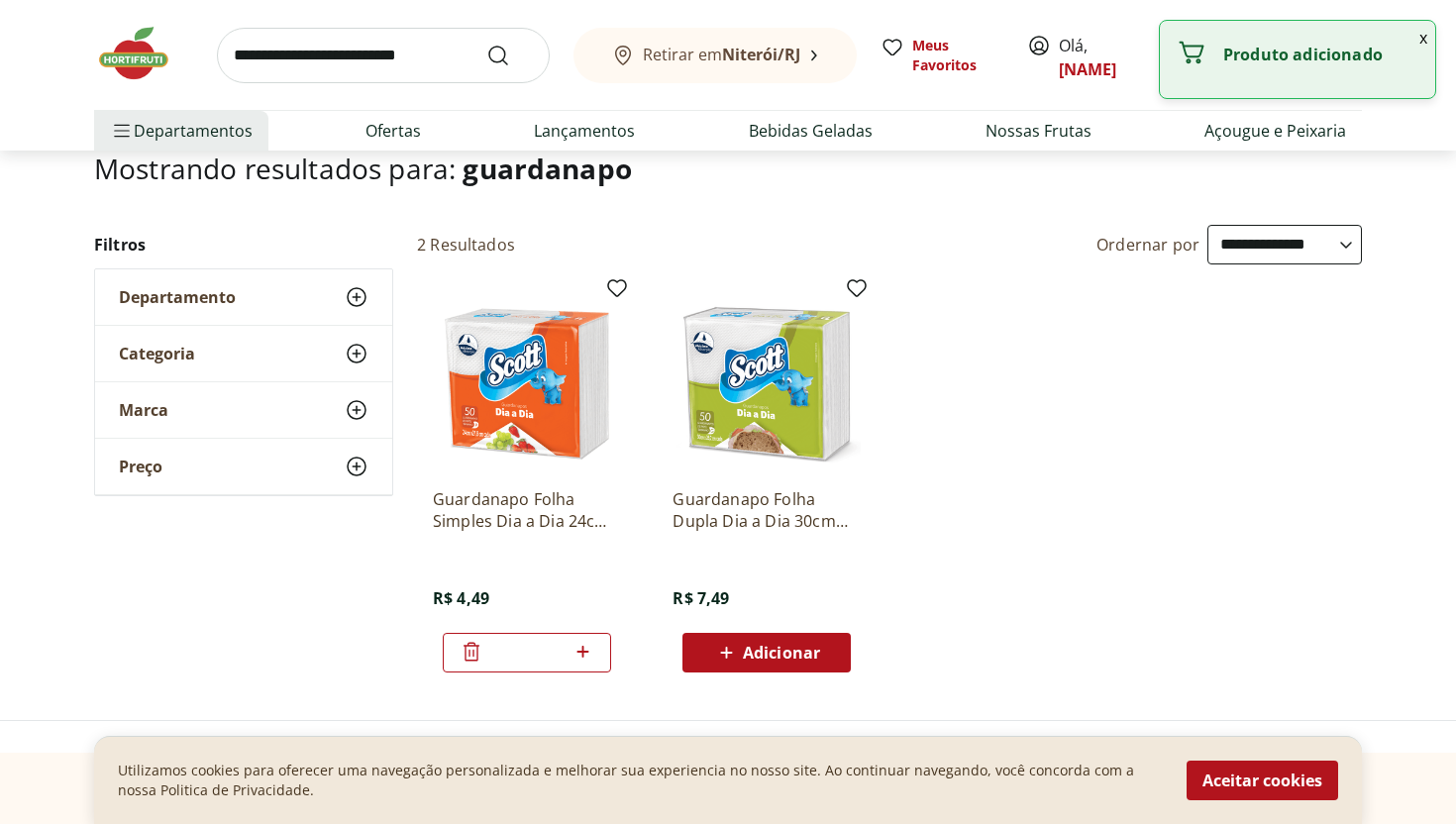 click 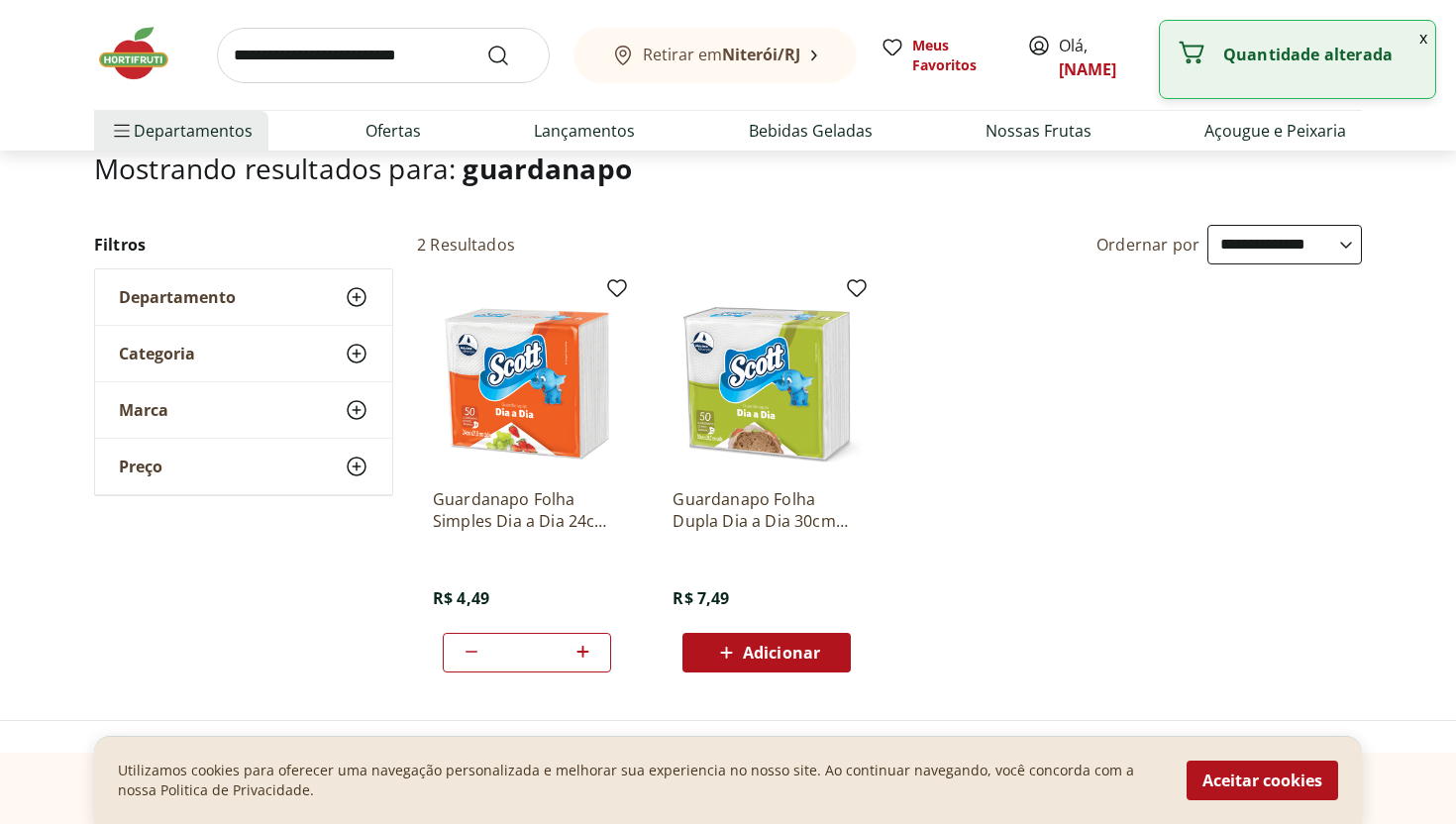 click 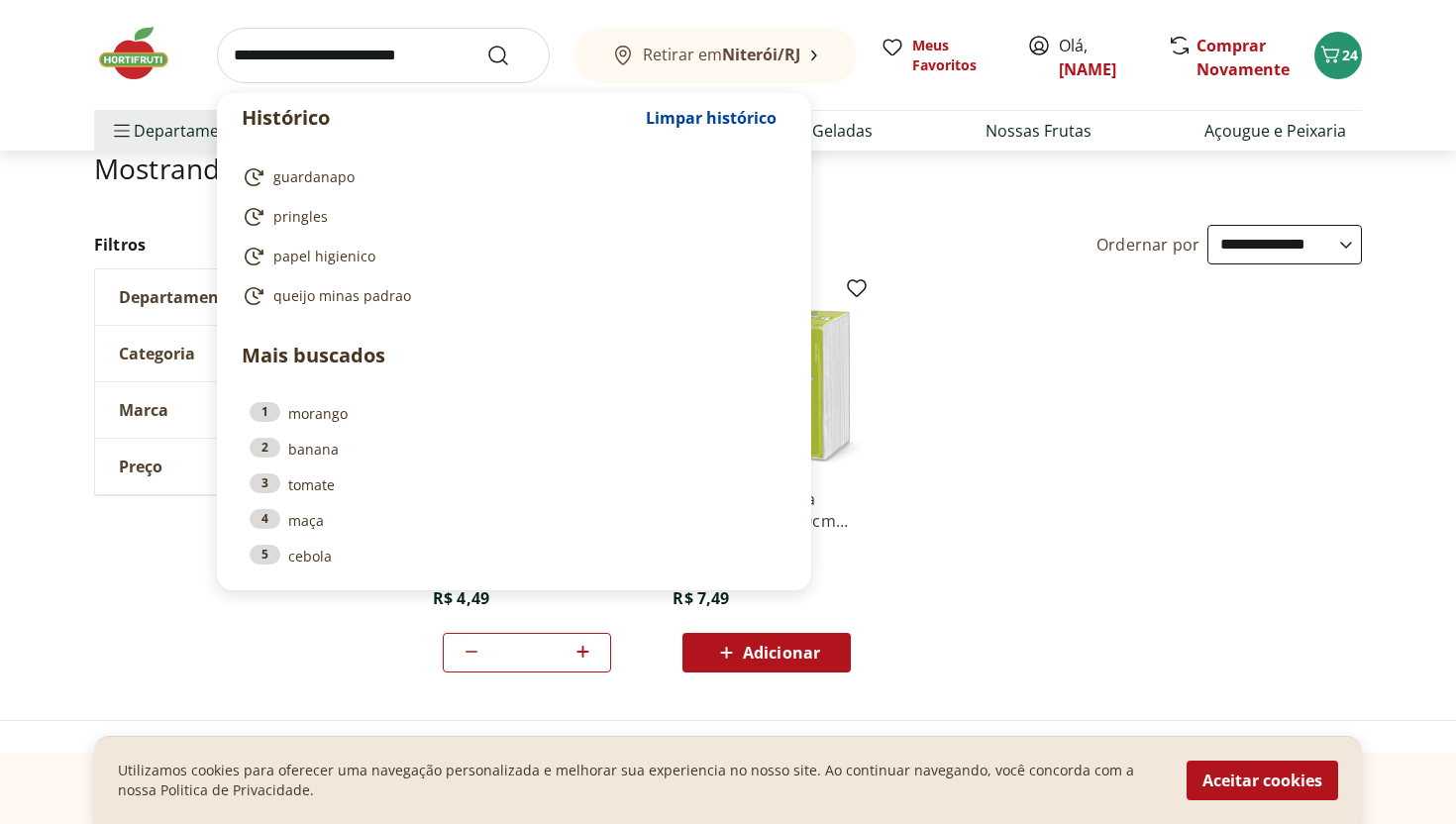 click at bounding box center (383, 55) 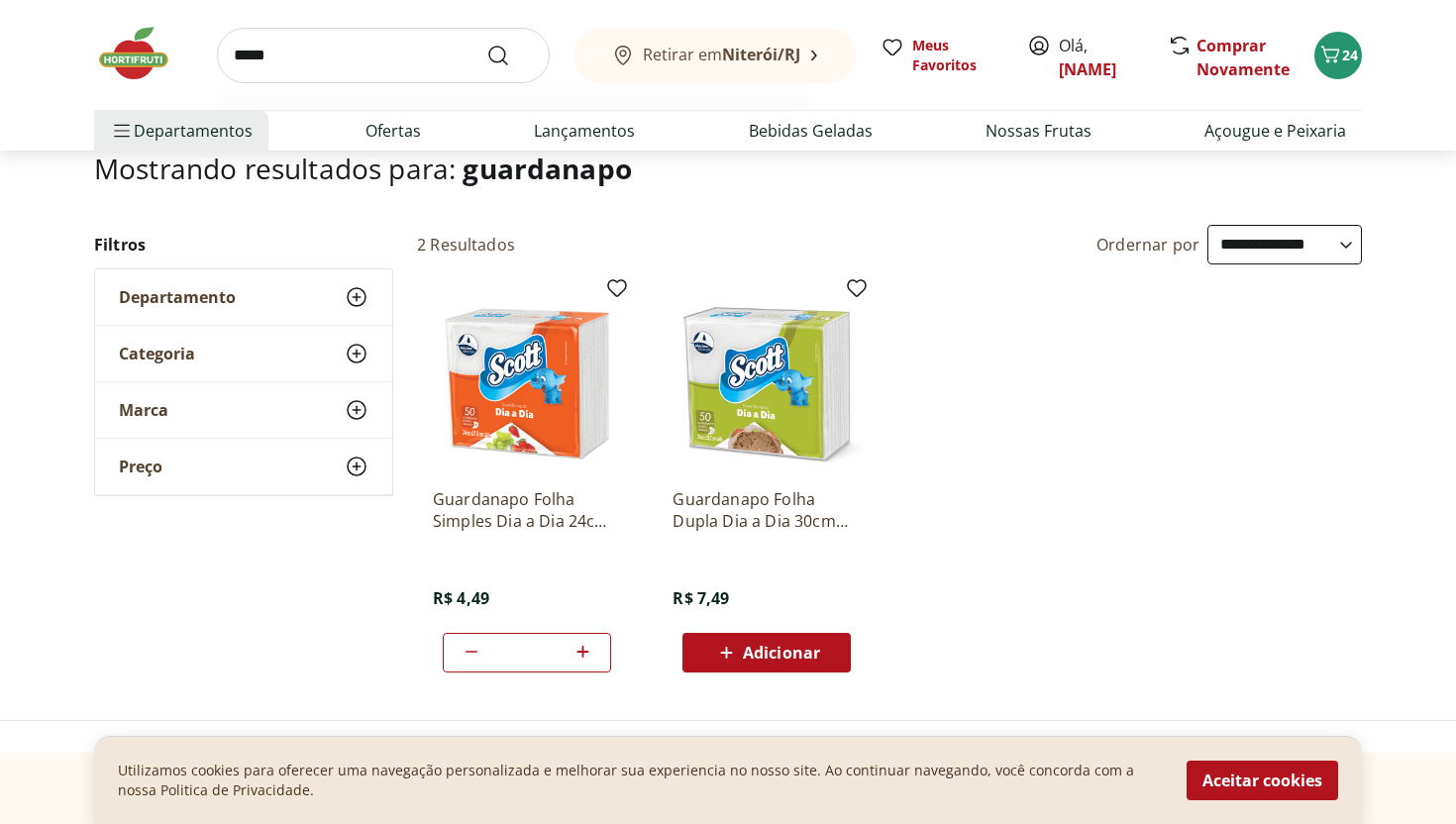 type on "*****" 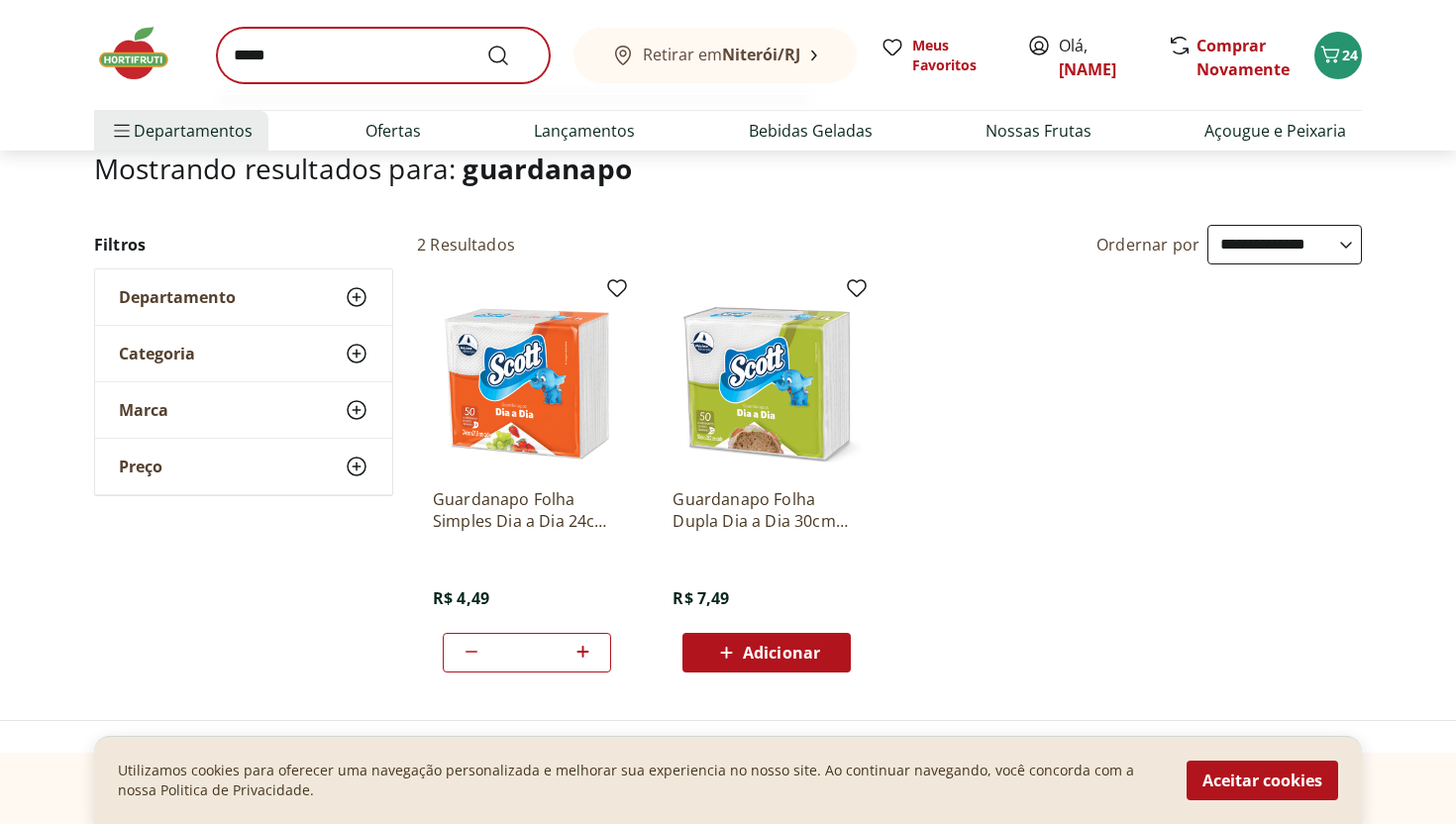 scroll, scrollTop: 0, scrollLeft: 0, axis: both 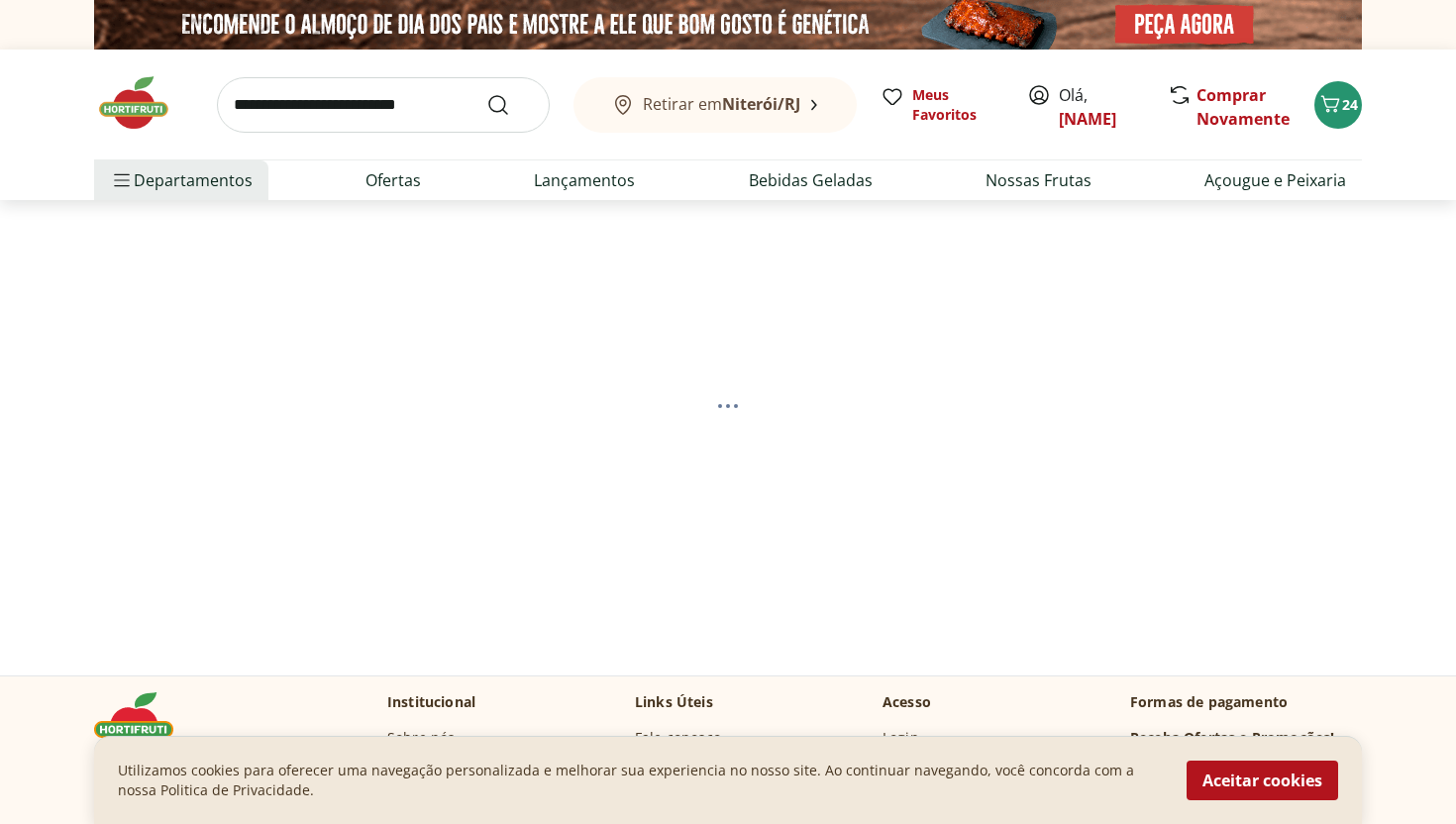select on "**********" 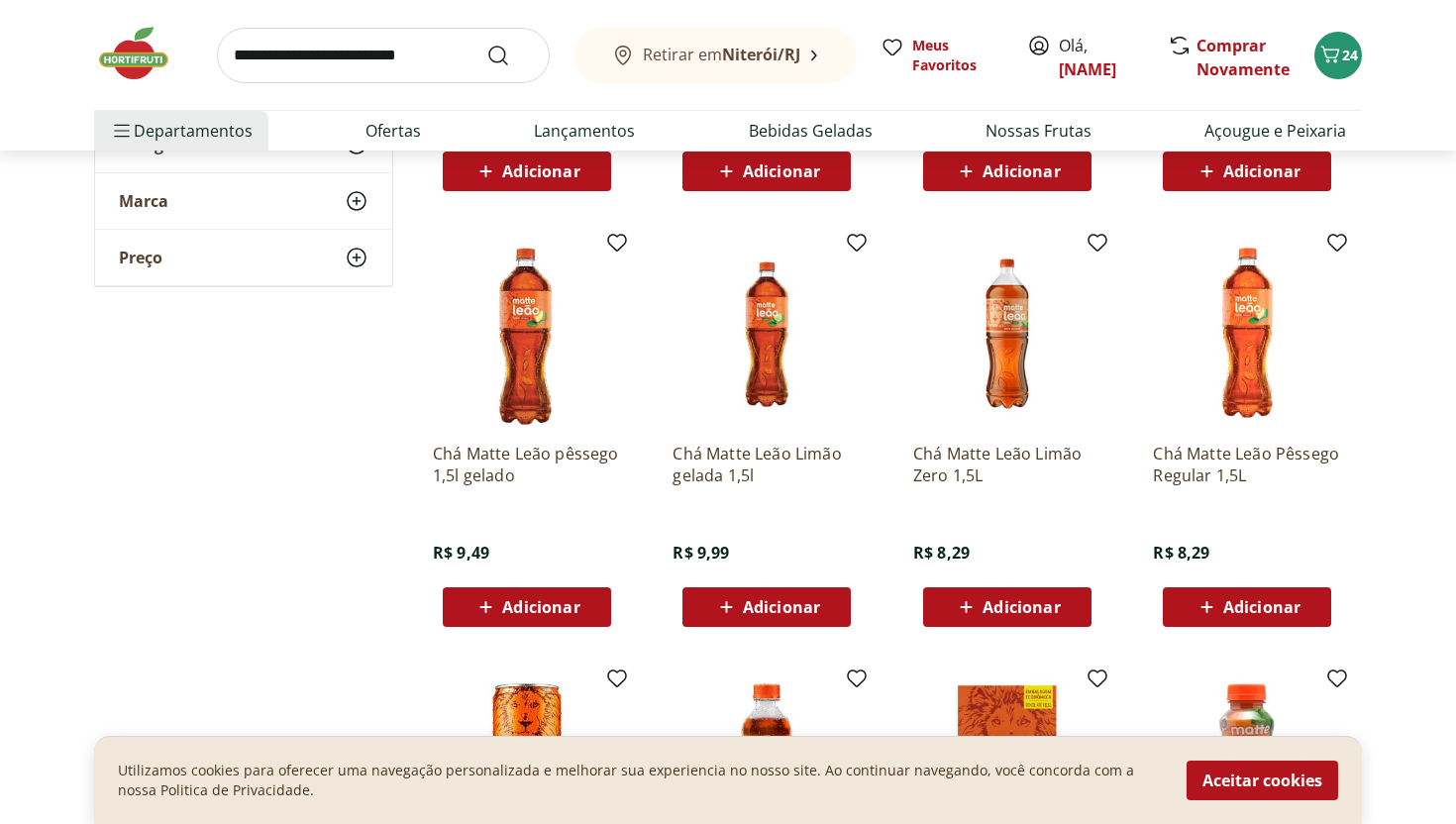 scroll, scrollTop: 615, scrollLeft: 0, axis: vertical 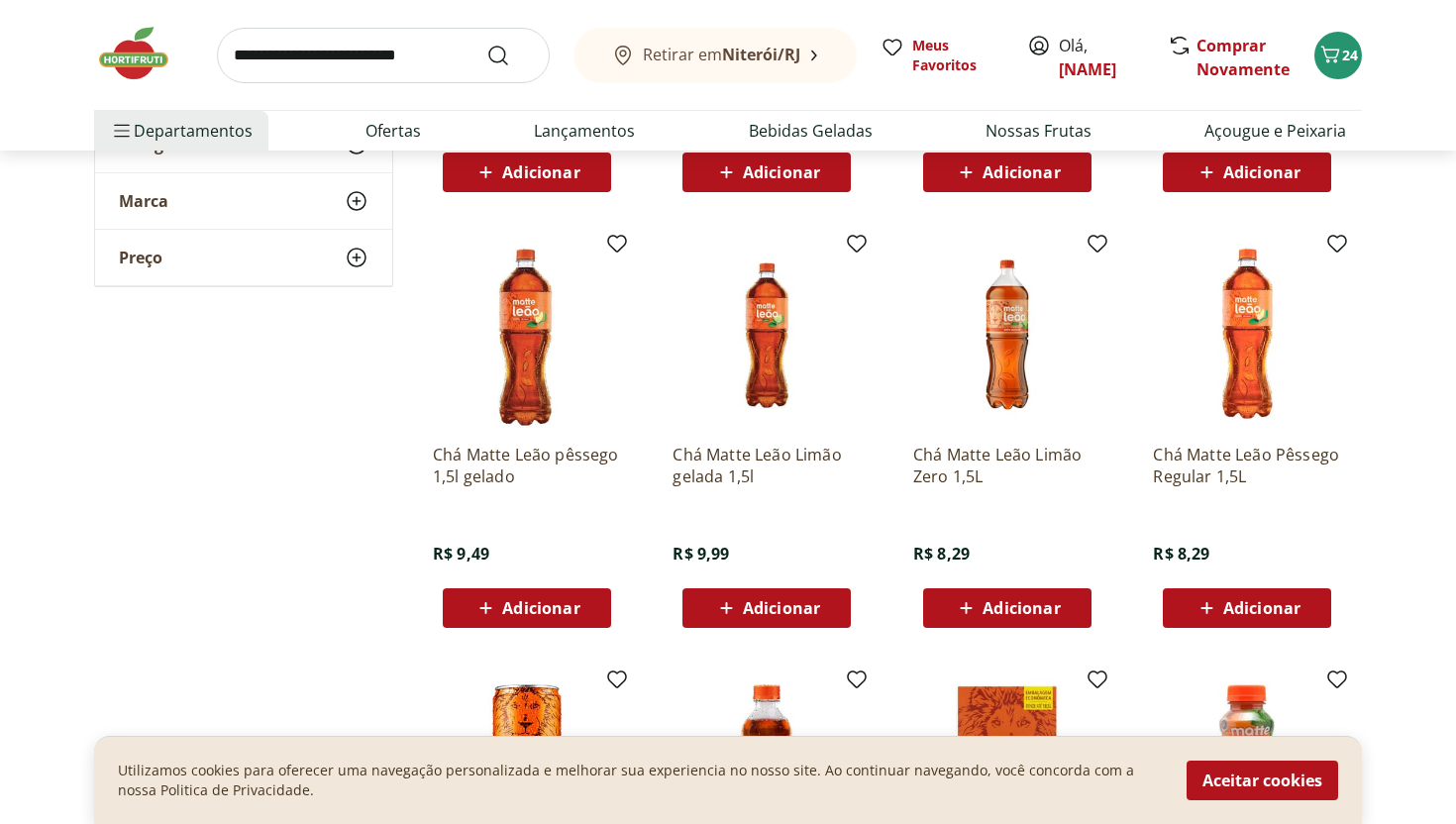 click on "Adicionar" at bounding box center [1021, 608] 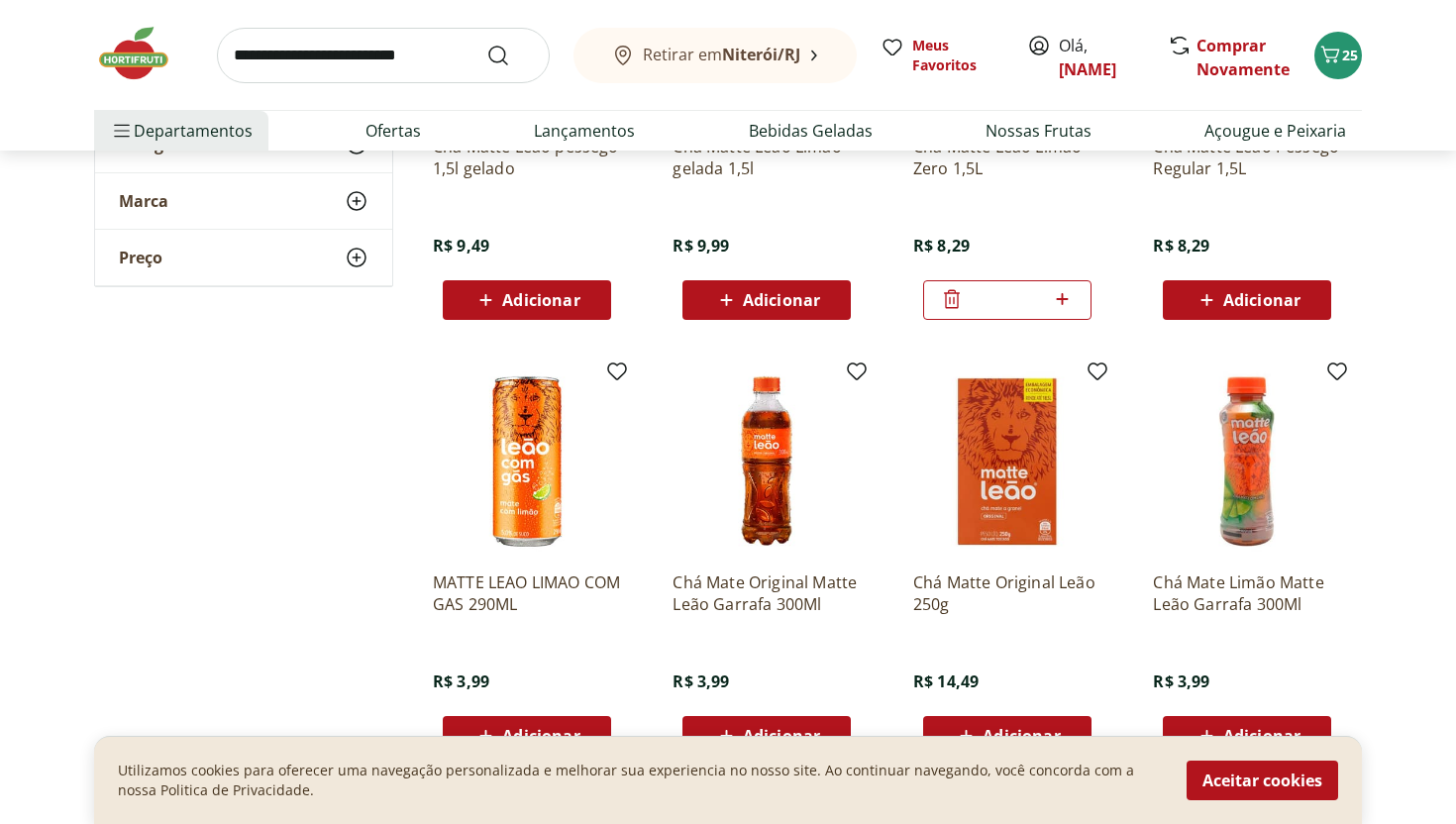 scroll, scrollTop: 852, scrollLeft: 0, axis: vertical 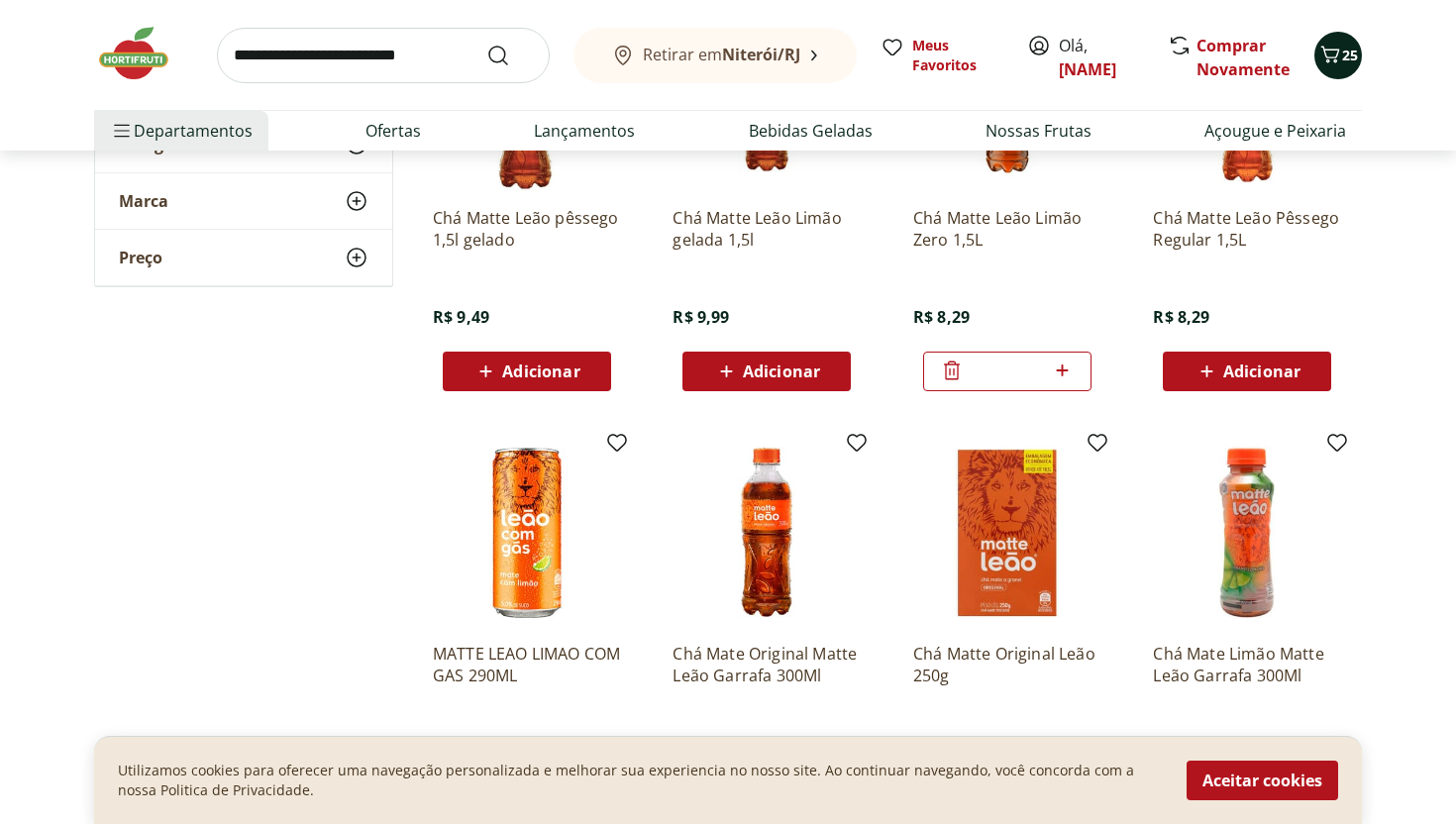 click on "25" at bounding box center (1338, 55) 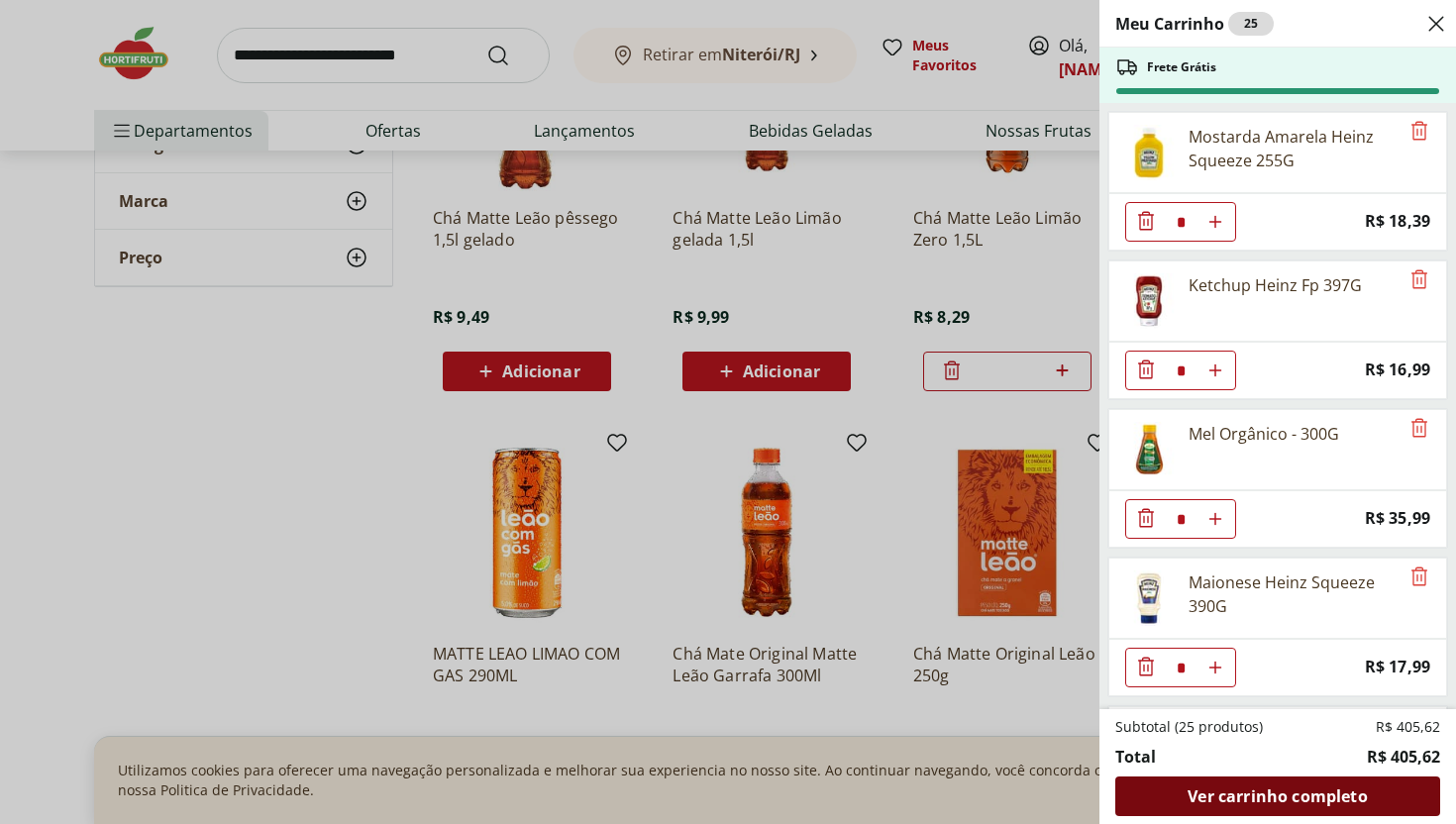 click on "Ver carrinho completo" at bounding box center [1278, 796] 